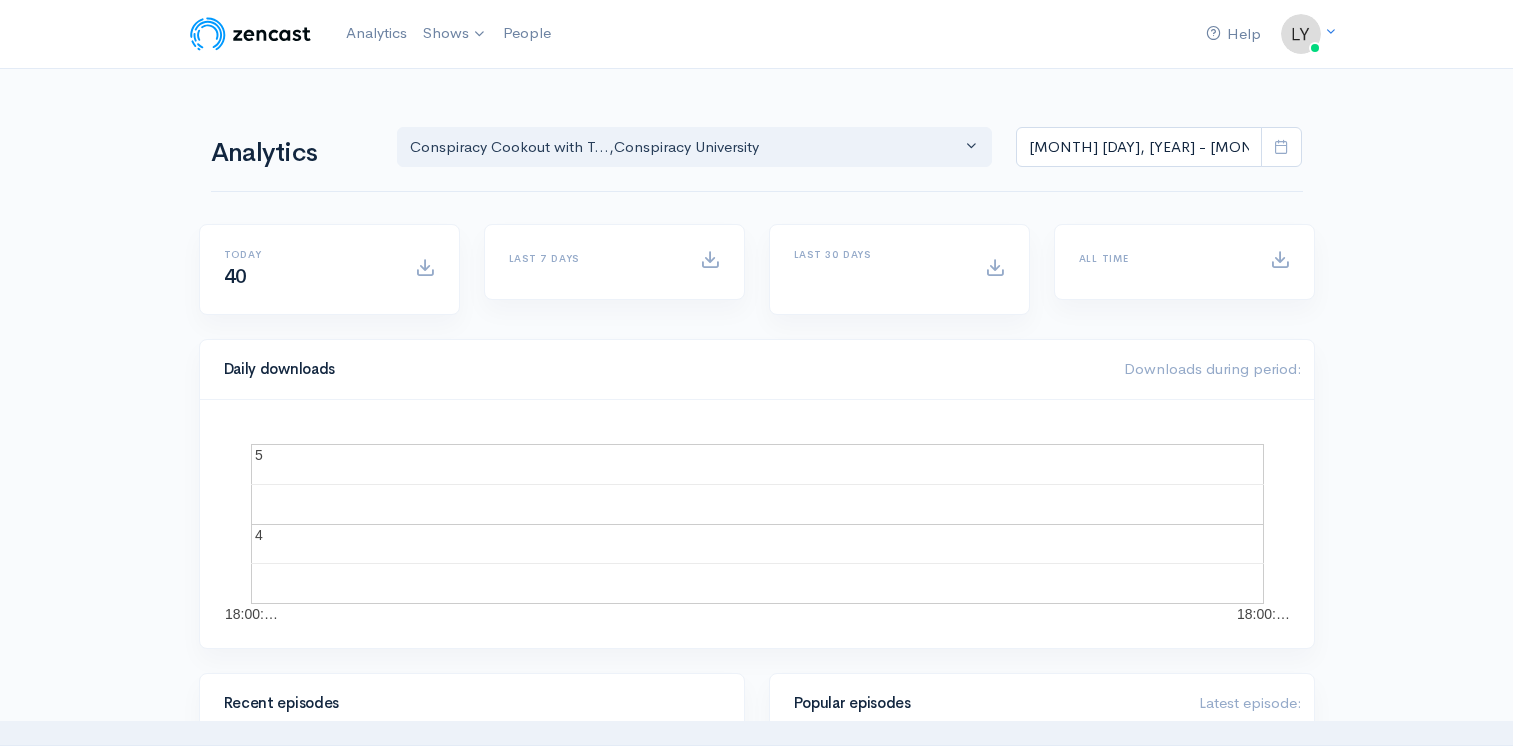 scroll, scrollTop: 0, scrollLeft: 0, axis: both 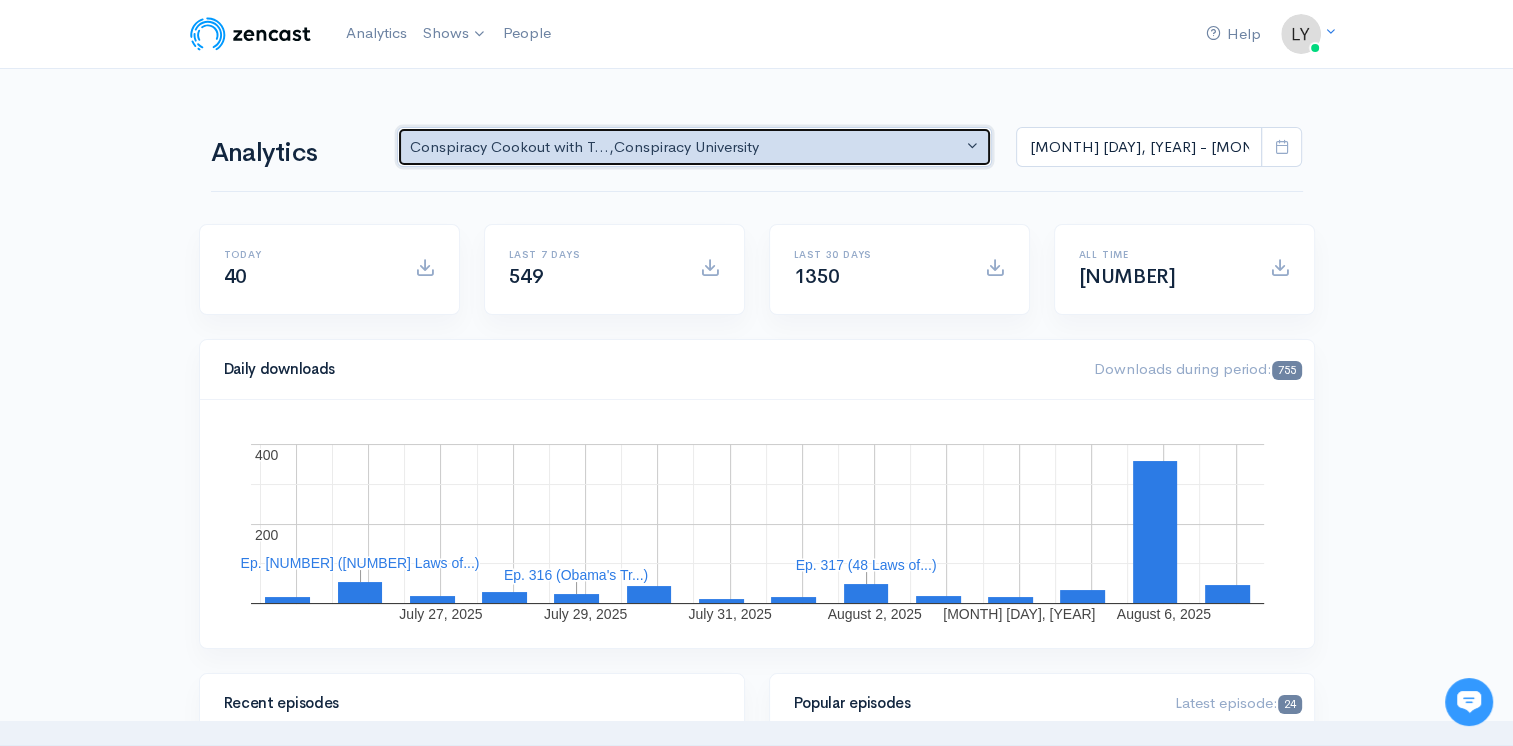 click on "Conspiracy Cookout with T... ,  Conspiracy University" at bounding box center [686, 147] 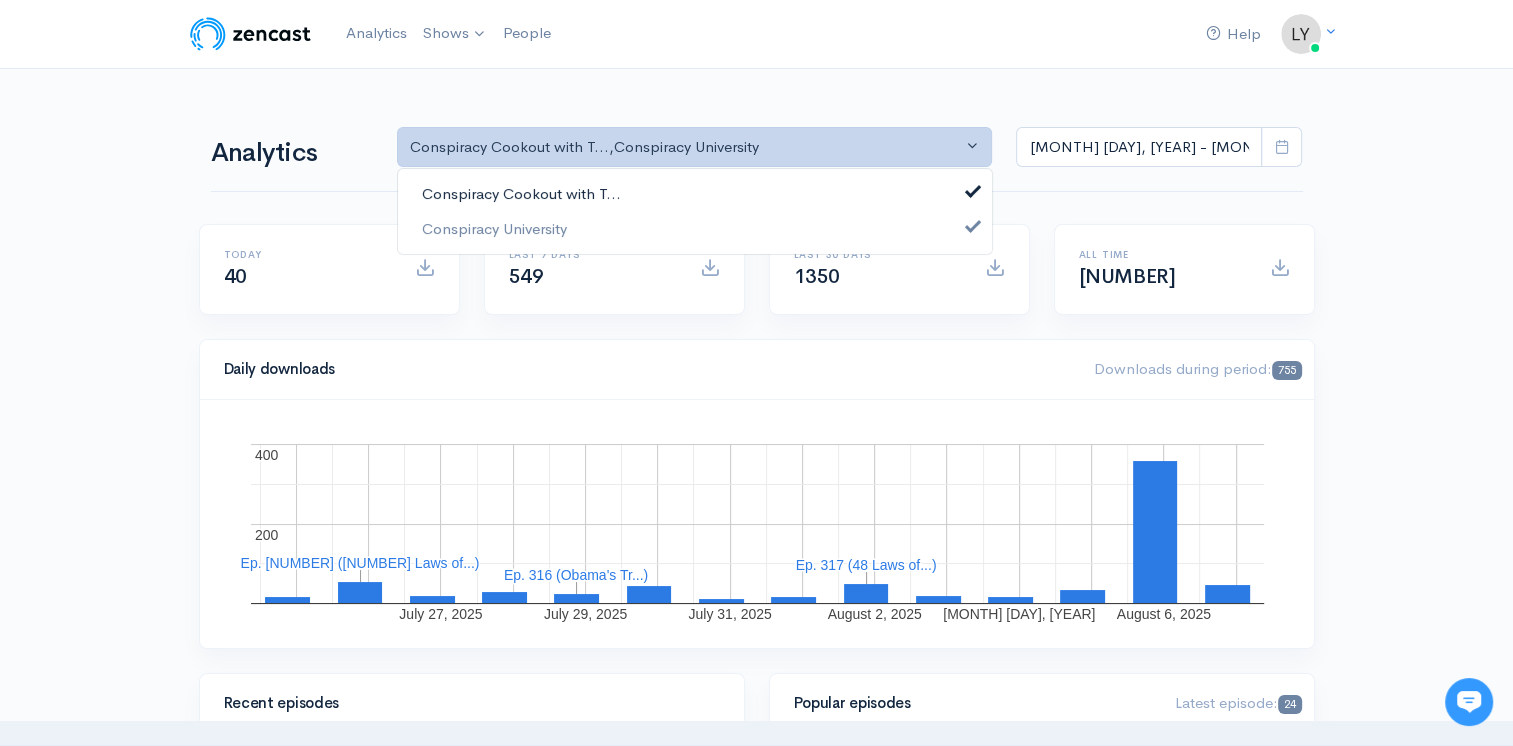 click on "Conspiracy Cookout with T..." at bounding box center [521, 194] 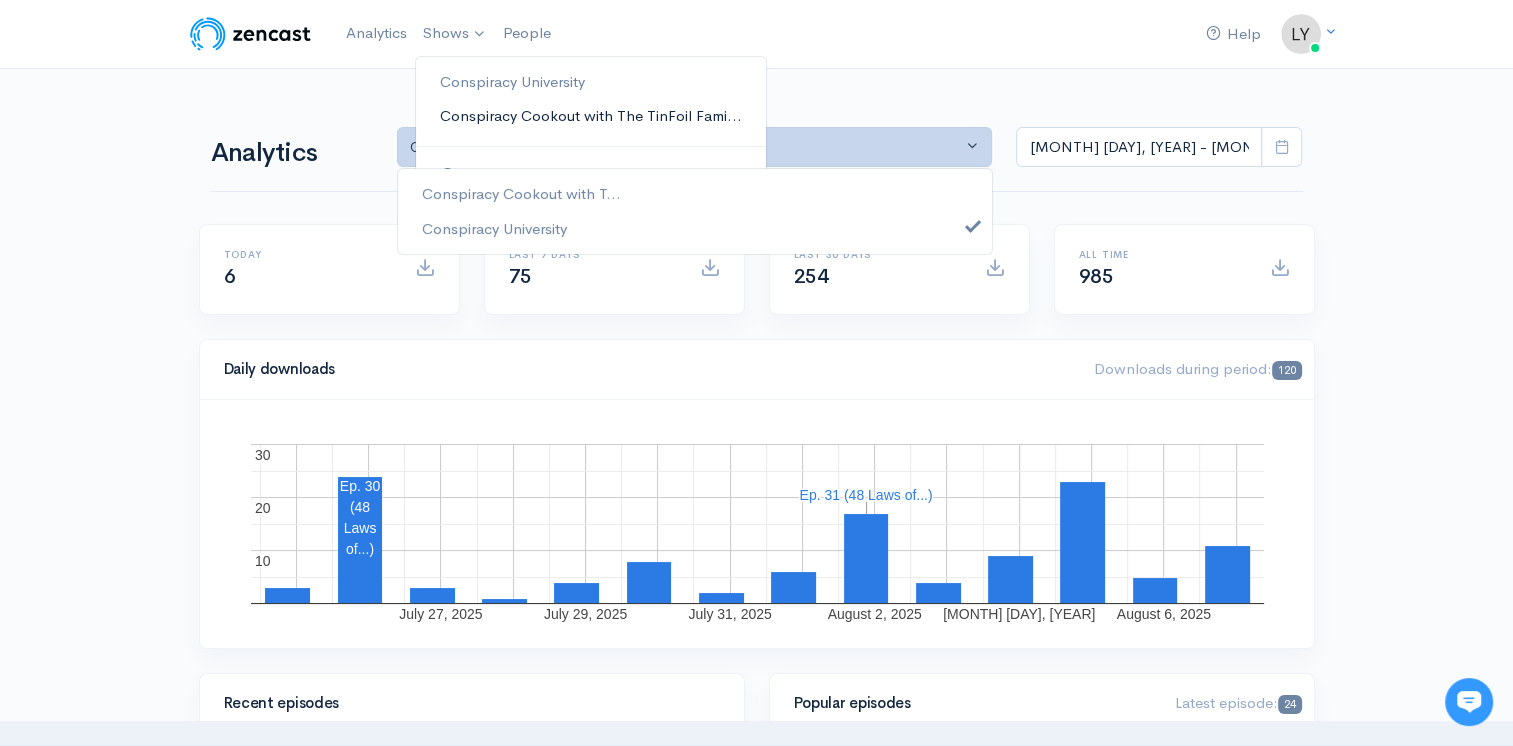 click on "Conspiracy Cookout with The TinFoil Fami..." at bounding box center [591, 116] 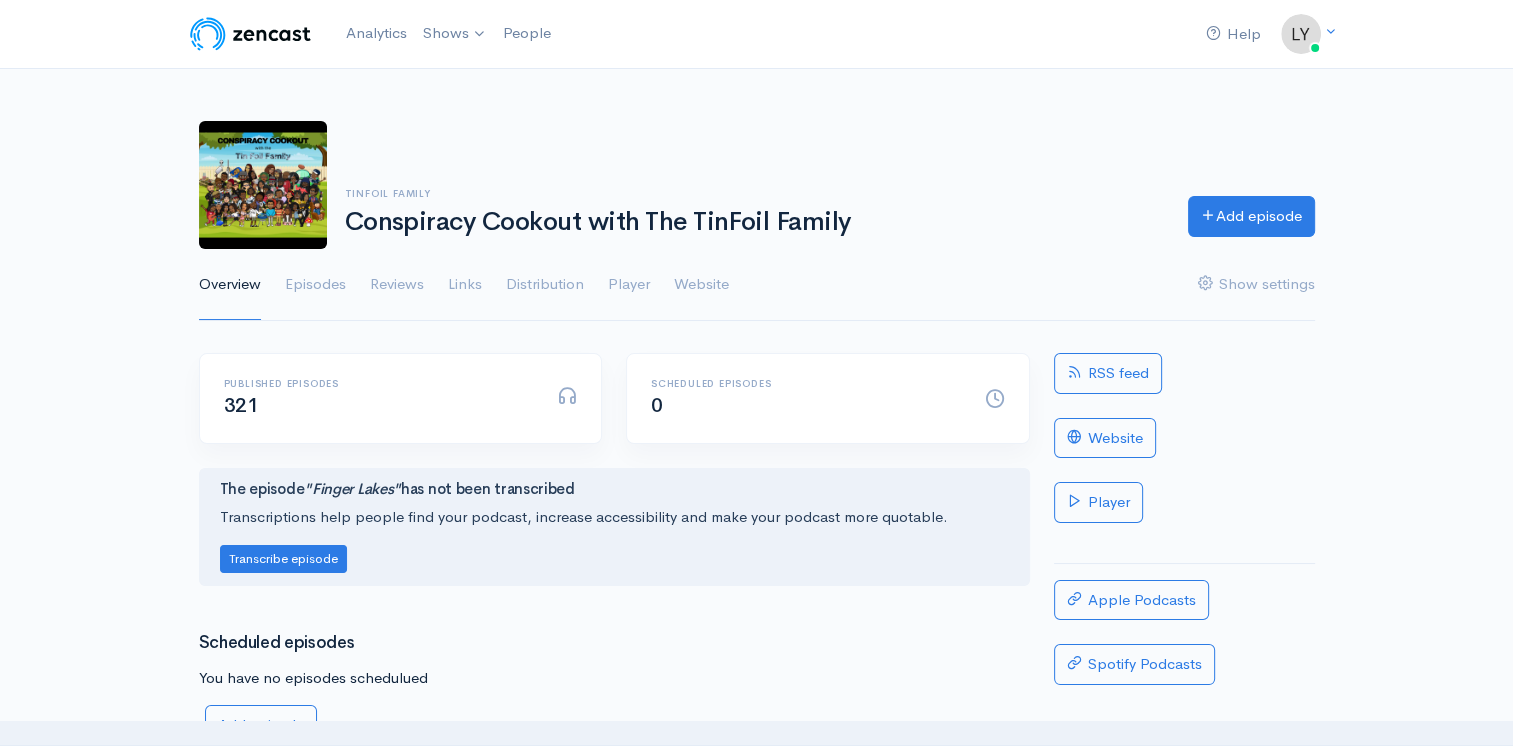 scroll, scrollTop: 0, scrollLeft: 0, axis: both 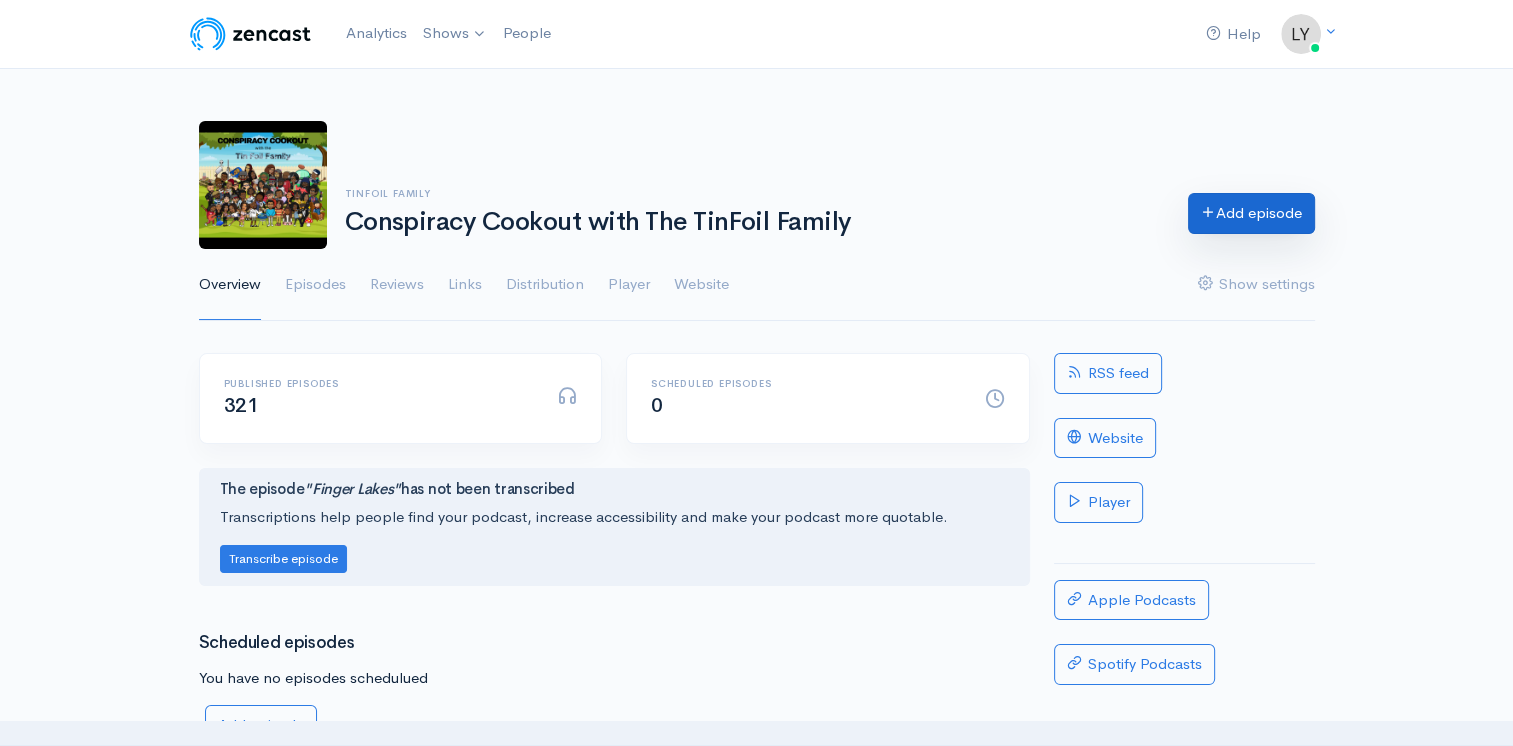 click on "Add episode" at bounding box center [1251, 213] 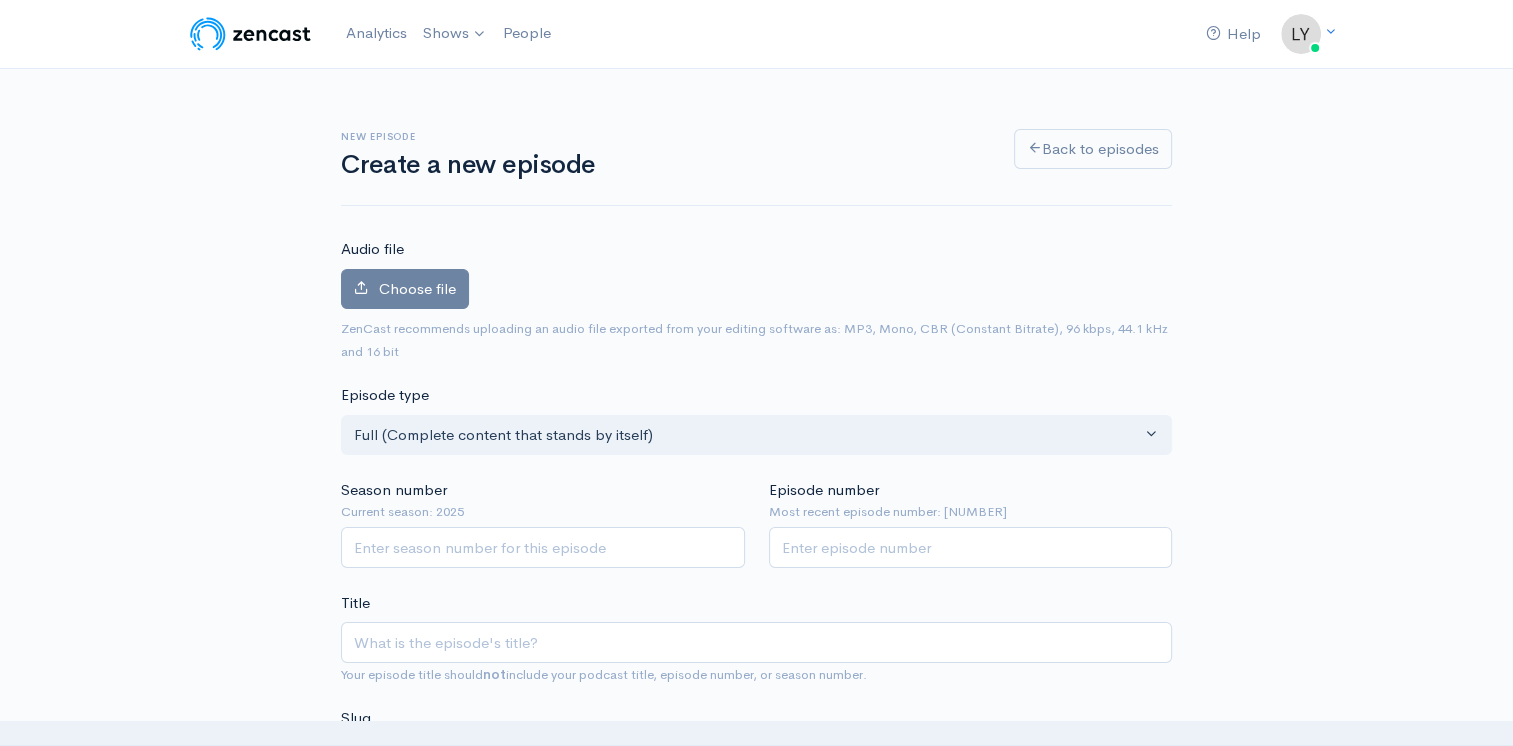 scroll, scrollTop: 0, scrollLeft: 0, axis: both 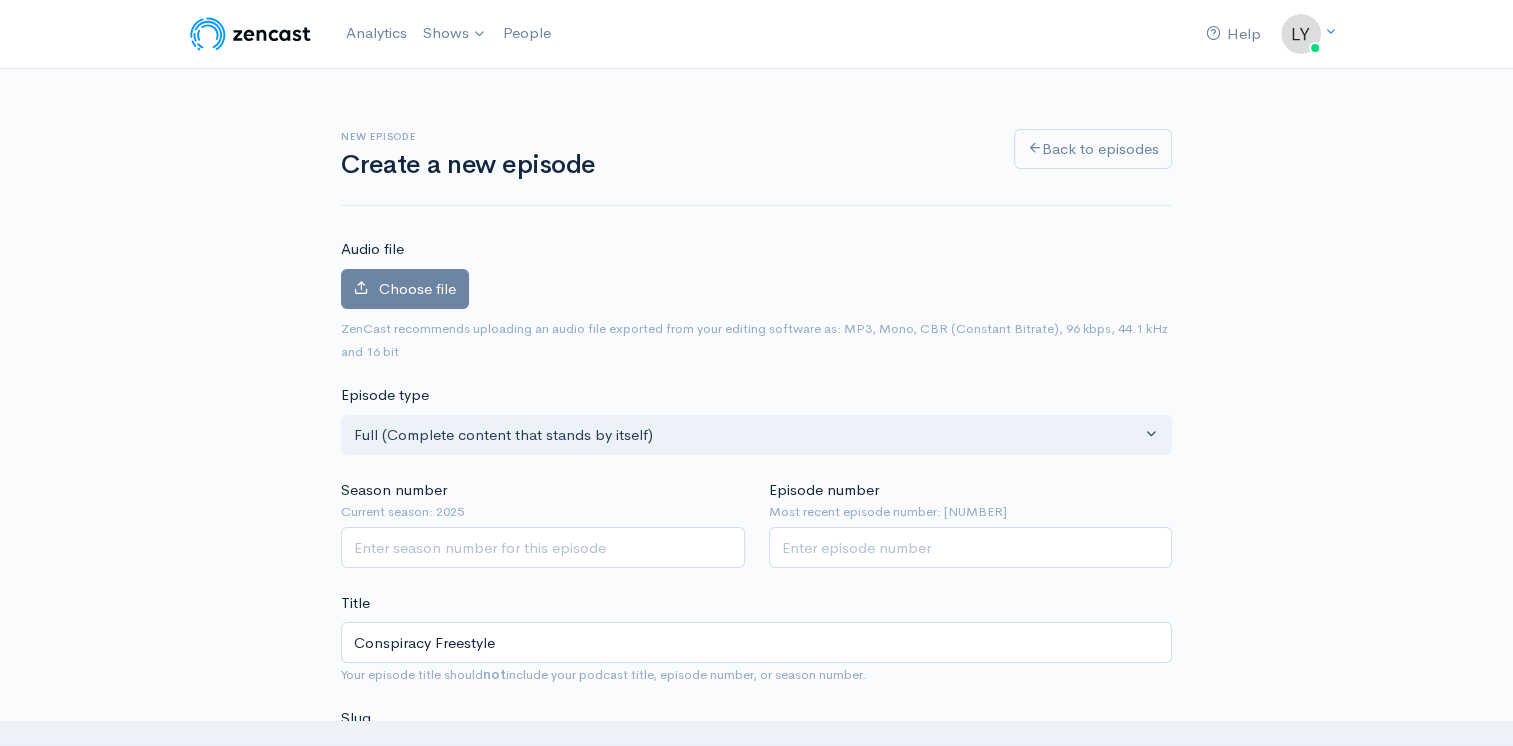 type on "conspiracy-freestyle" 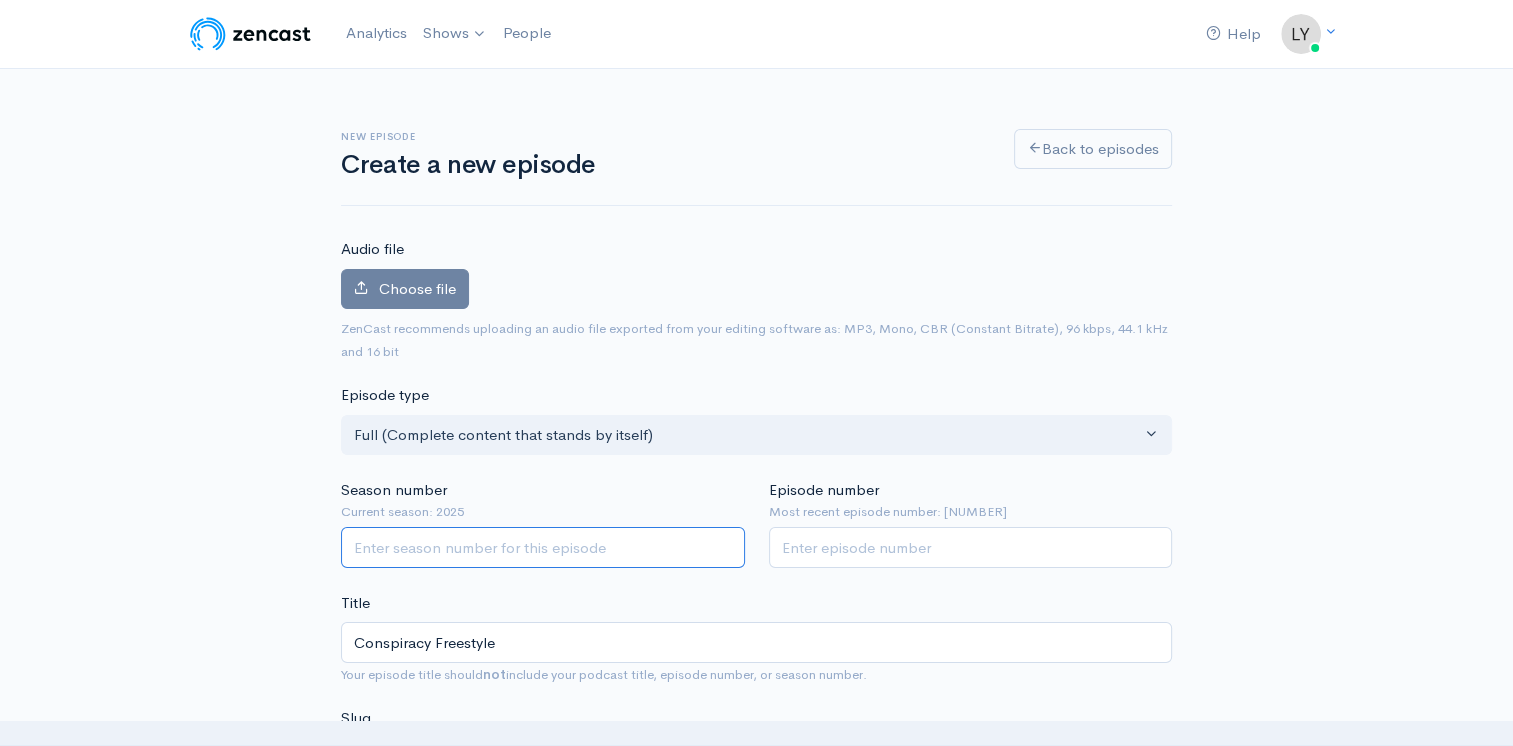 click on "Season number" at bounding box center (543, 547) 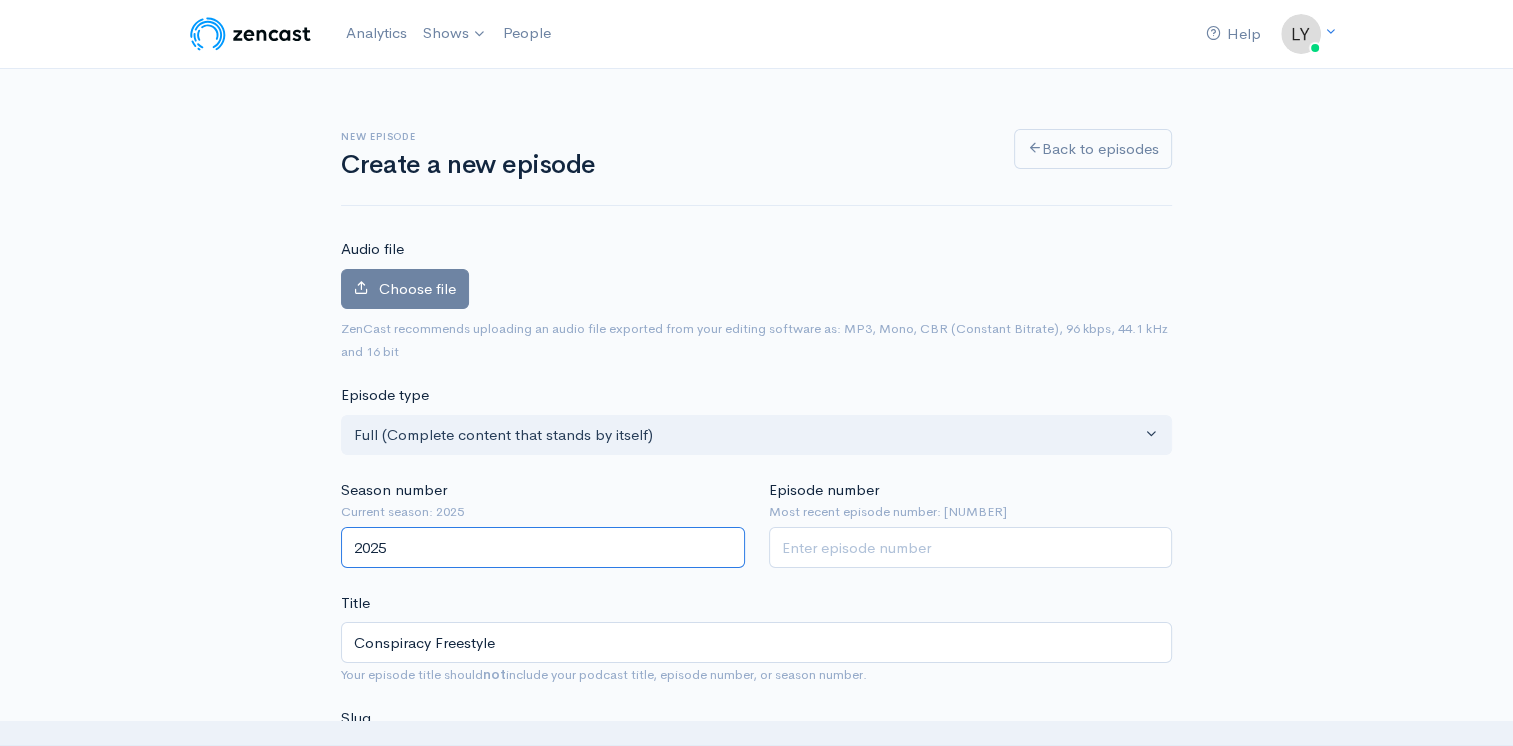 type on "2025" 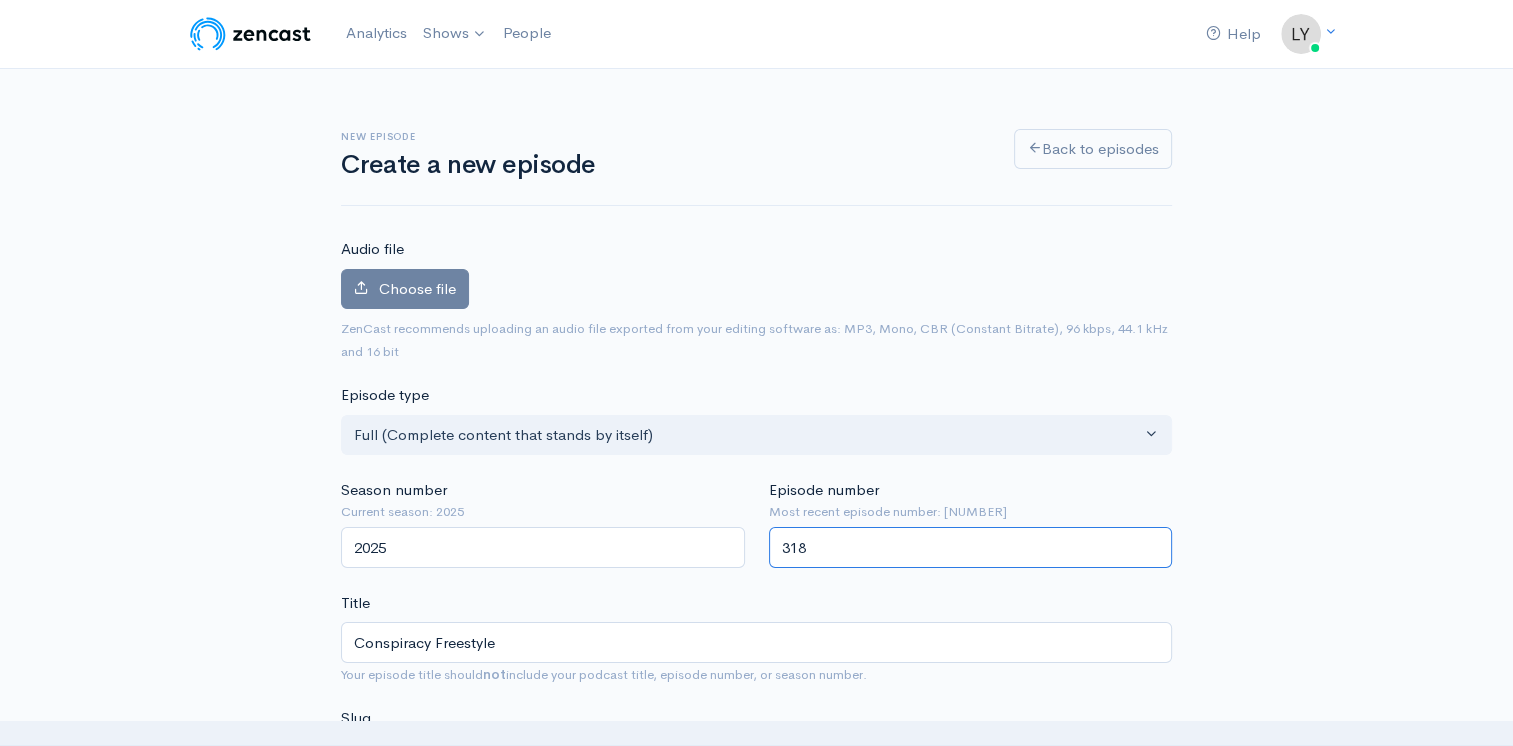 type on "318" 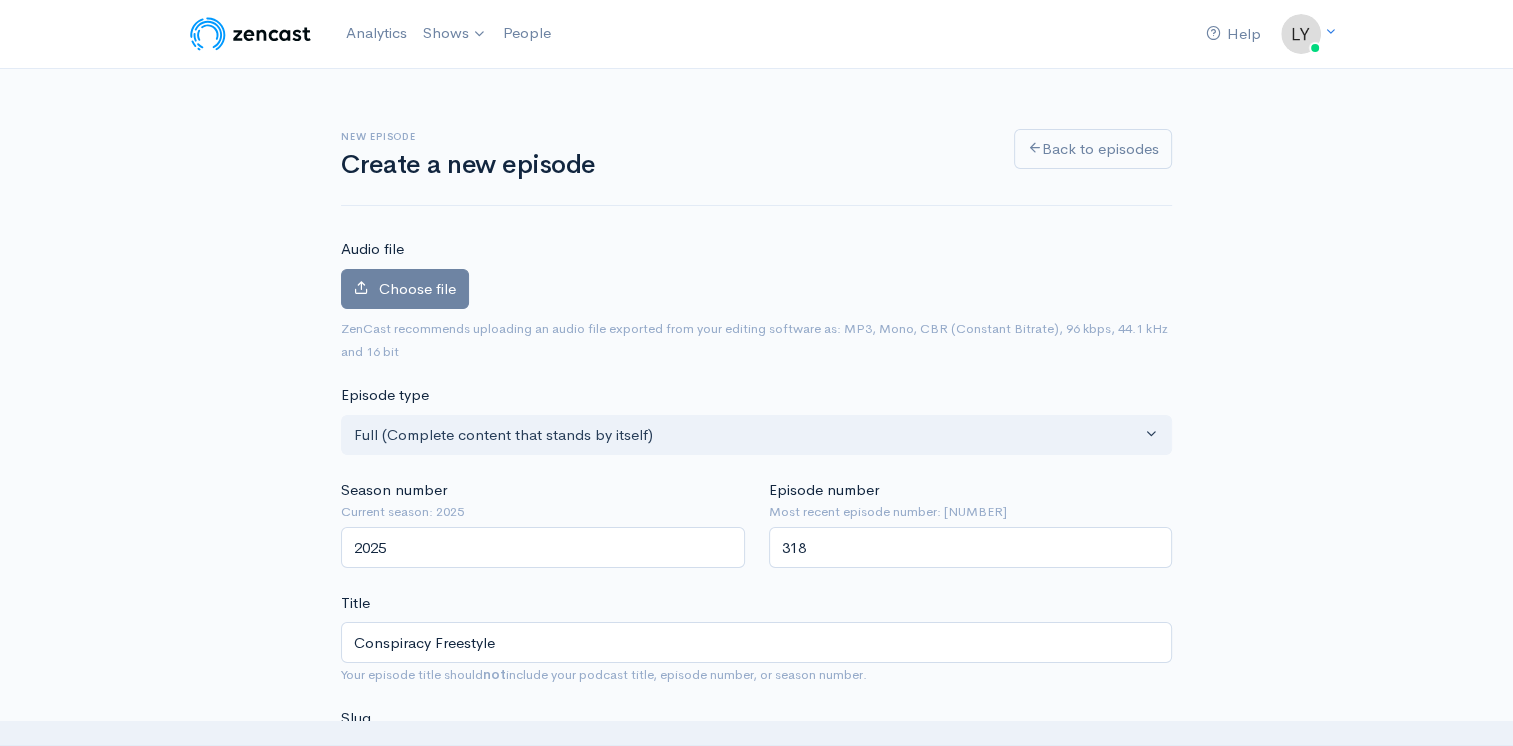 click on "New episode
Create a new episode
Back to episodes
Audio file       Choose file                     [NUMBER]     ZenCast recommends uploading an audio file exported from your editing
software as: MP3, Mono, CBR (Constant Bitrate), [NUMBER] kbps, [NUMBER] kHz and [NUMBER] bit   Episode type   Full (Complete content that stands by itself) Trailer (a short, promotional piece of content that represents a preview for a show) Bonus (extra content for a show (for example, behind the scenes information or interviews with the cast) Full (Complete content that stands by itself)     Season number   Current season: [YEAR]   [YEAR]   Episode number   Most recent episode number: [NUMBER]   [NUMBER]   Title   Conspiracy Freestyle   Your episode title should  not  include your podcast
title, episode number, or season number.   Slug   conspiracy-freestyle   The slug will be used in the URL for the episode.     Subtitle       Publication date and time" at bounding box center (757, 1162) 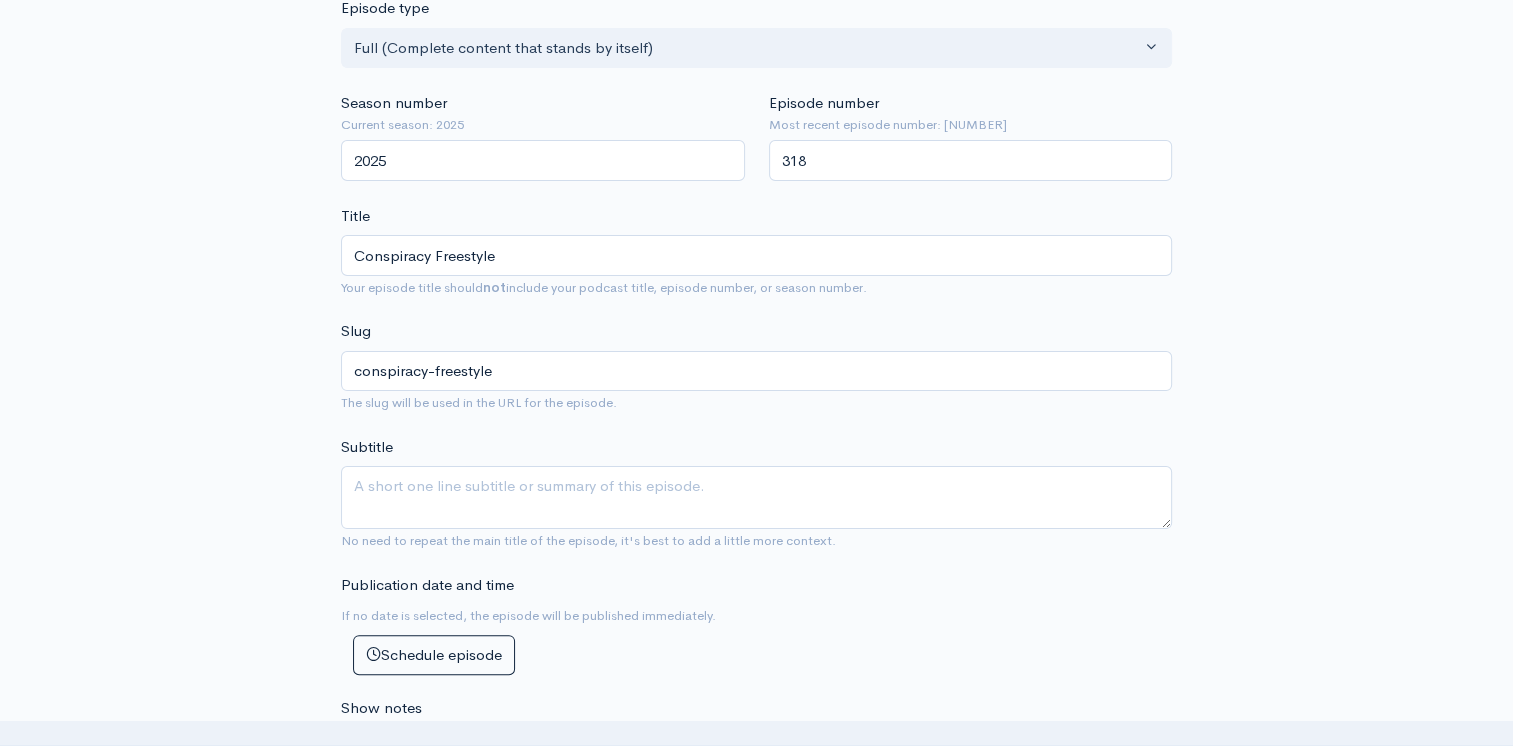 scroll, scrollTop: 500, scrollLeft: 0, axis: vertical 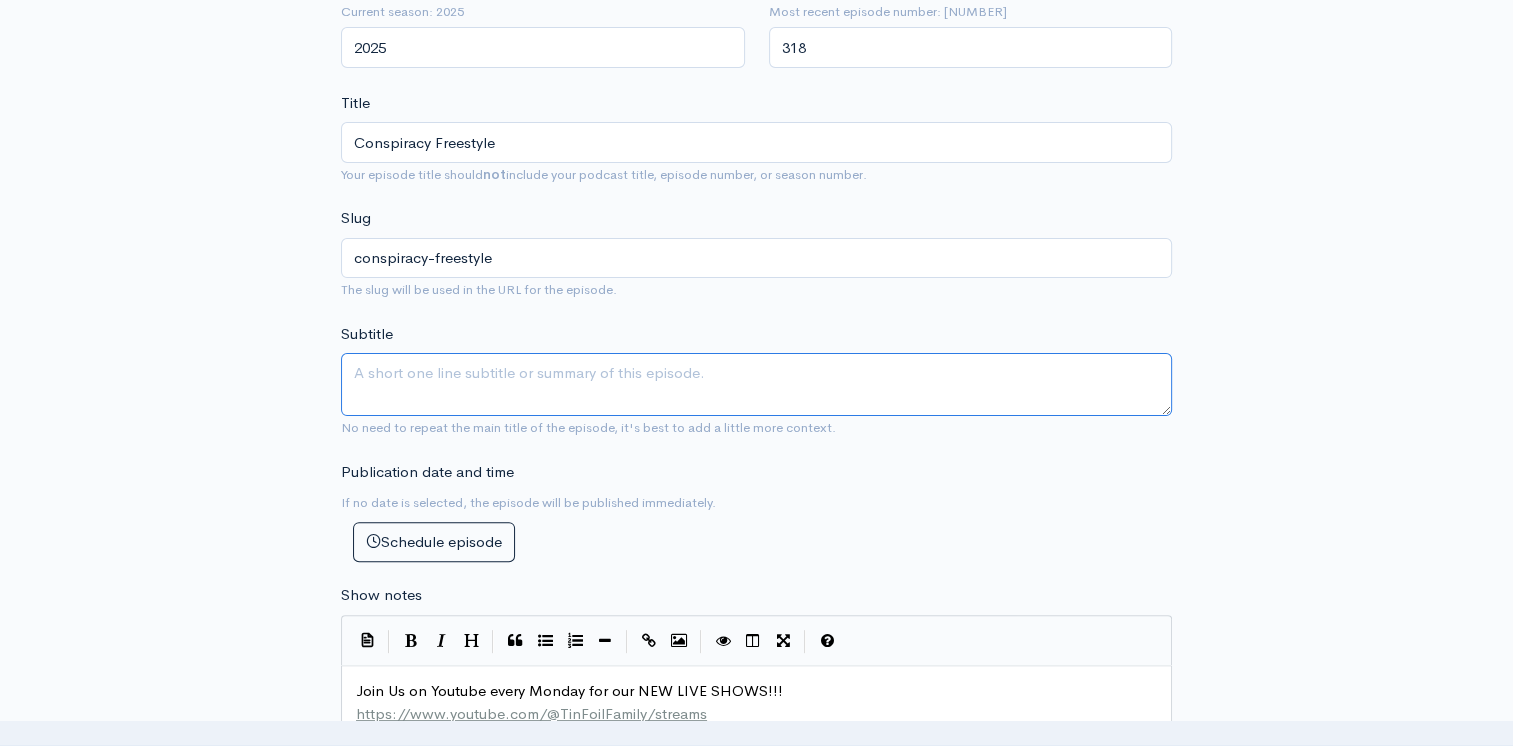 click on "Subtitle" at bounding box center [756, 384] 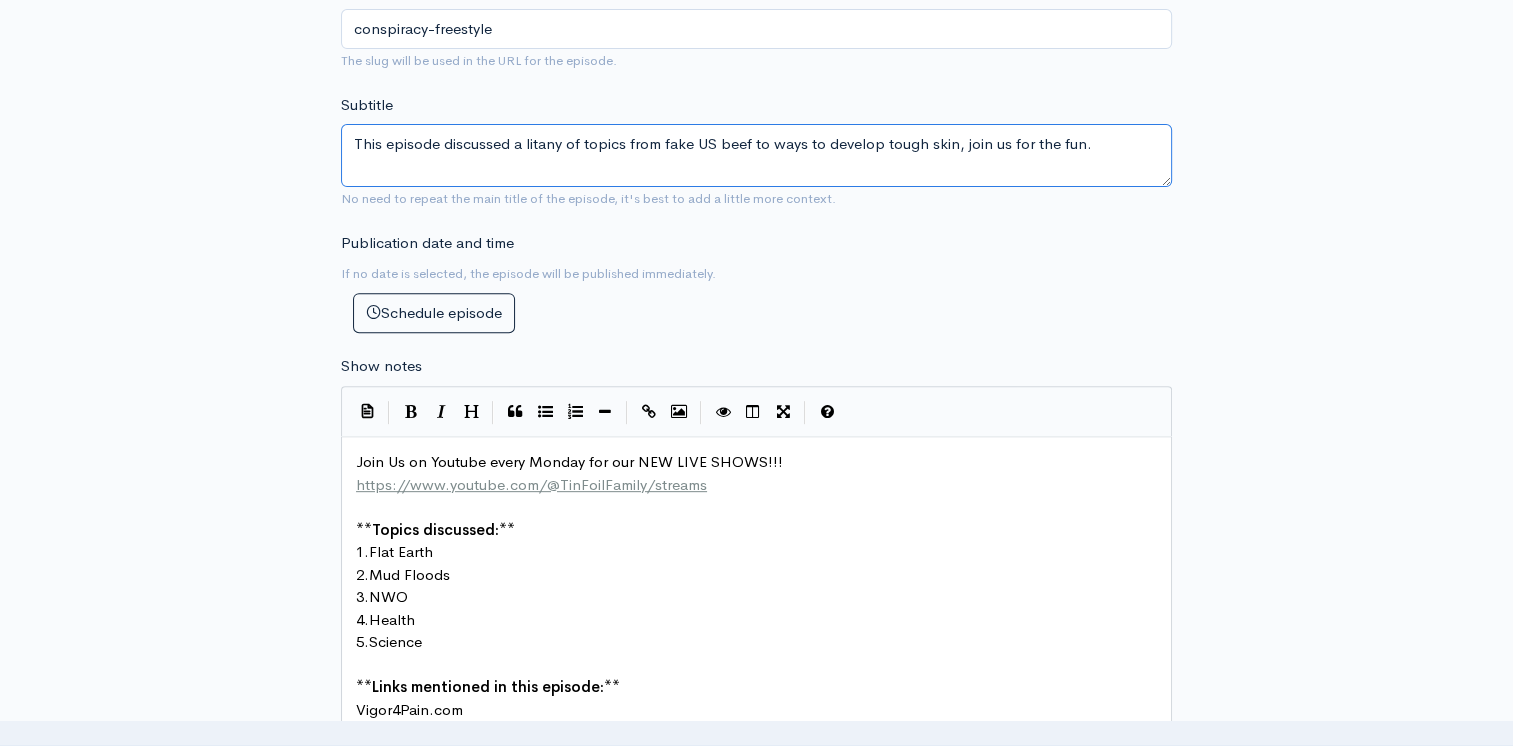scroll, scrollTop: 900, scrollLeft: 0, axis: vertical 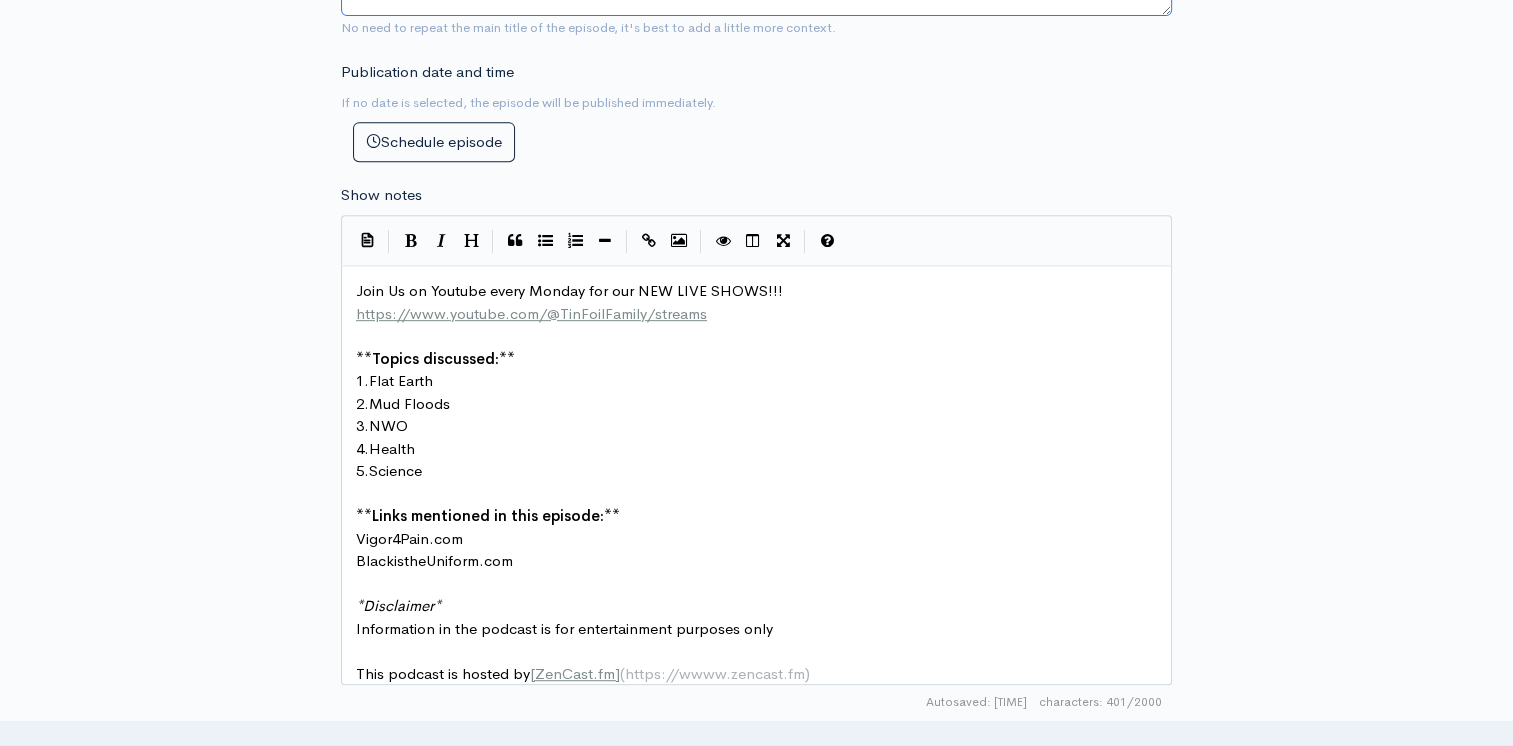 type on "This episode discussed a litany of topics from fake US beef to ways to develop tough skin, join us for the fun." 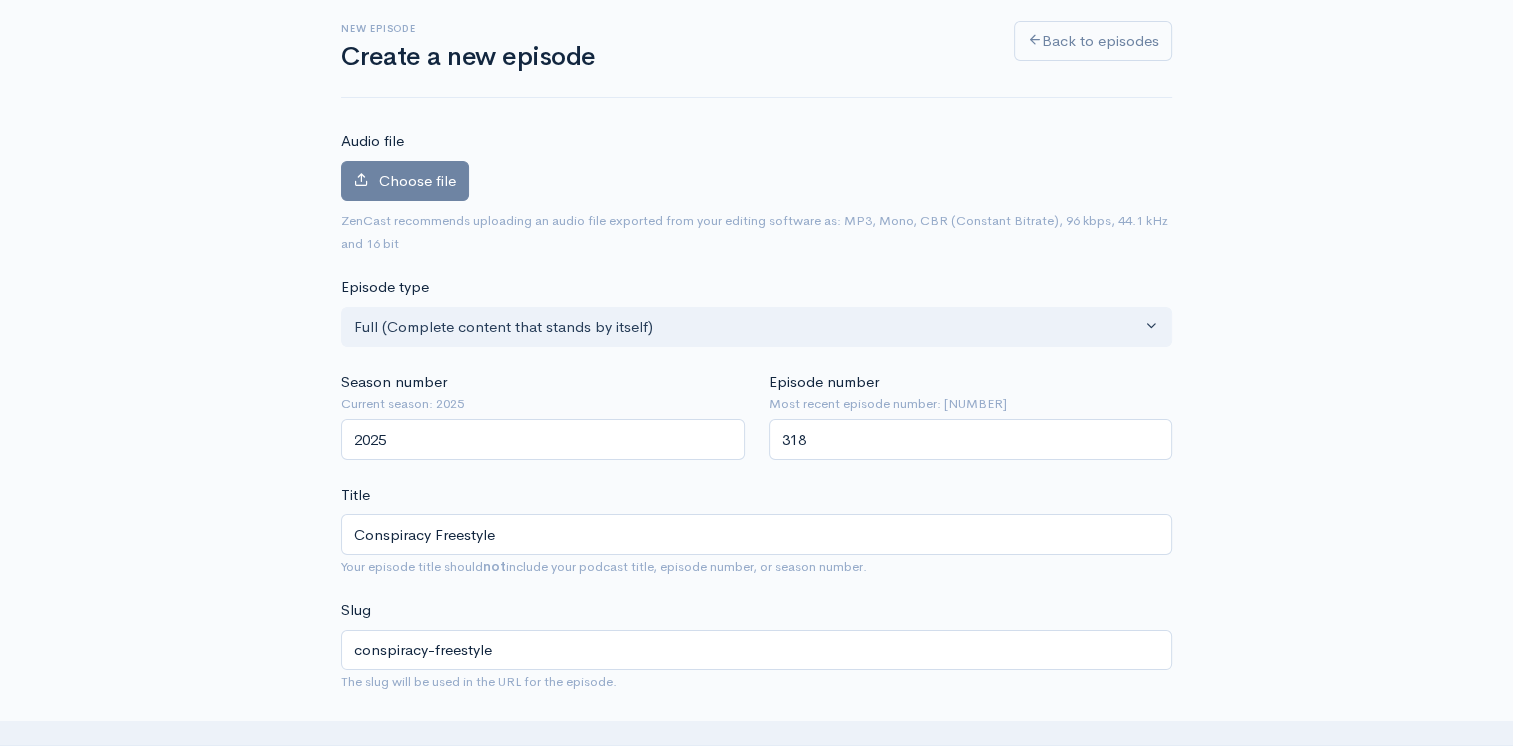 scroll, scrollTop: 0, scrollLeft: 0, axis: both 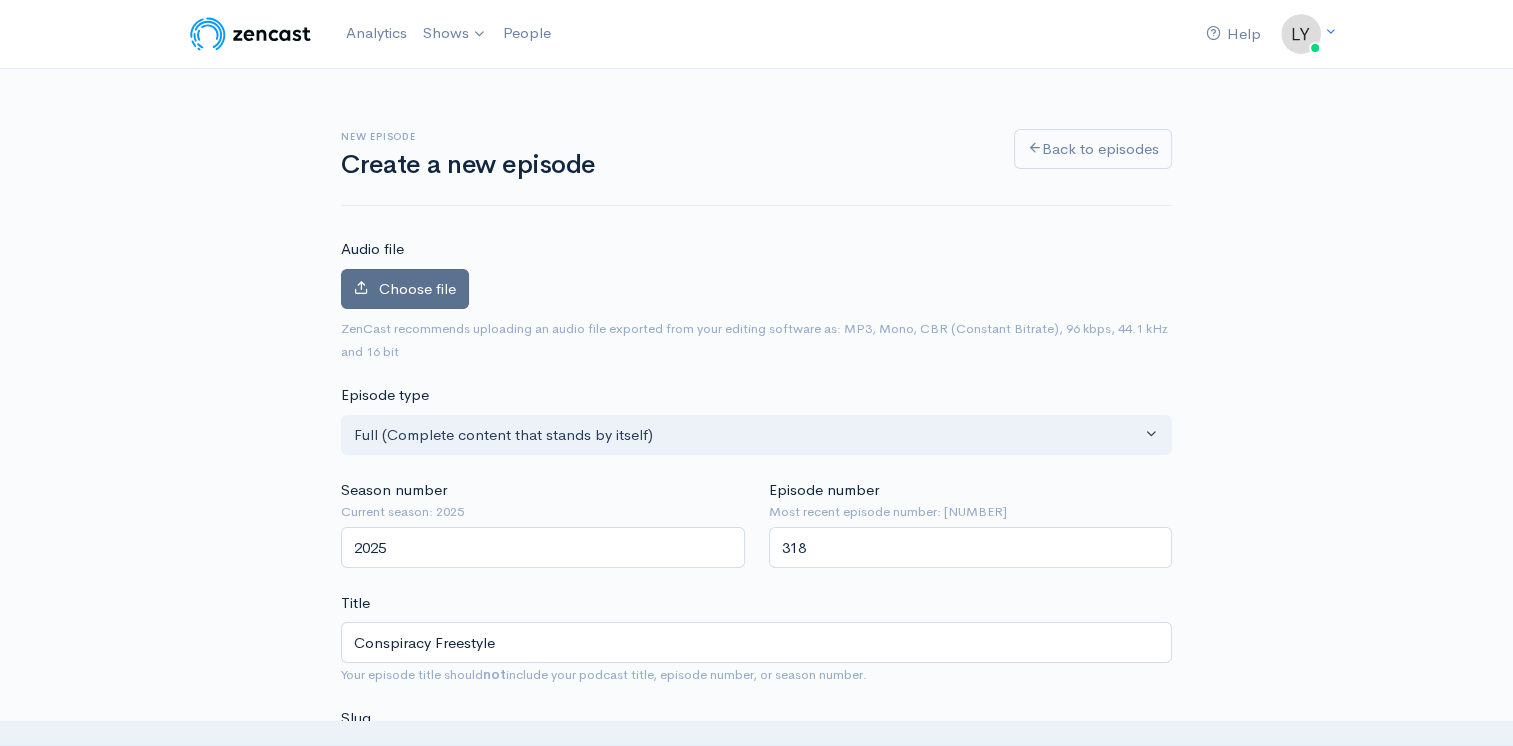 click on "Choose file" at bounding box center [405, 289] 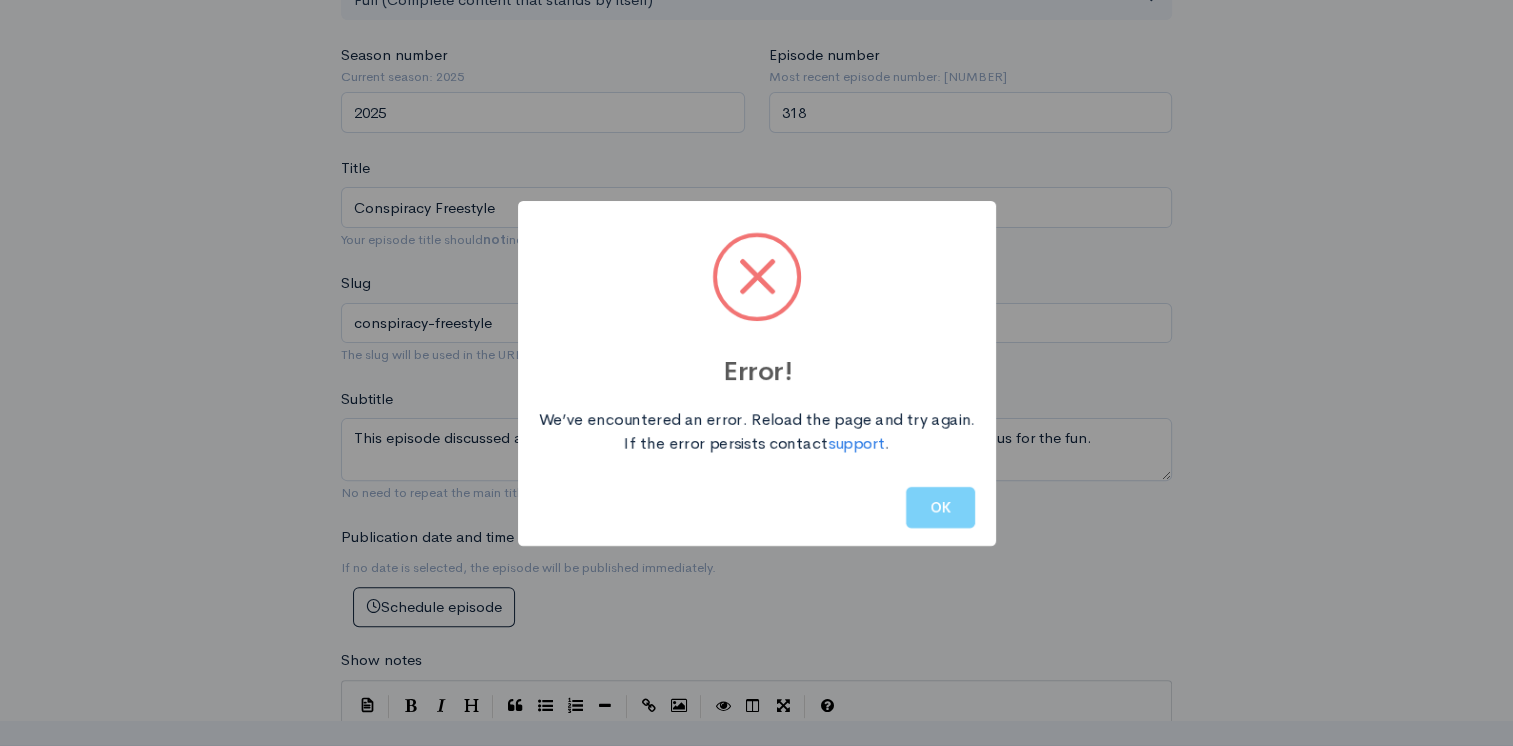 scroll, scrollTop: 981, scrollLeft: 0, axis: vertical 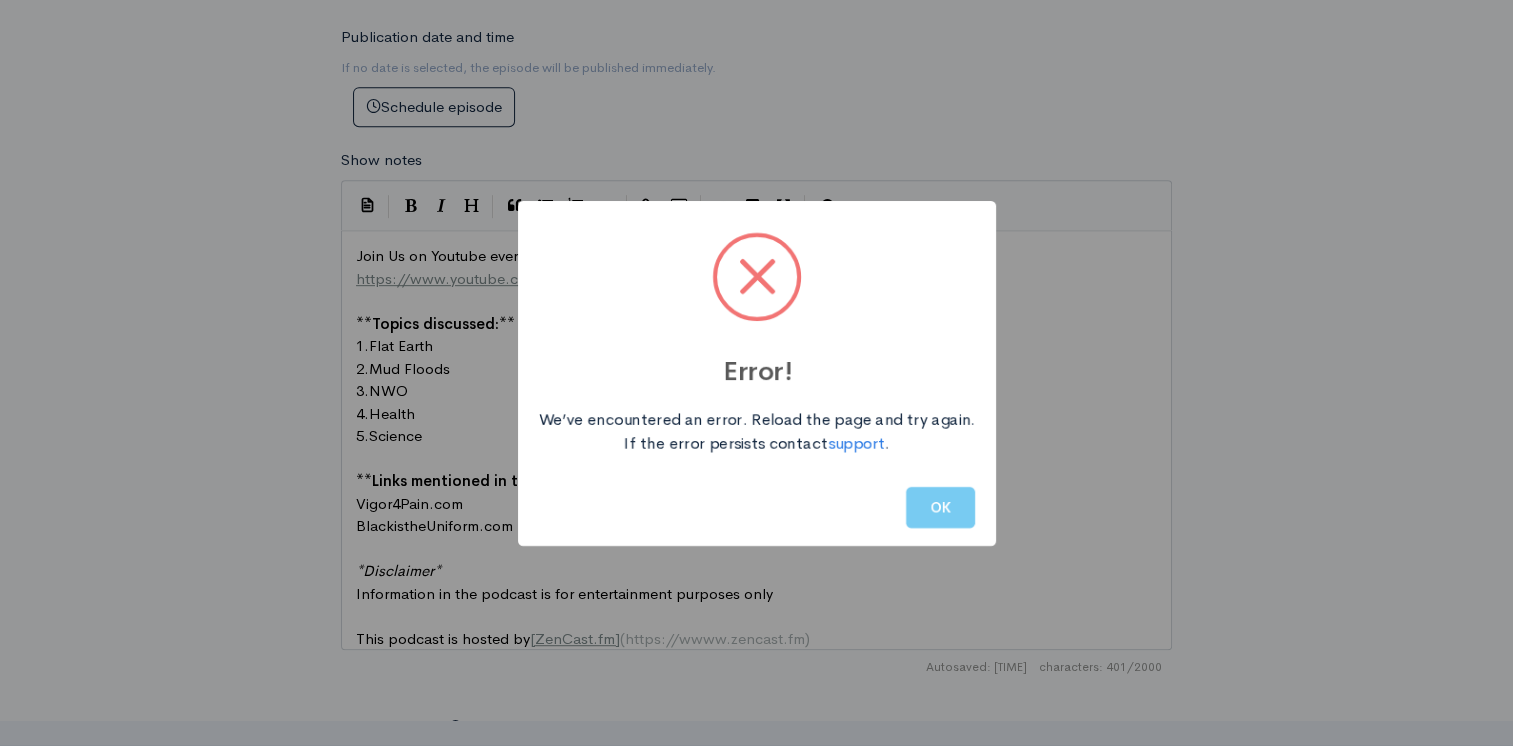 click on "OK" at bounding box center [940, 507] 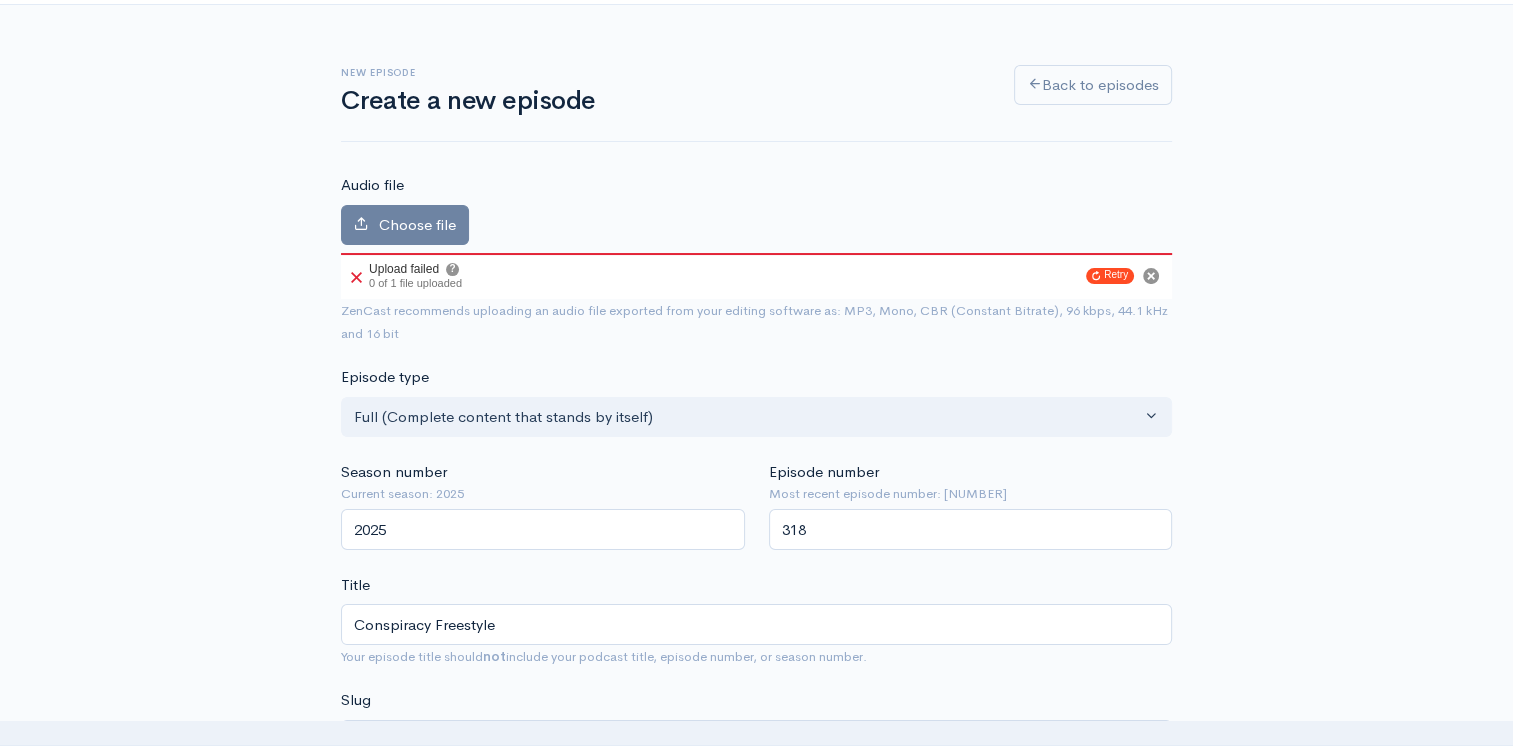 scroll, scrollTop: 0, scrollLeft: 0, axis: both 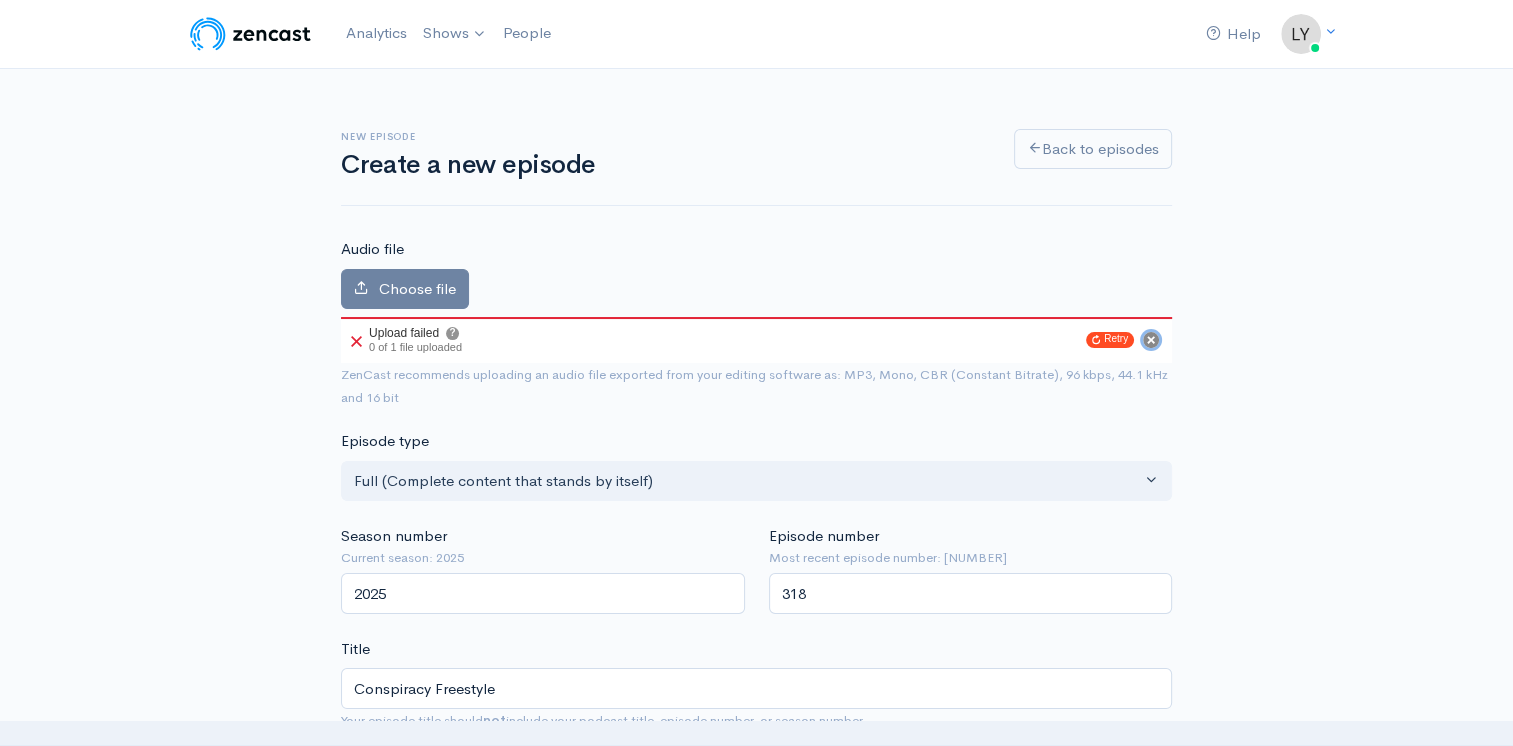 click 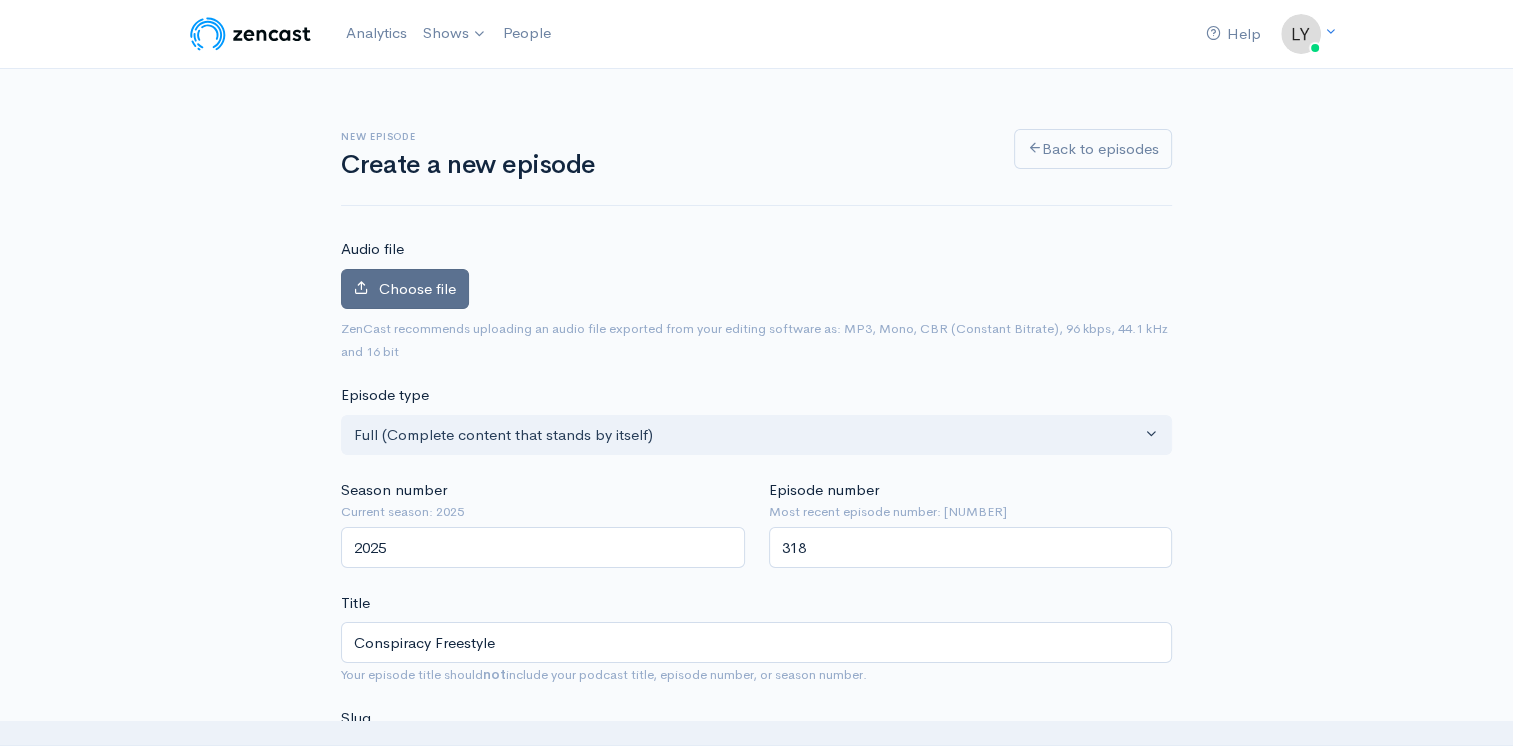 click on "Choose file" at bounding box center (417, 288) 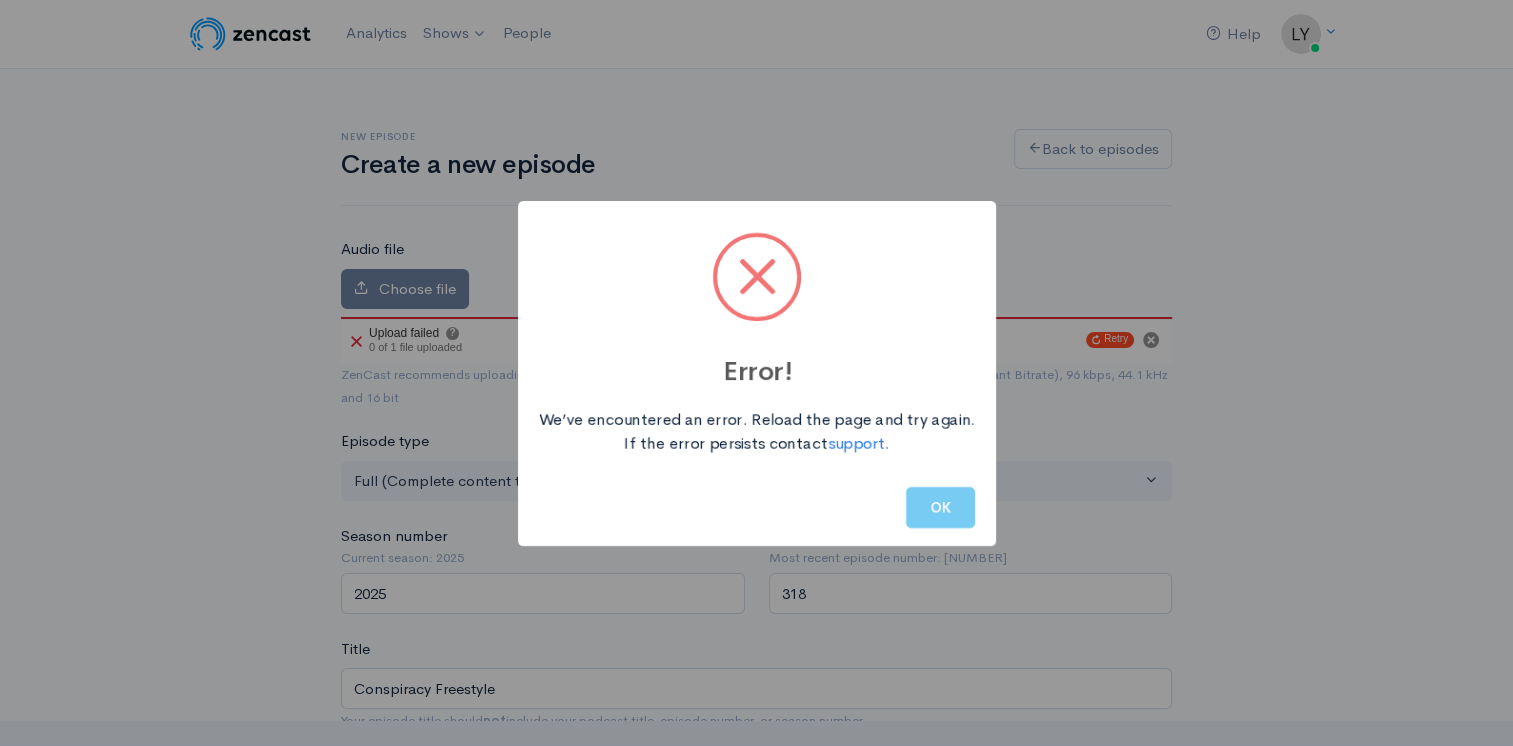 click on "OK" at bounding box center (940, 507) 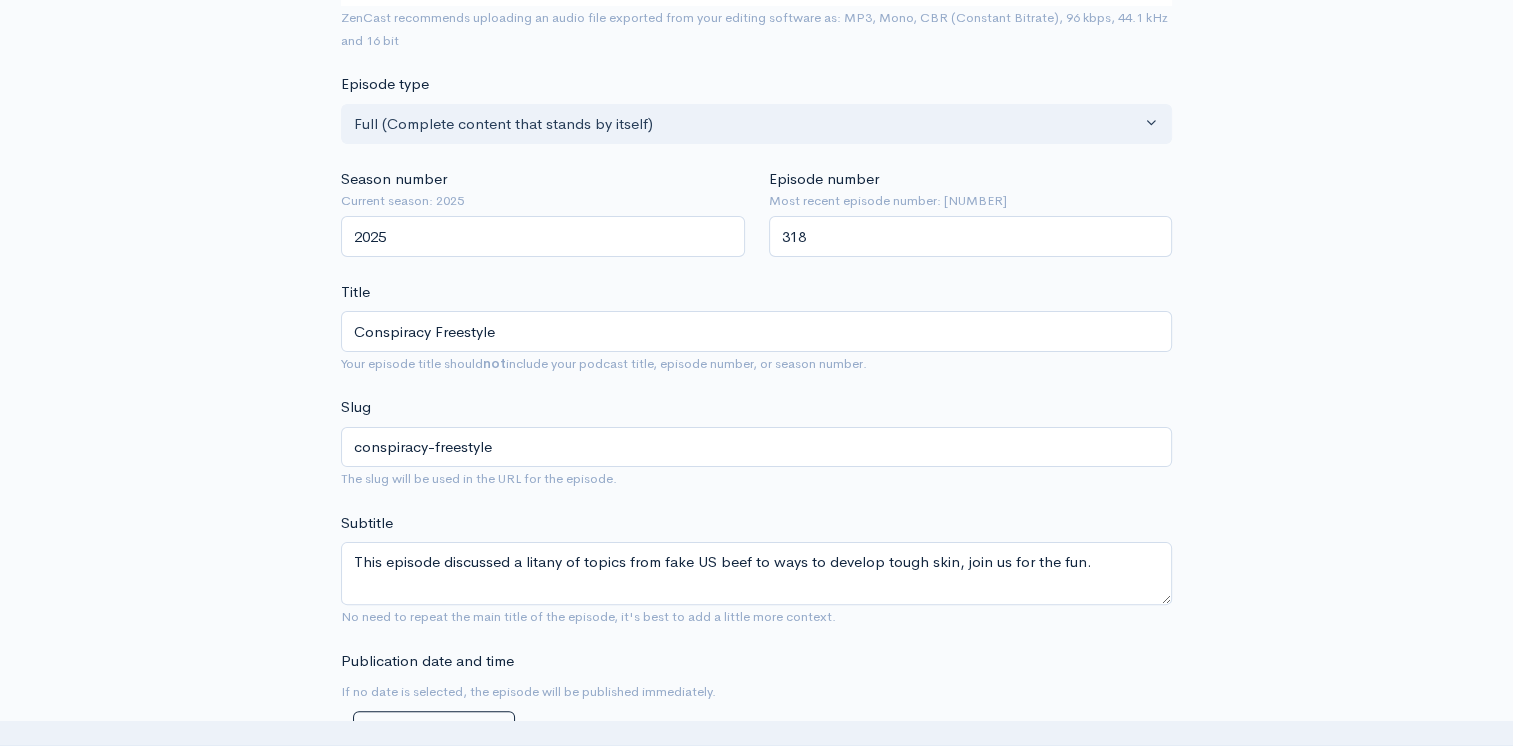 scroll, scrollTop: 500, scrollLeft: 0, axis: vertical 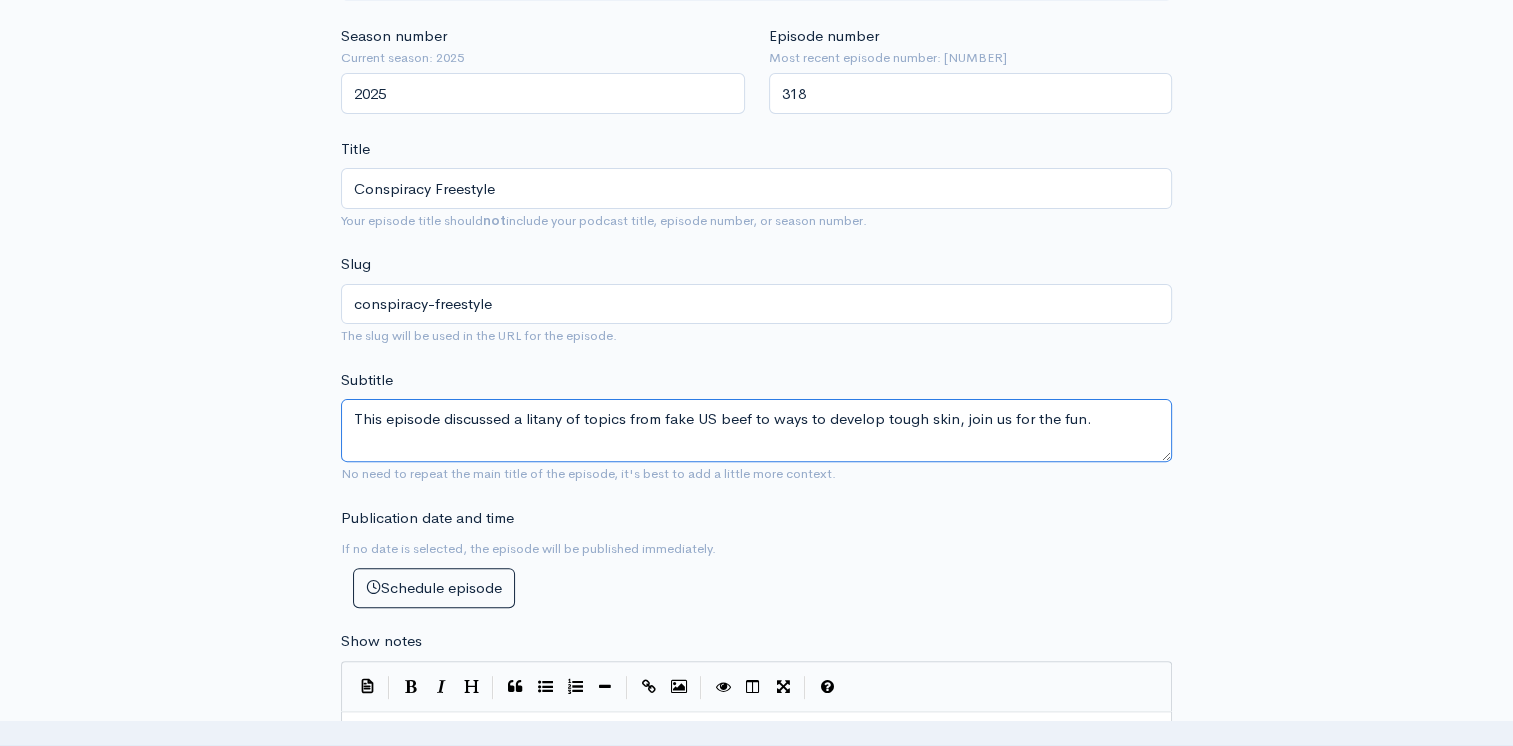 drag, startPoint x: 1088, startPoint y: 419, endPoint x: 263, endPoint y: 443, distance: 825.349 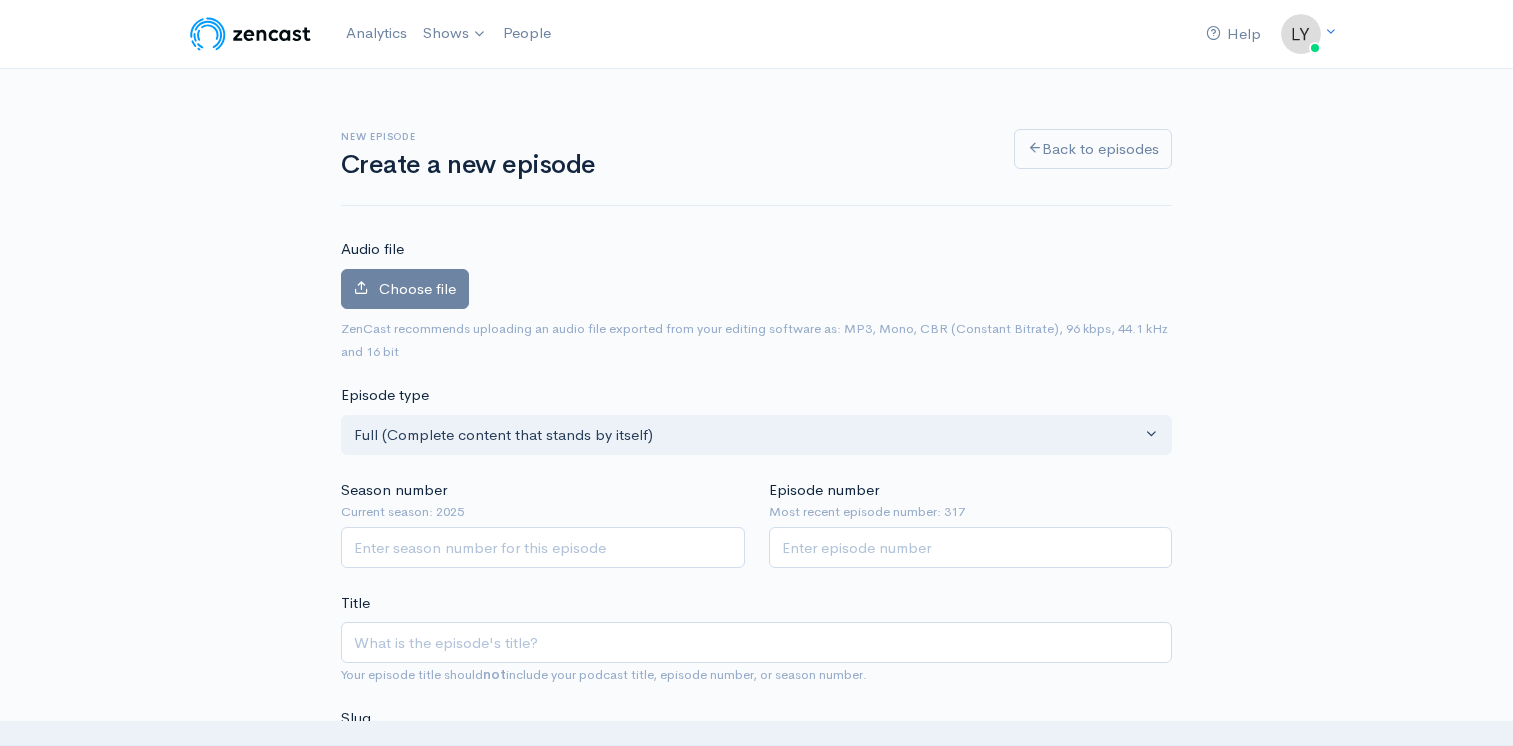 scroll, scrollTop: 454, scrollLeft: 0, axis: vertical 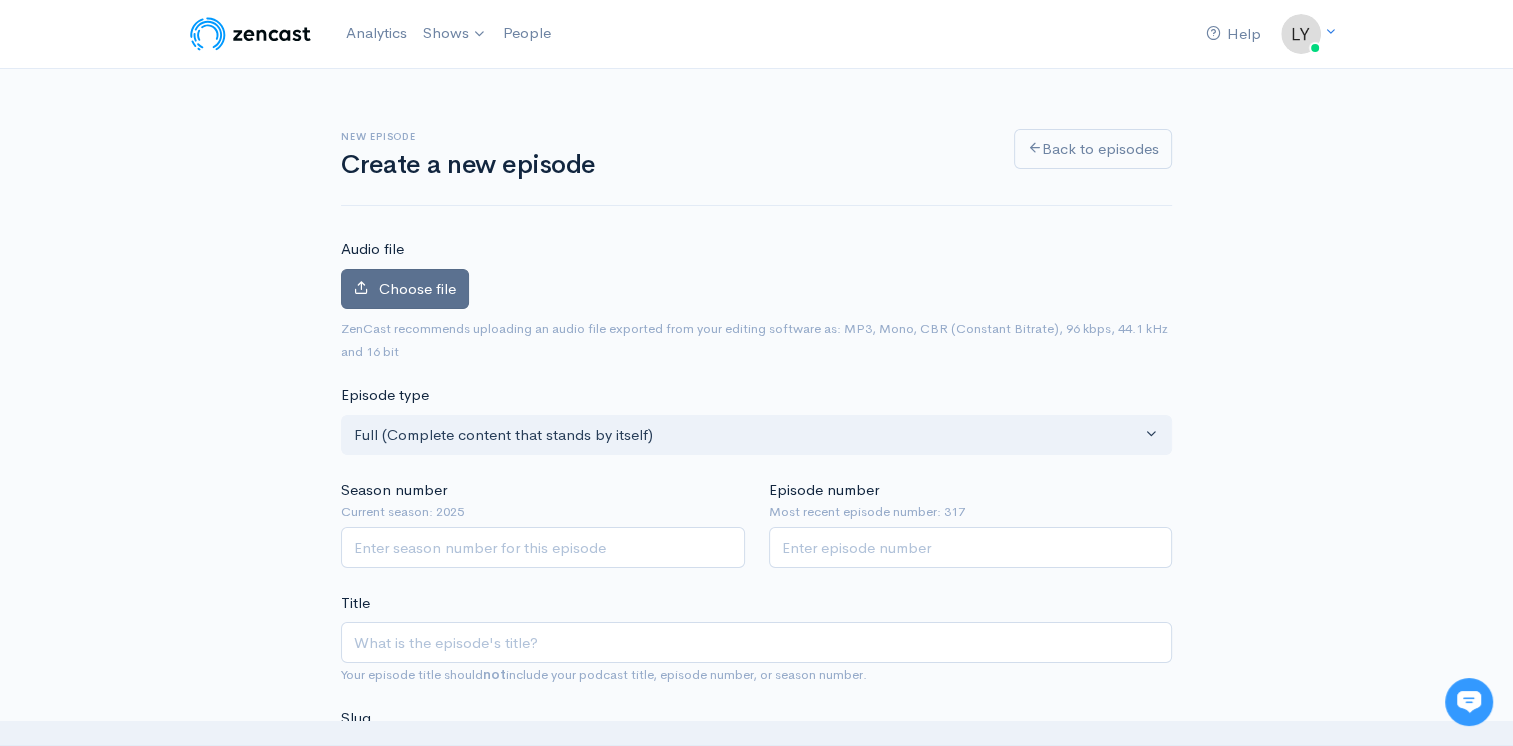 click on "Choose file" at bounding box center (417, 288) 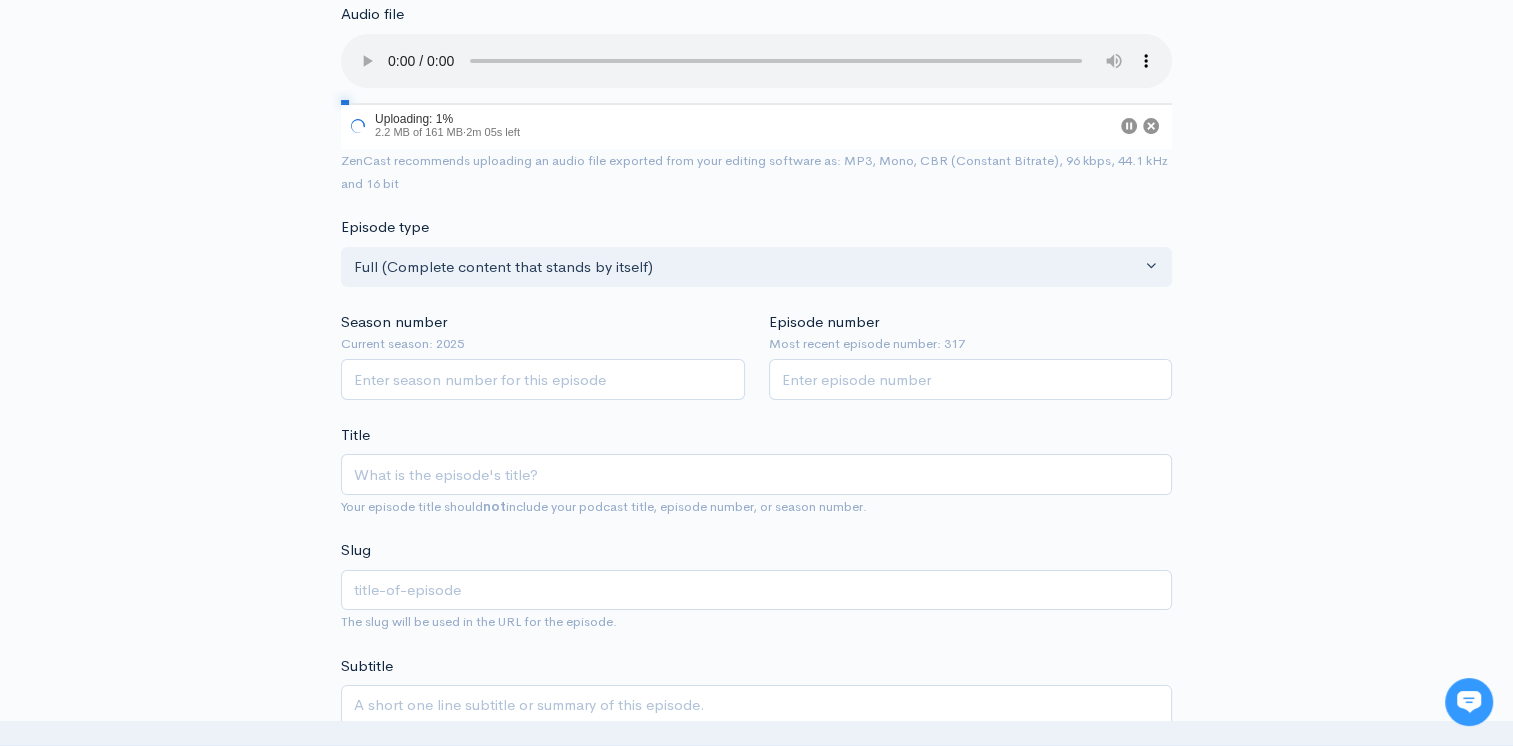 scroll, scrollTop: 500, scrollLeft: 0, axis: vertical 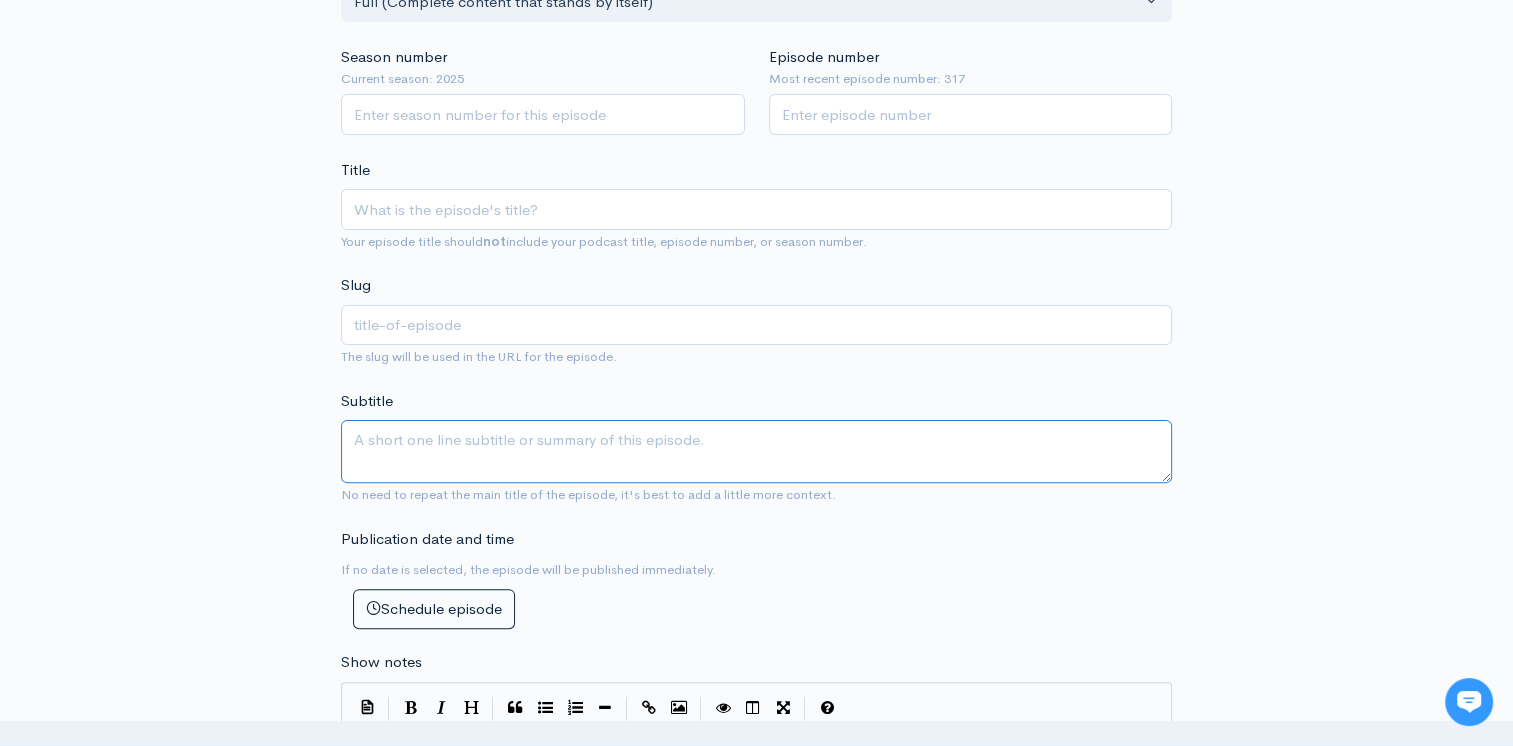 click on "Subtitle" at bounding box center (756, 451) 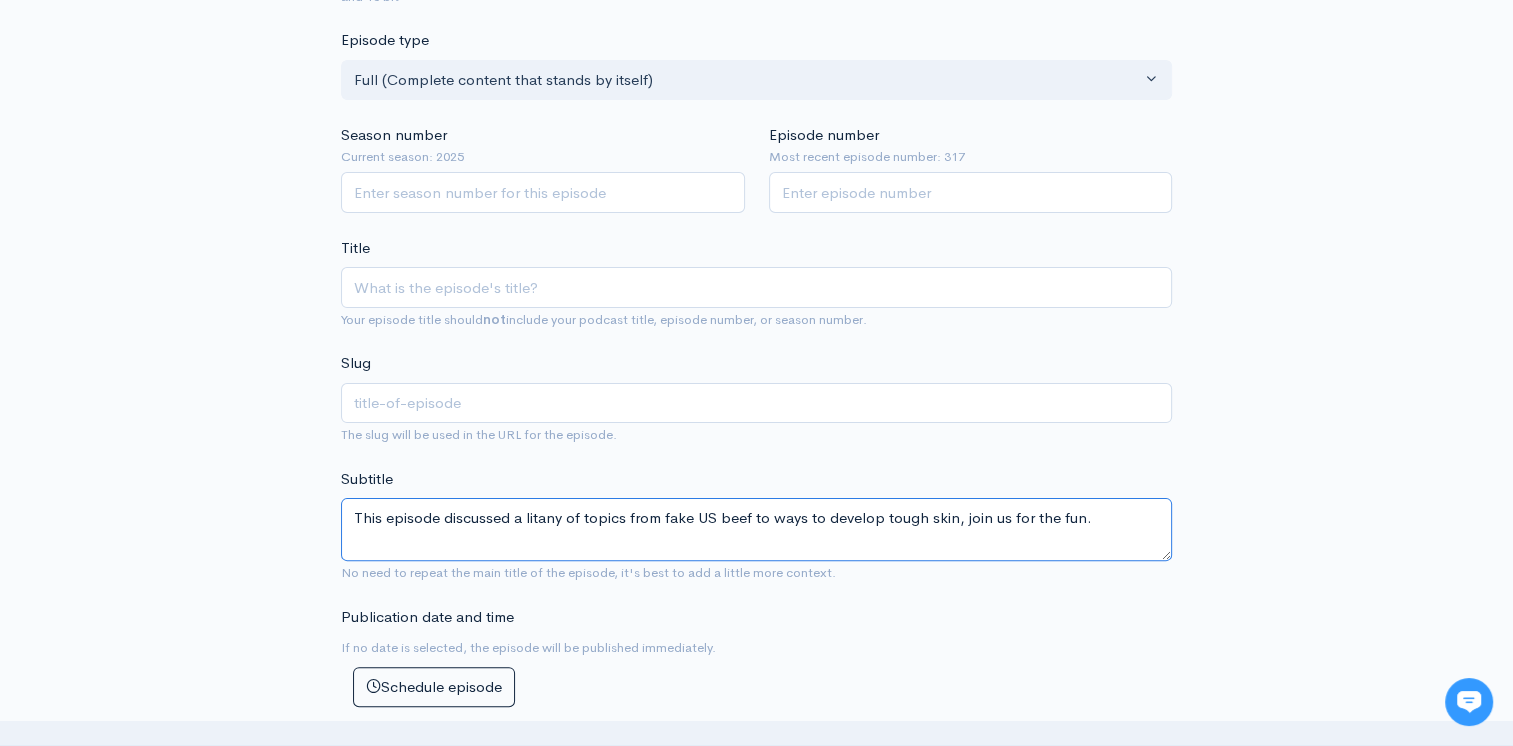 scroll, scrollTop: 300, scrollLeft: 0, axis: vertical 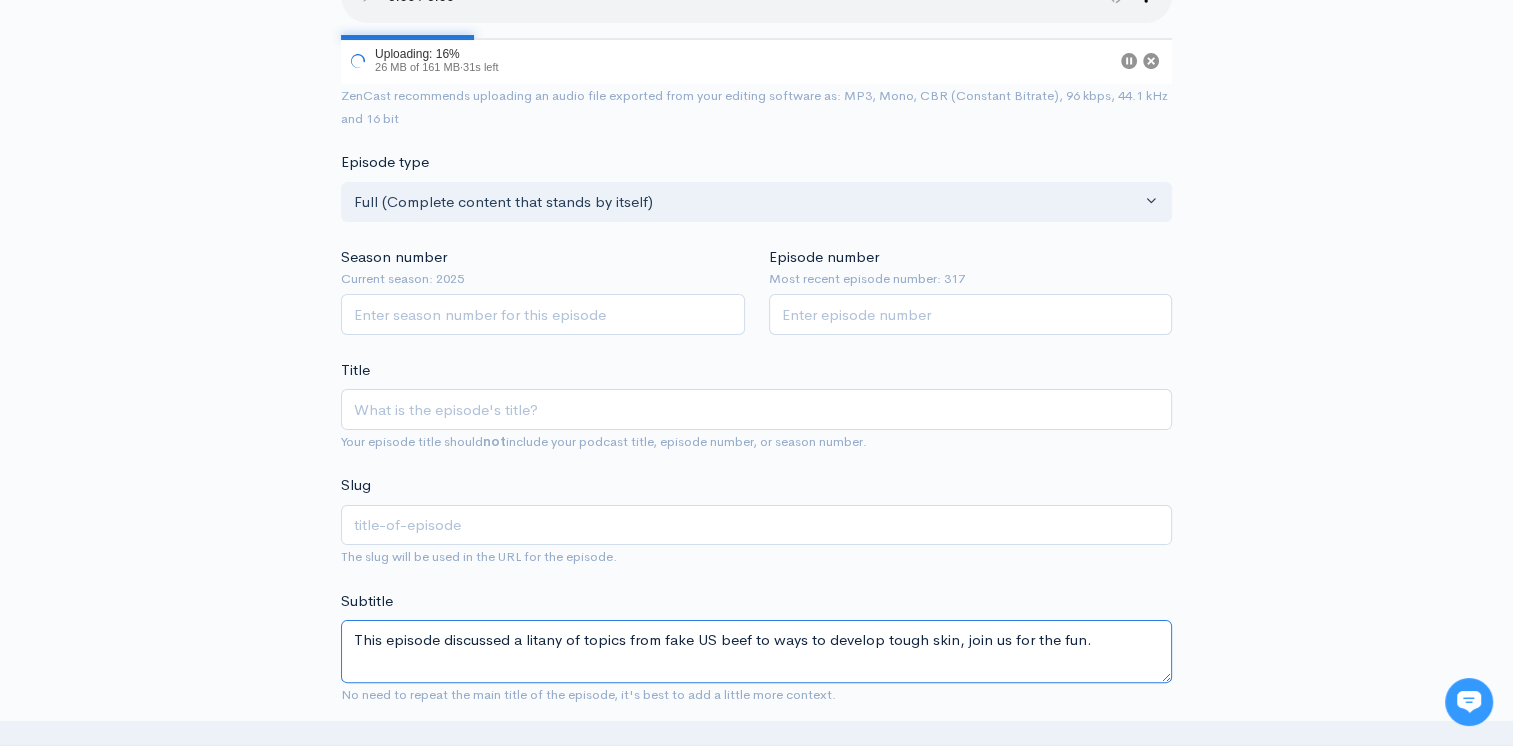 type on "This episode discussed a litany of topics from fake US beef to ways to develop tough skin, join us for the fun." 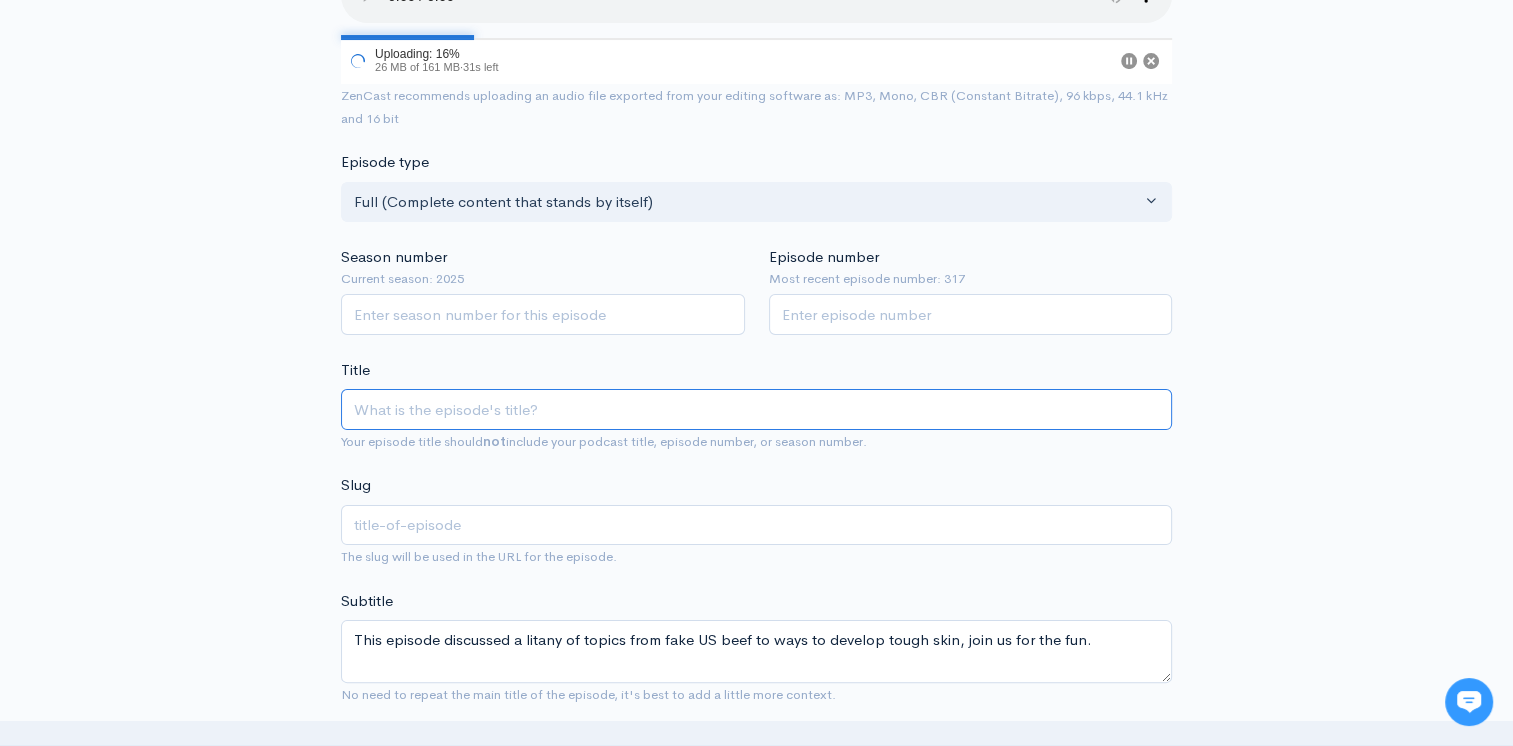 click on "Title" at bounding box center [756, 409] 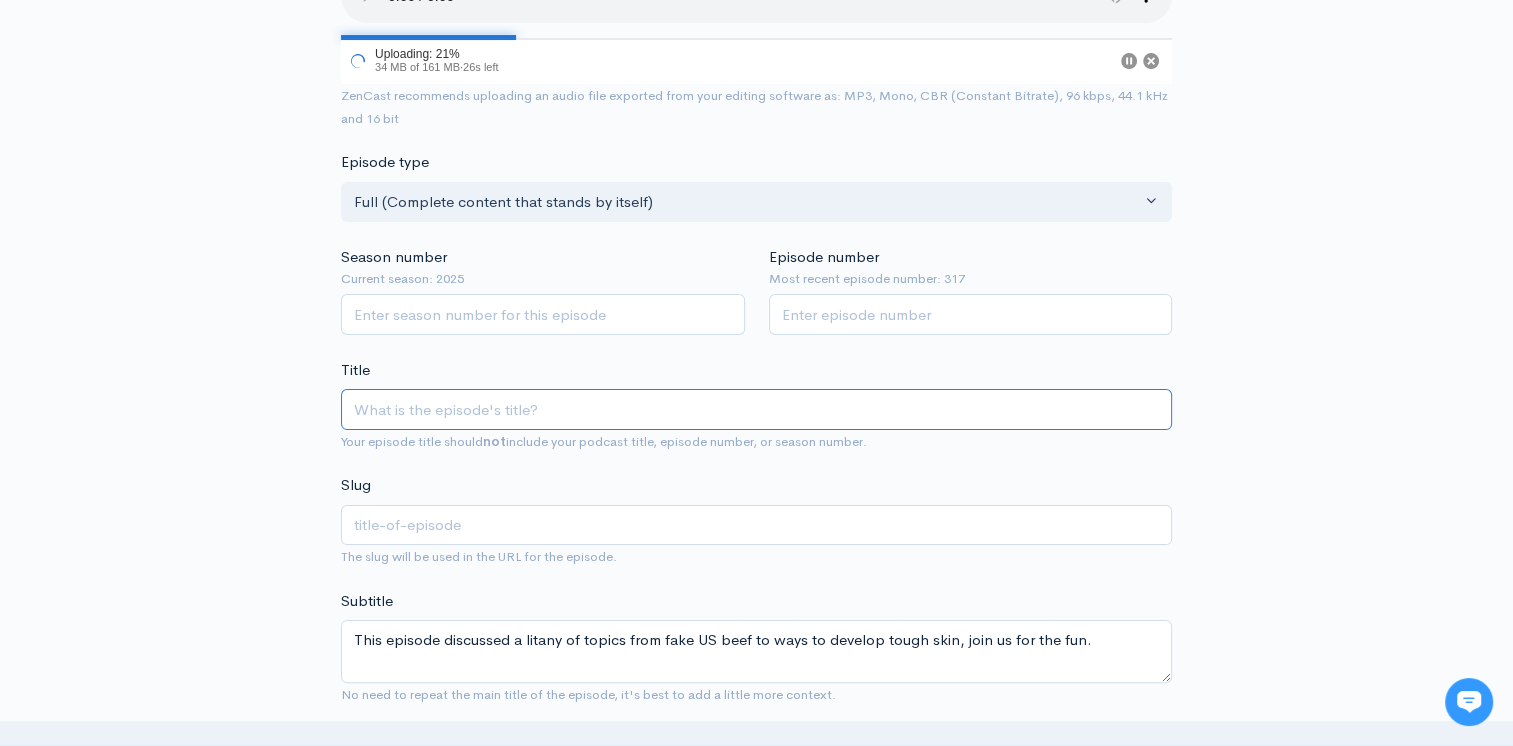 type on "C" 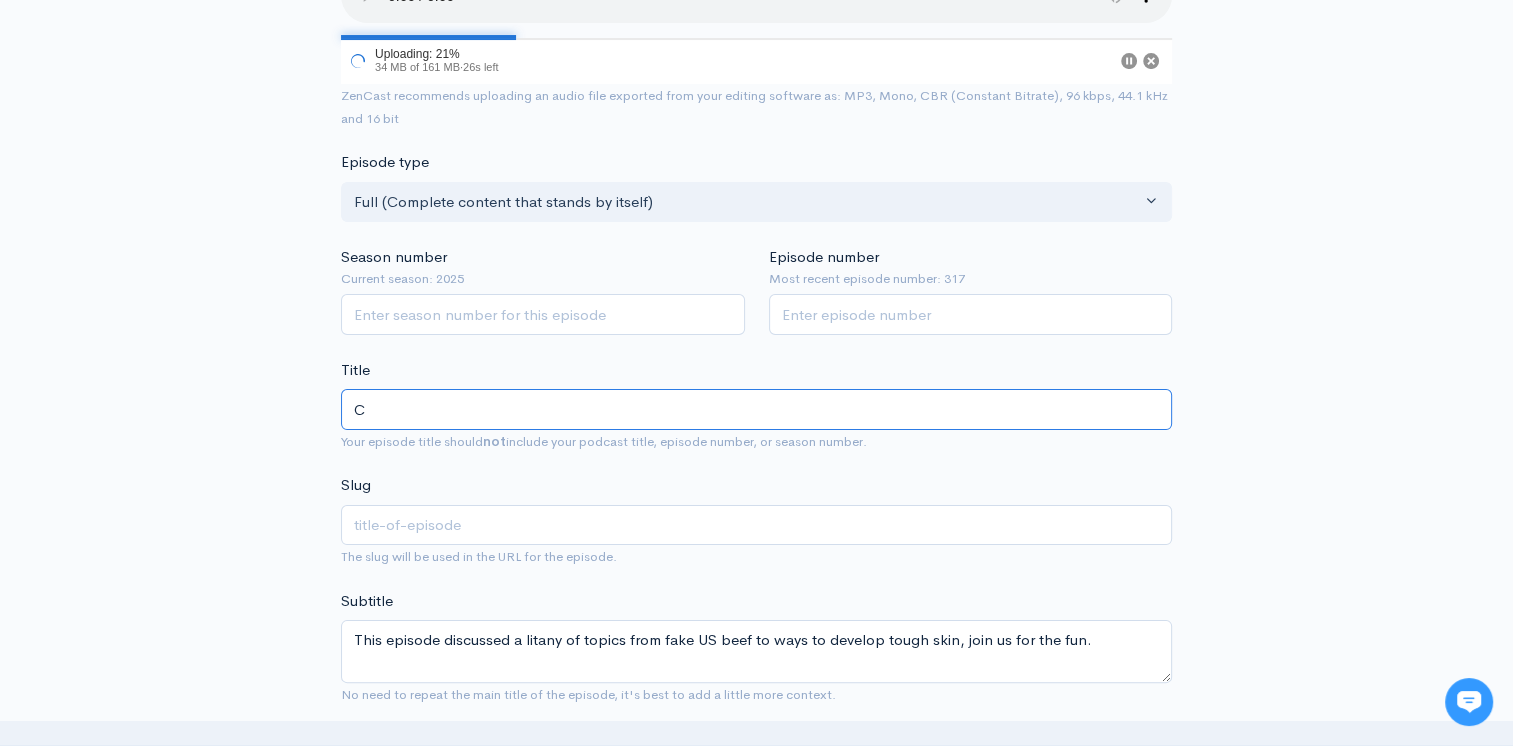 type on "c" 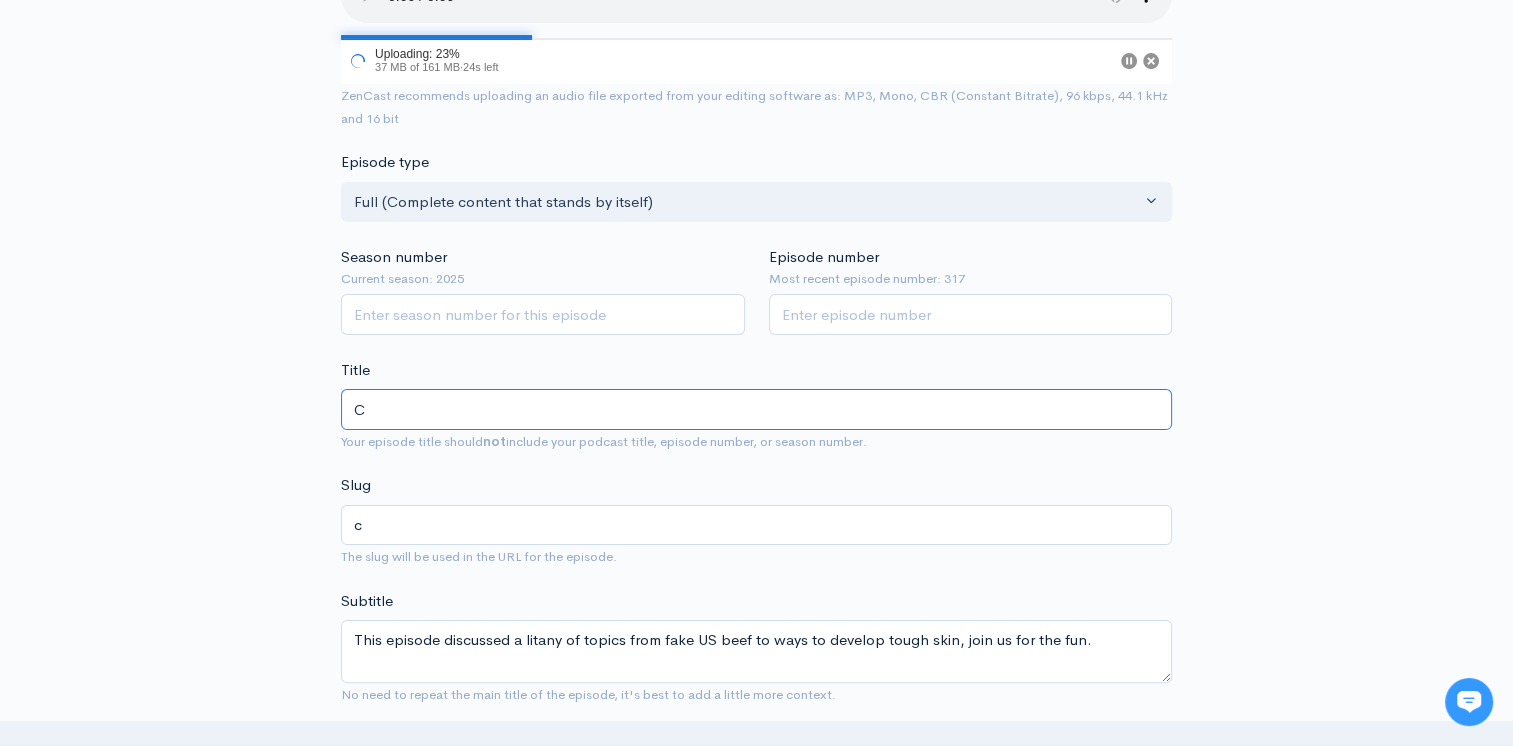 type on "Co" 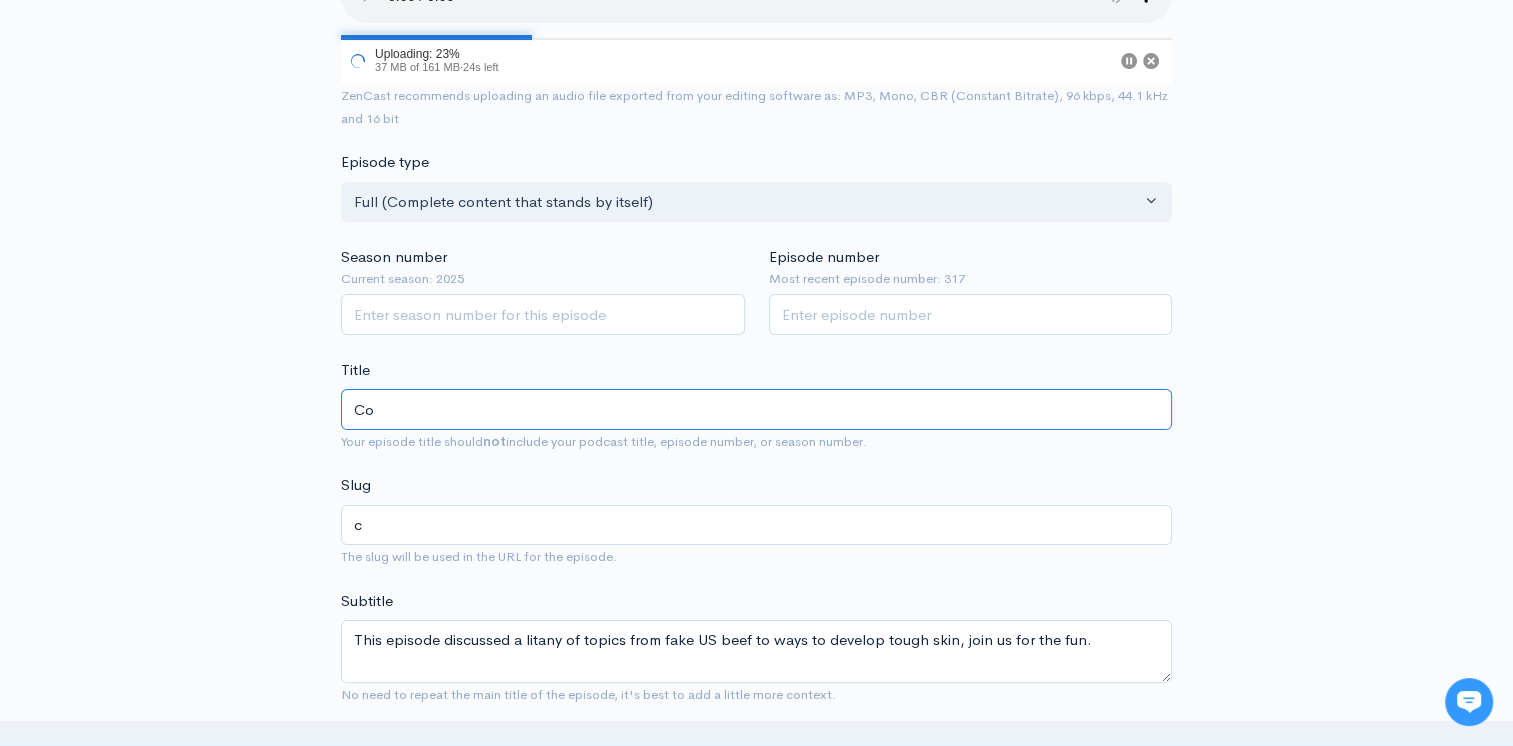 type on "co" 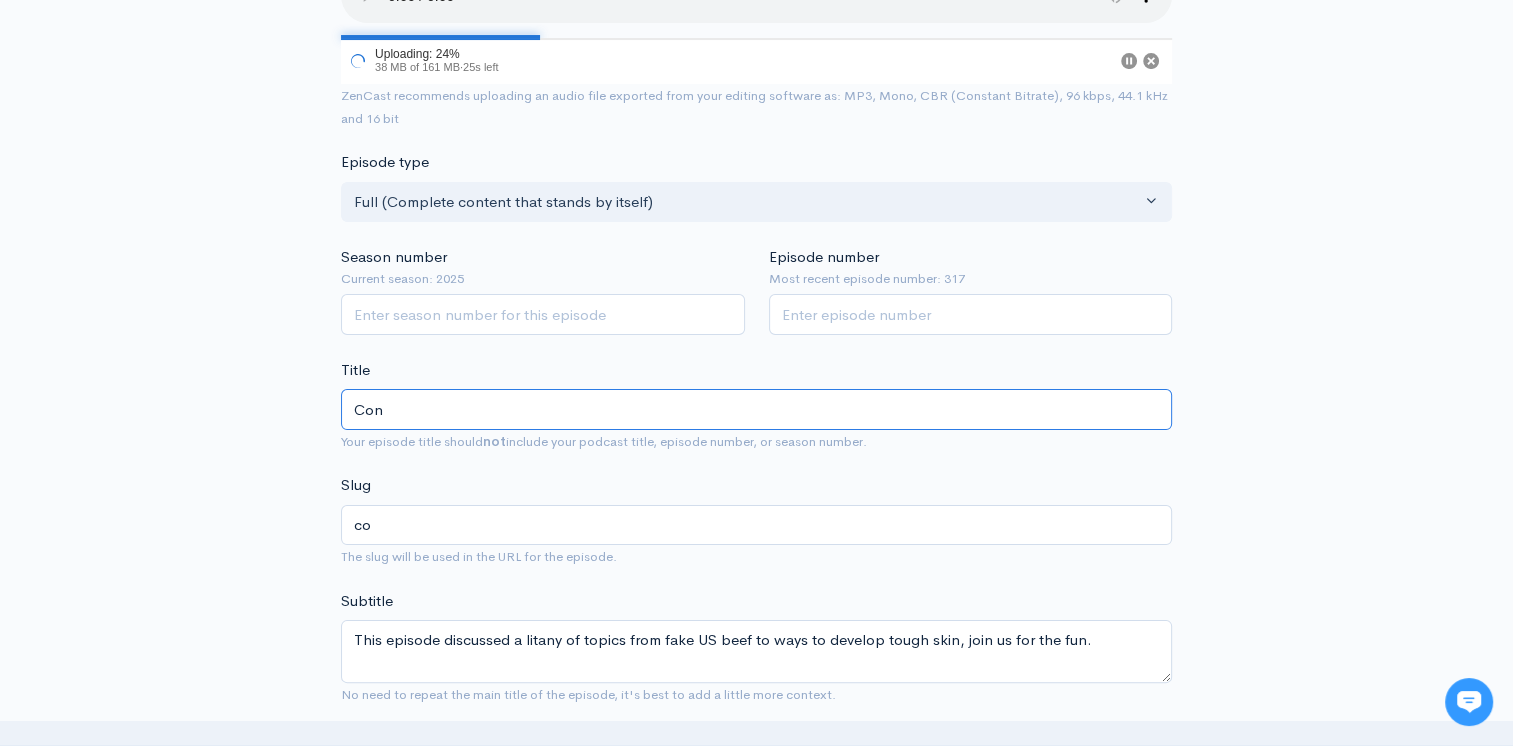 type on "Cons" 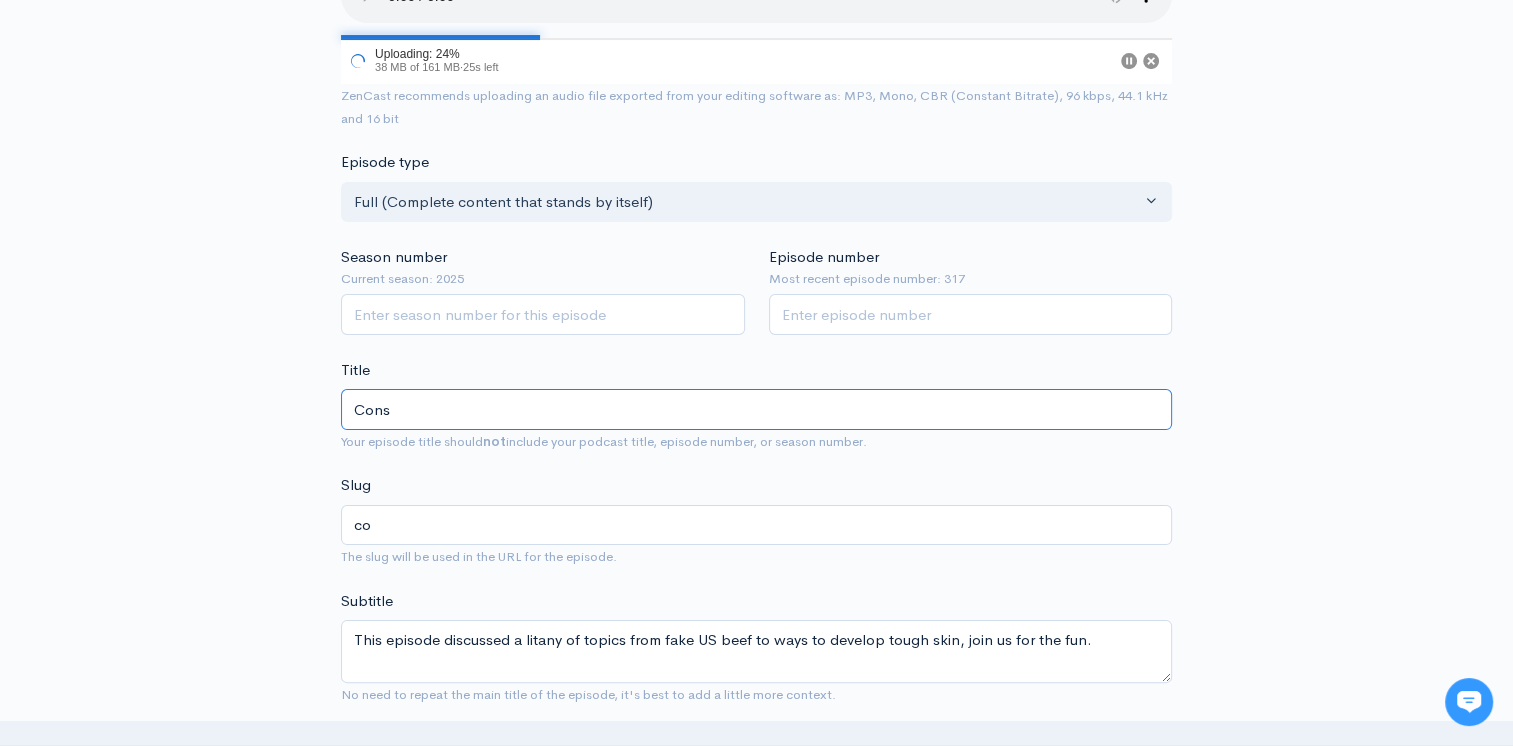 type on "cons" 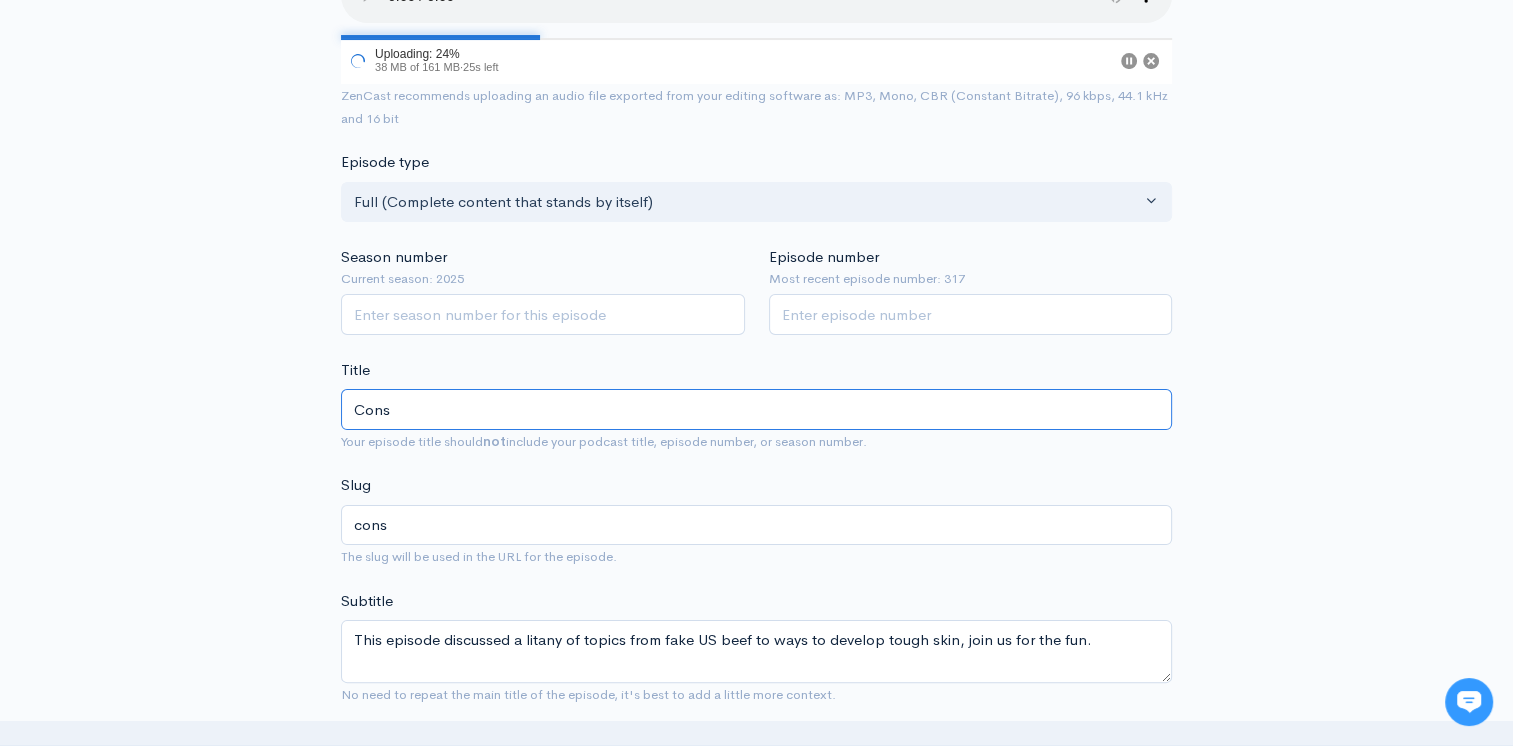 type on "Consp" 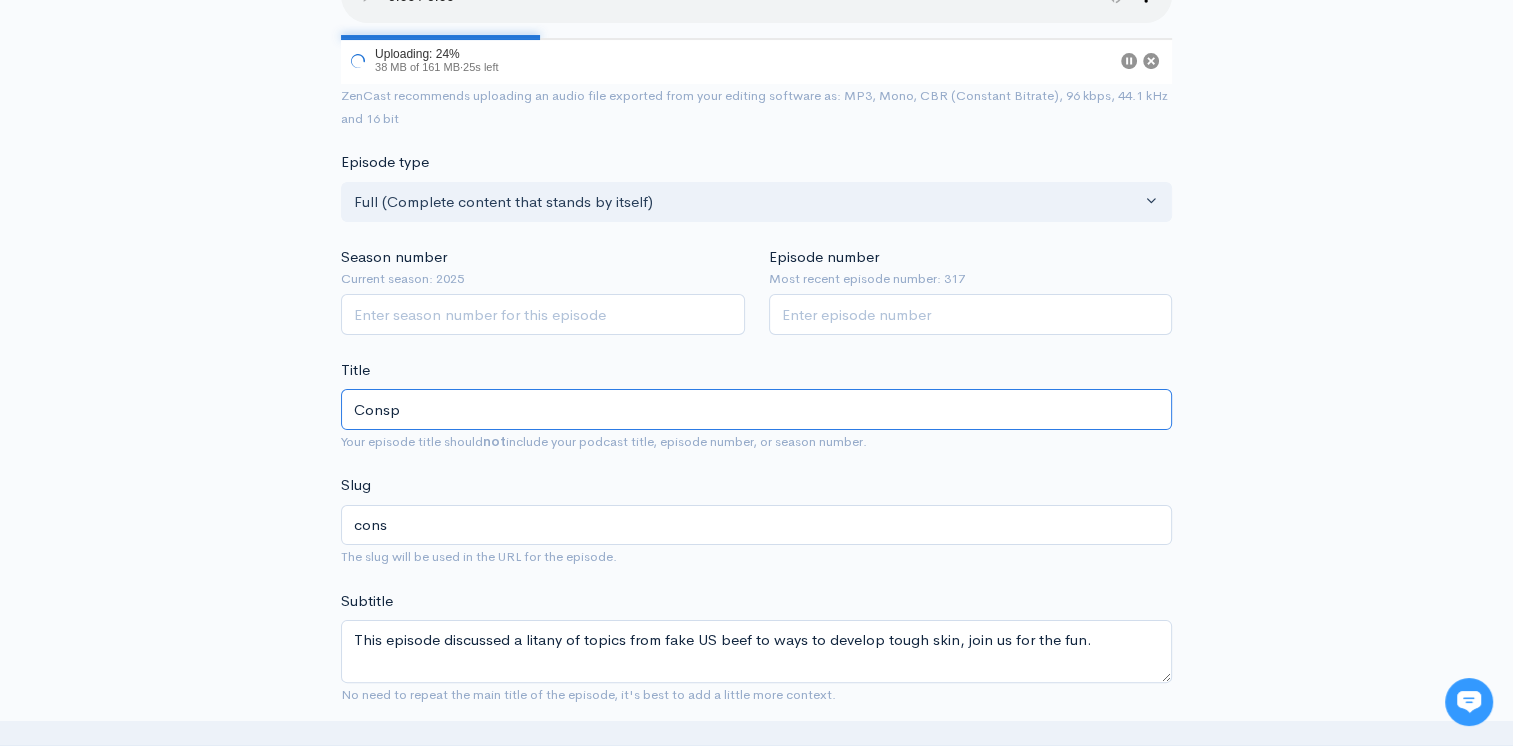 type on "consp" 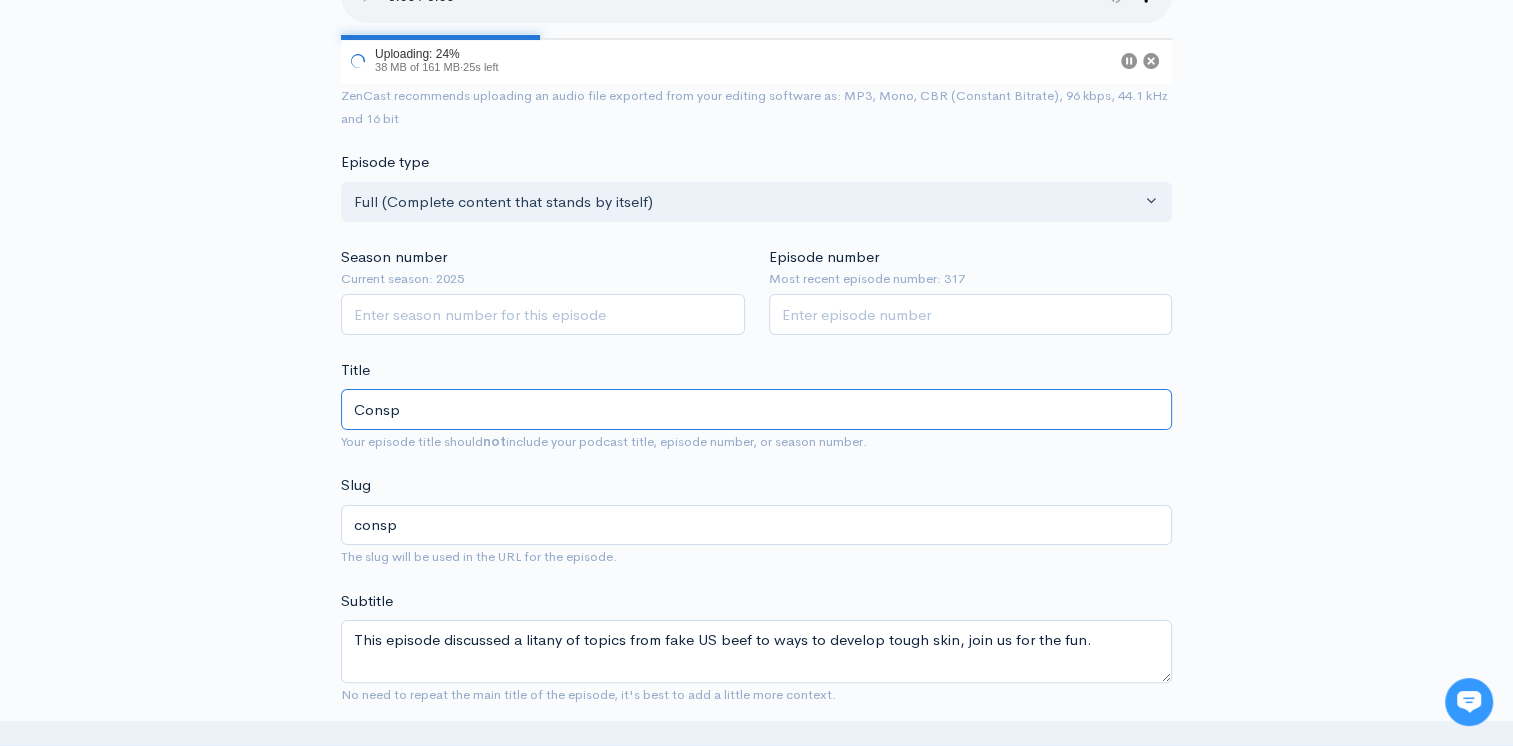 type on "Conspi" 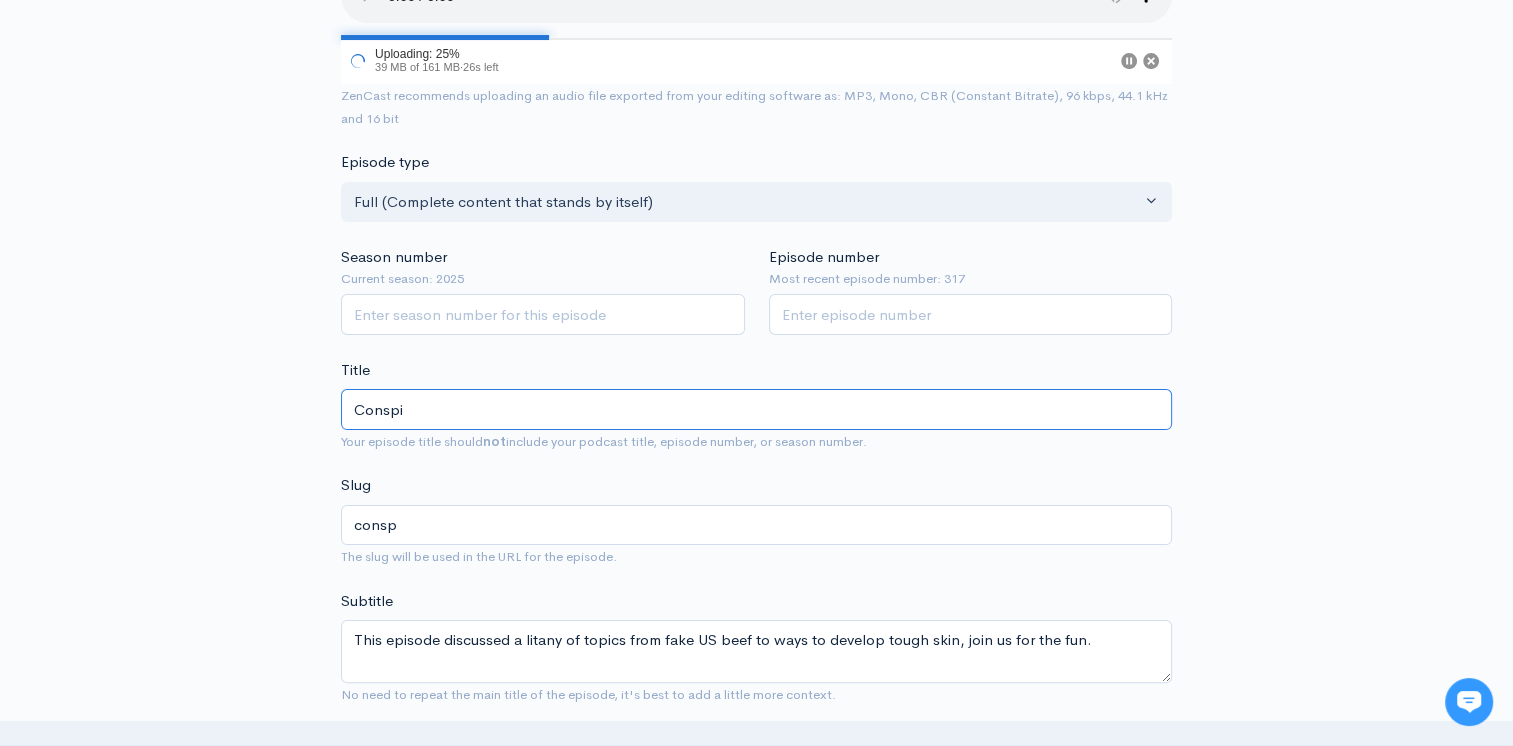 type on "conspi" 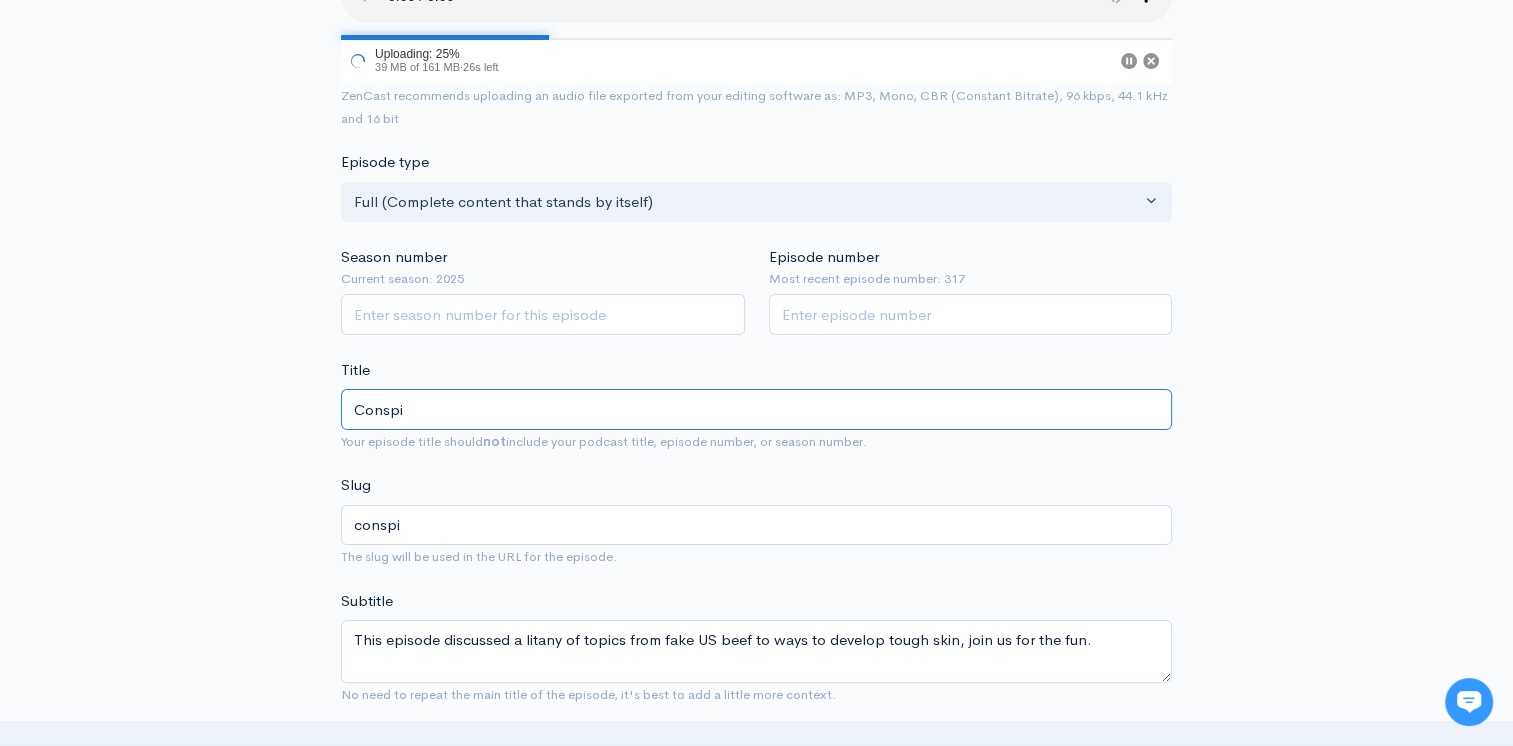 type on "Conspir" 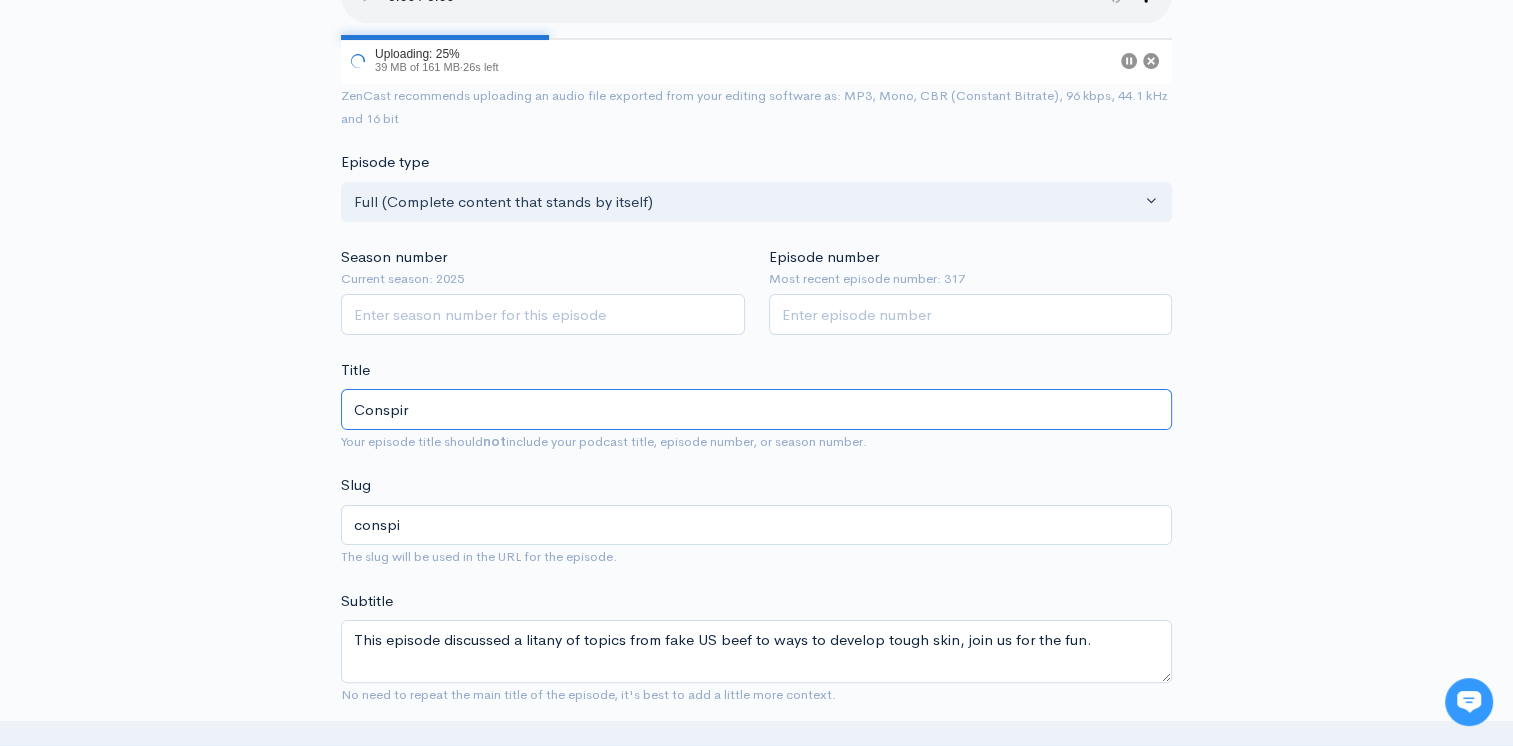 type on "conspir" 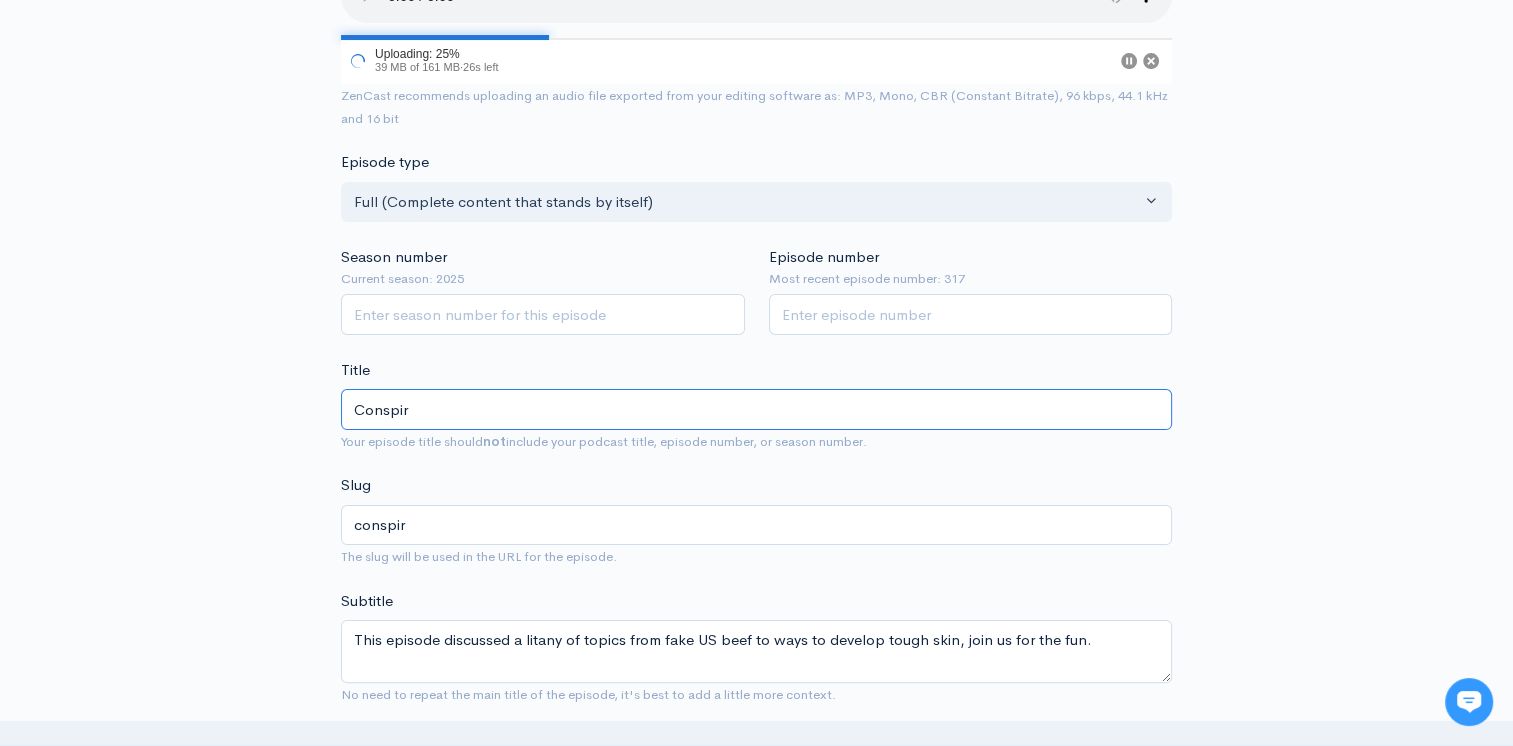 type on "Conspira" 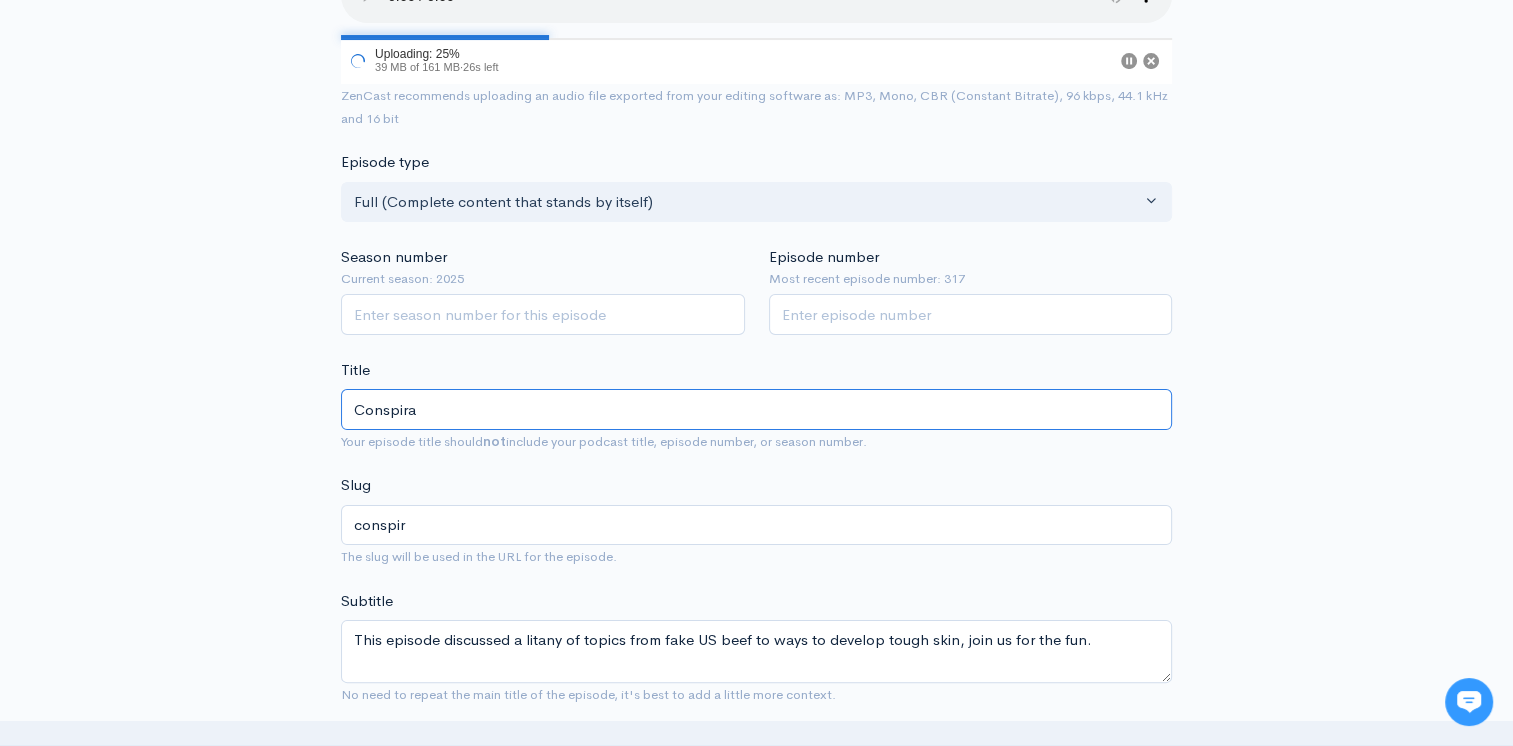 type on "conspira" 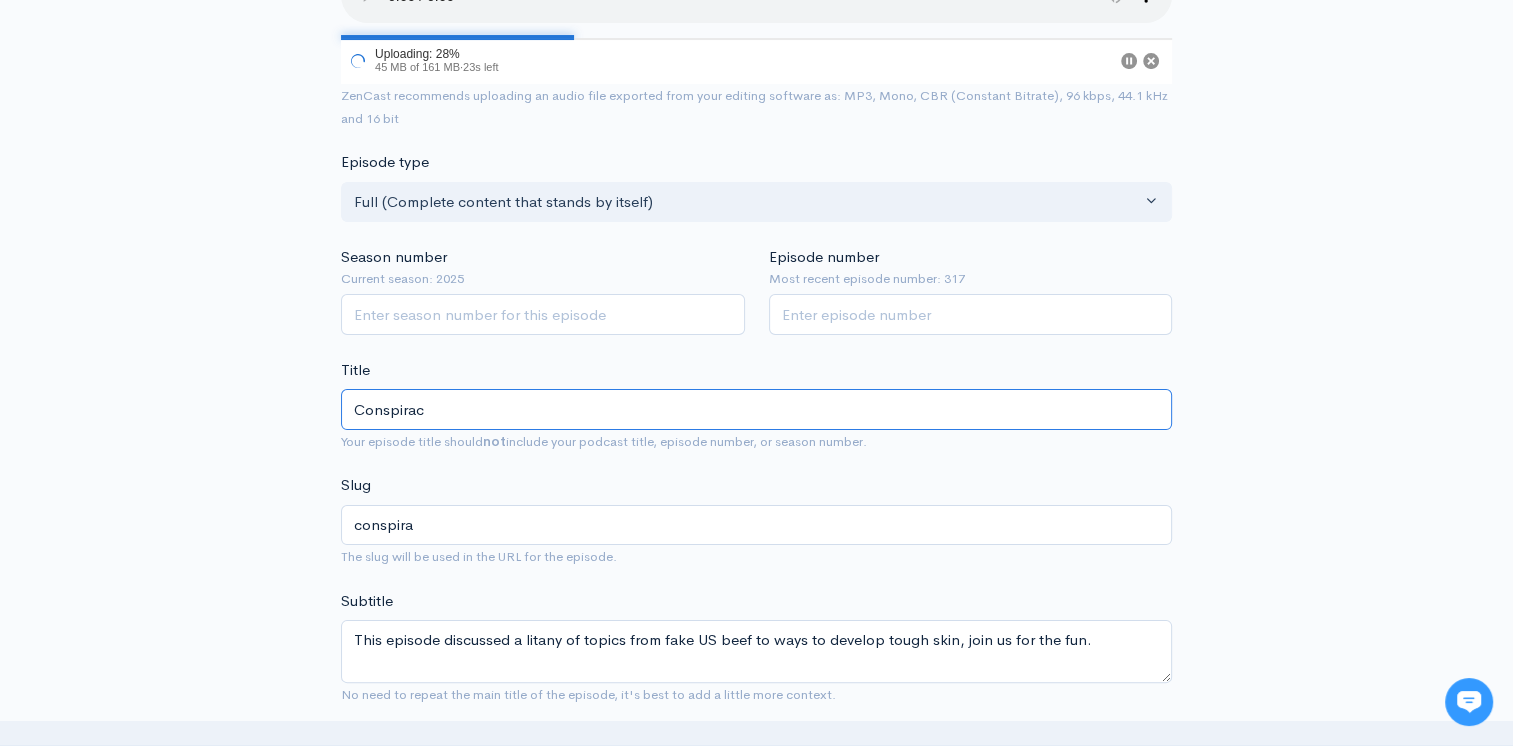 type on "Conspiracy" 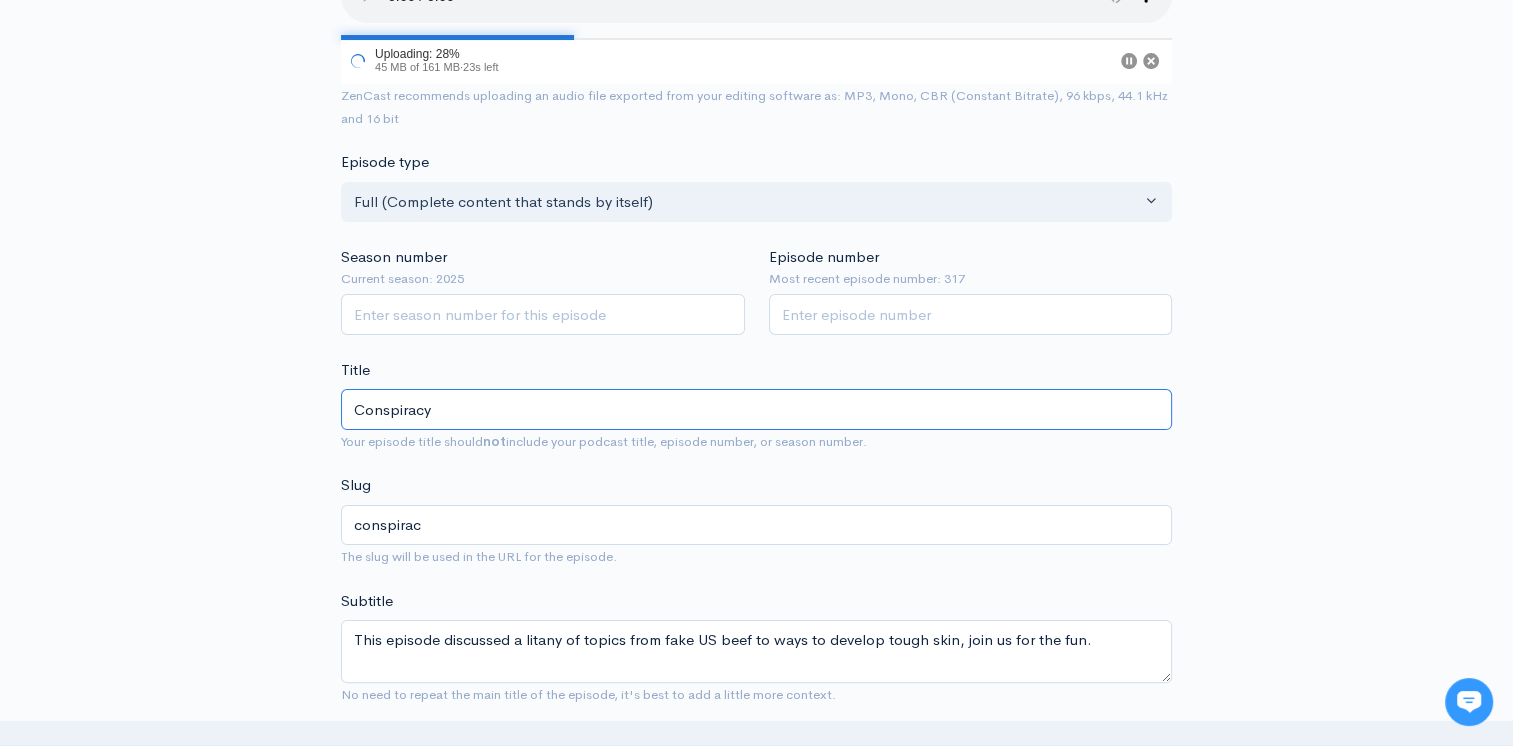 type on "conspiracy" 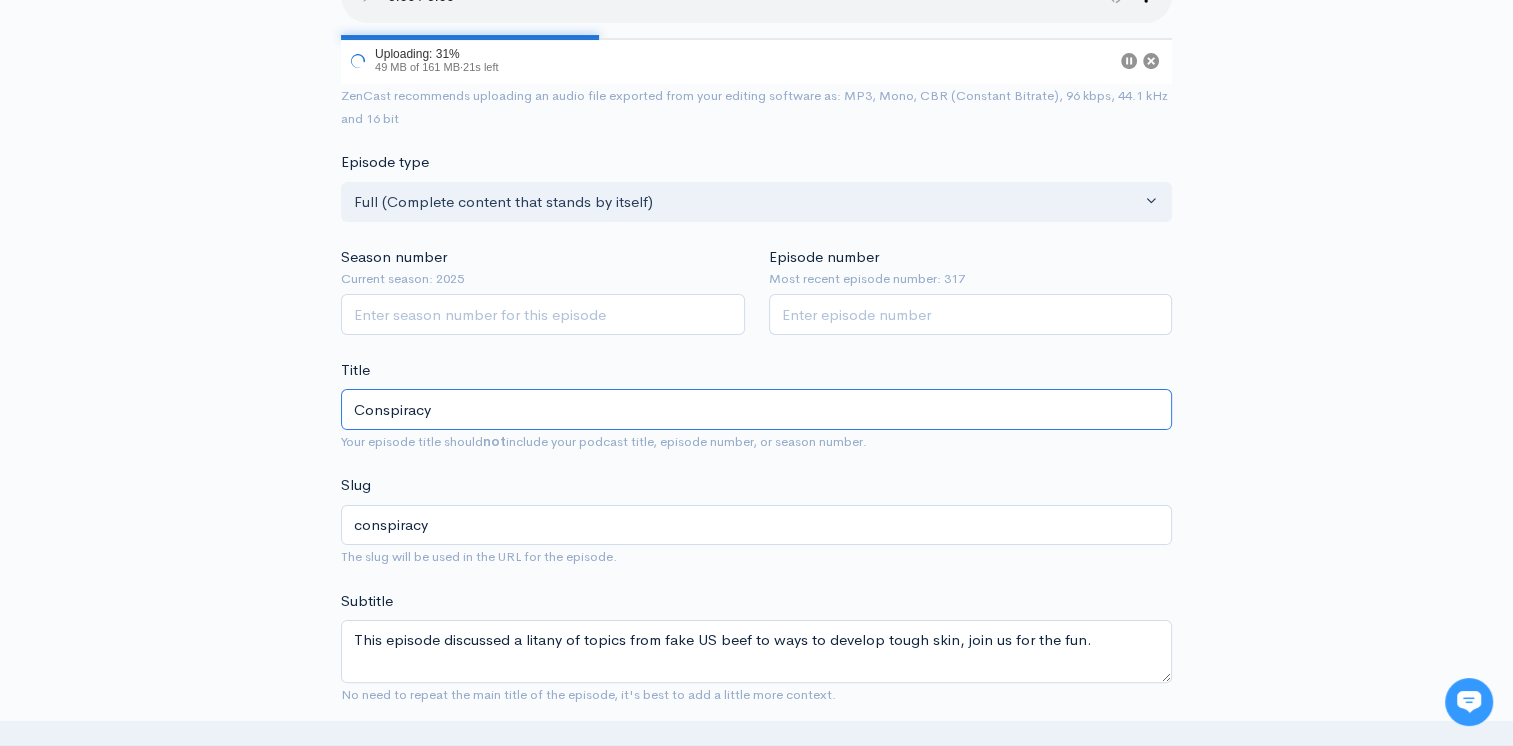 type on "Conspiracy F" 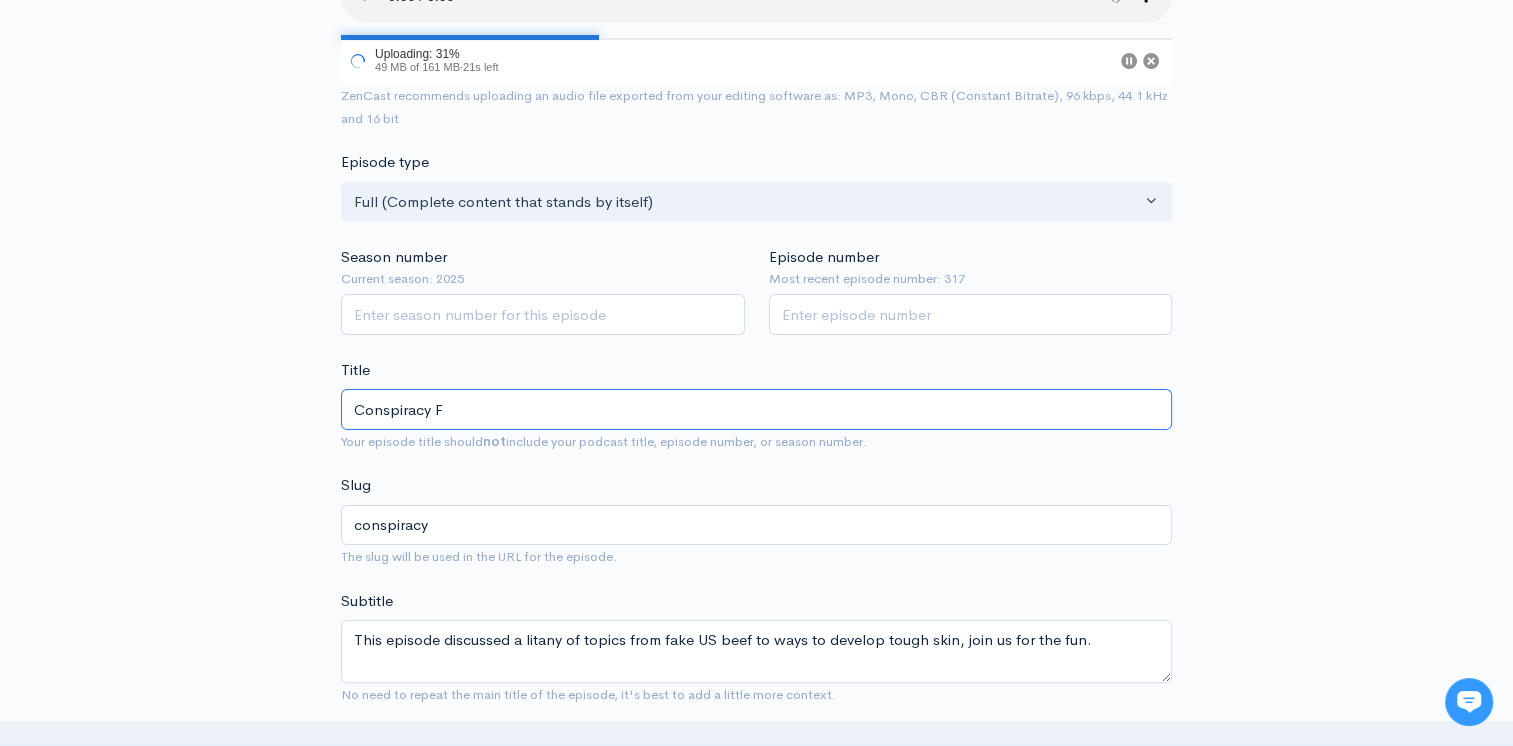type on "conspiracy-f" 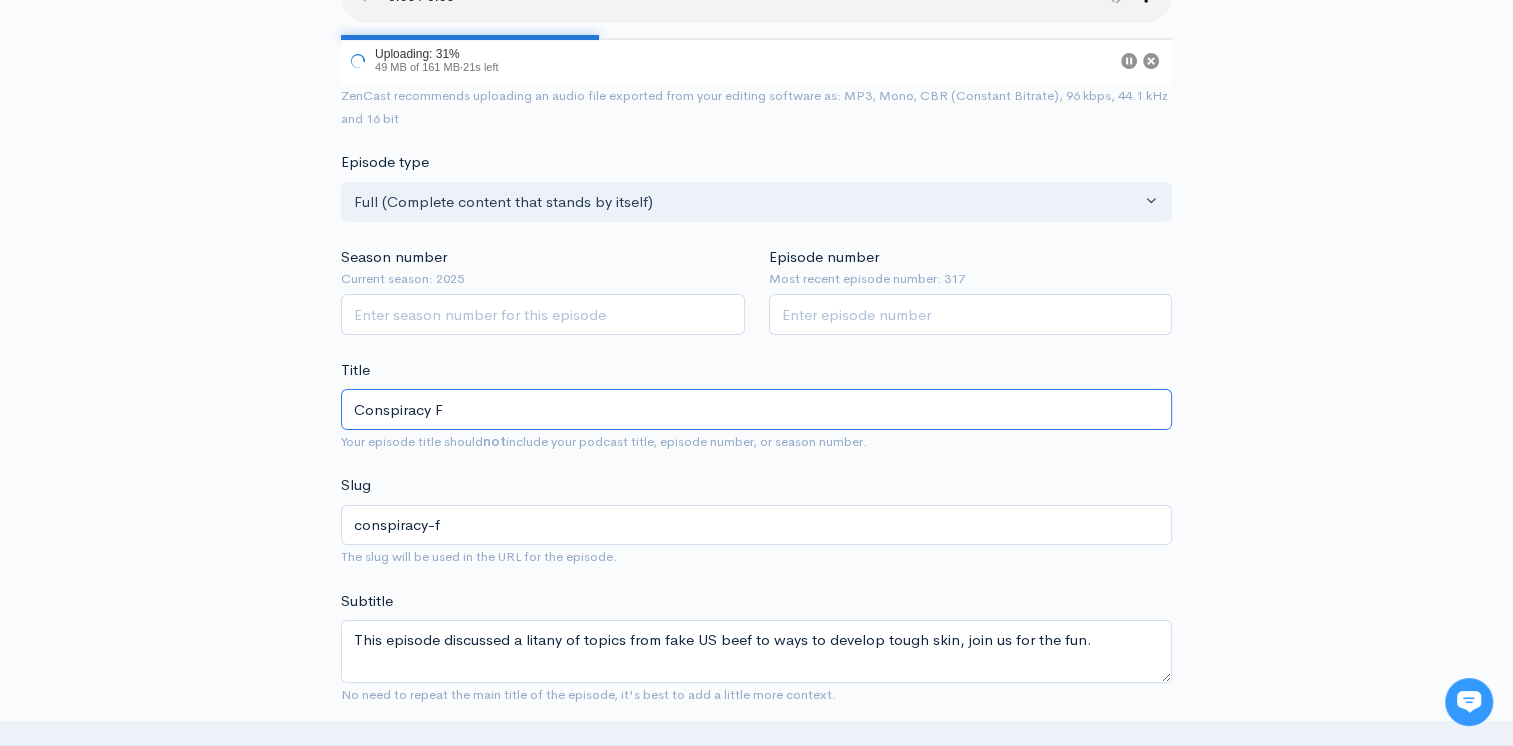 type on "Conspiracy Fr" 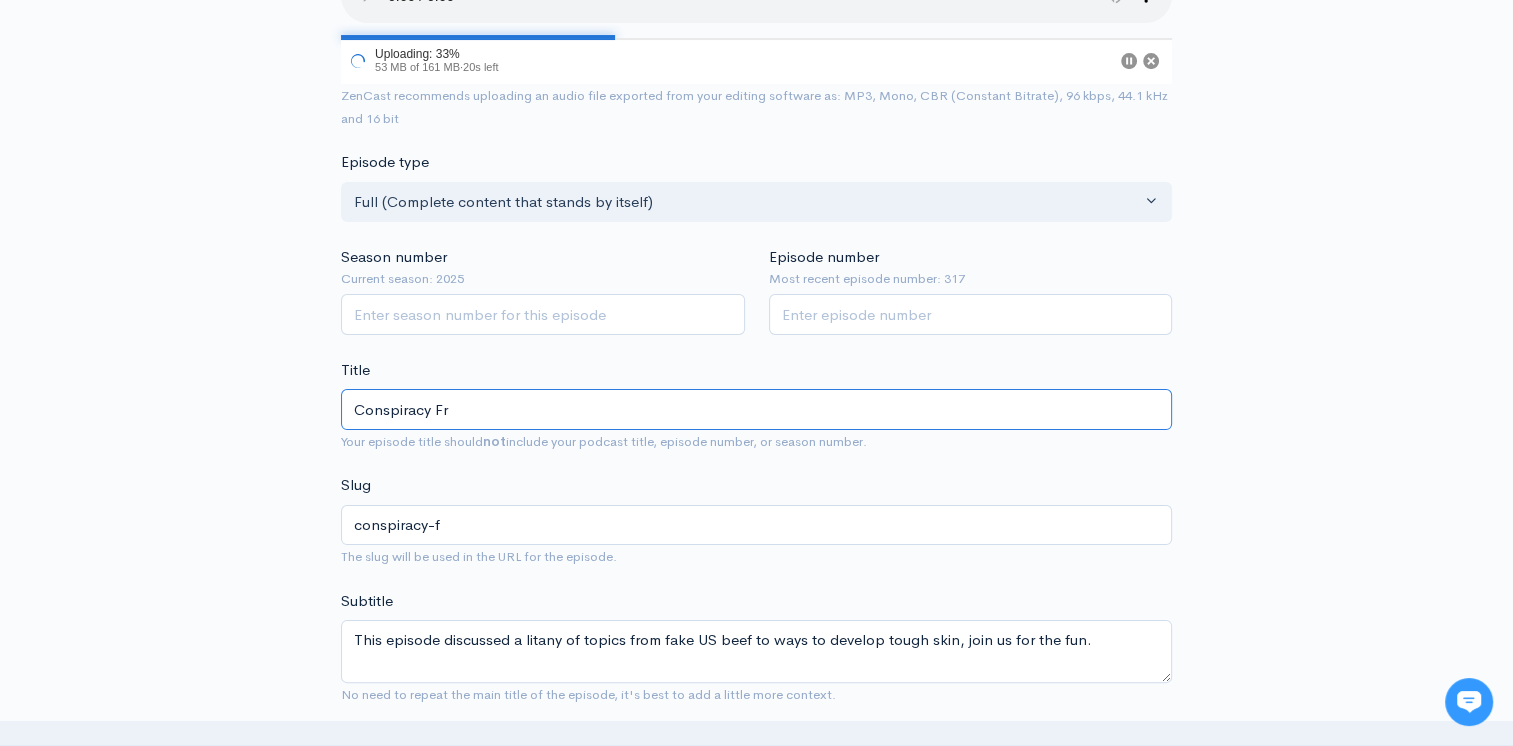 type on "conspiracy-fr" 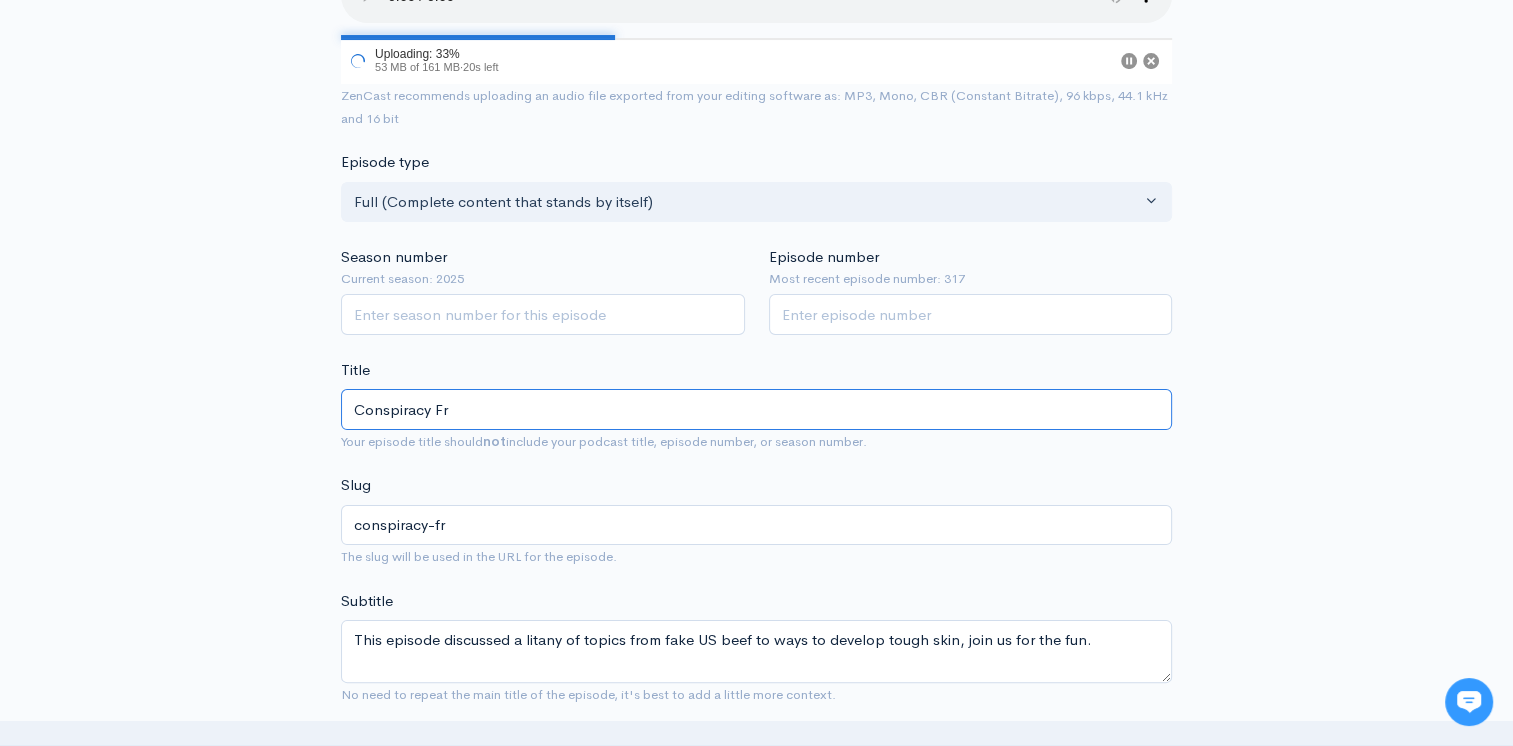 type on "Conspiracy Fre" 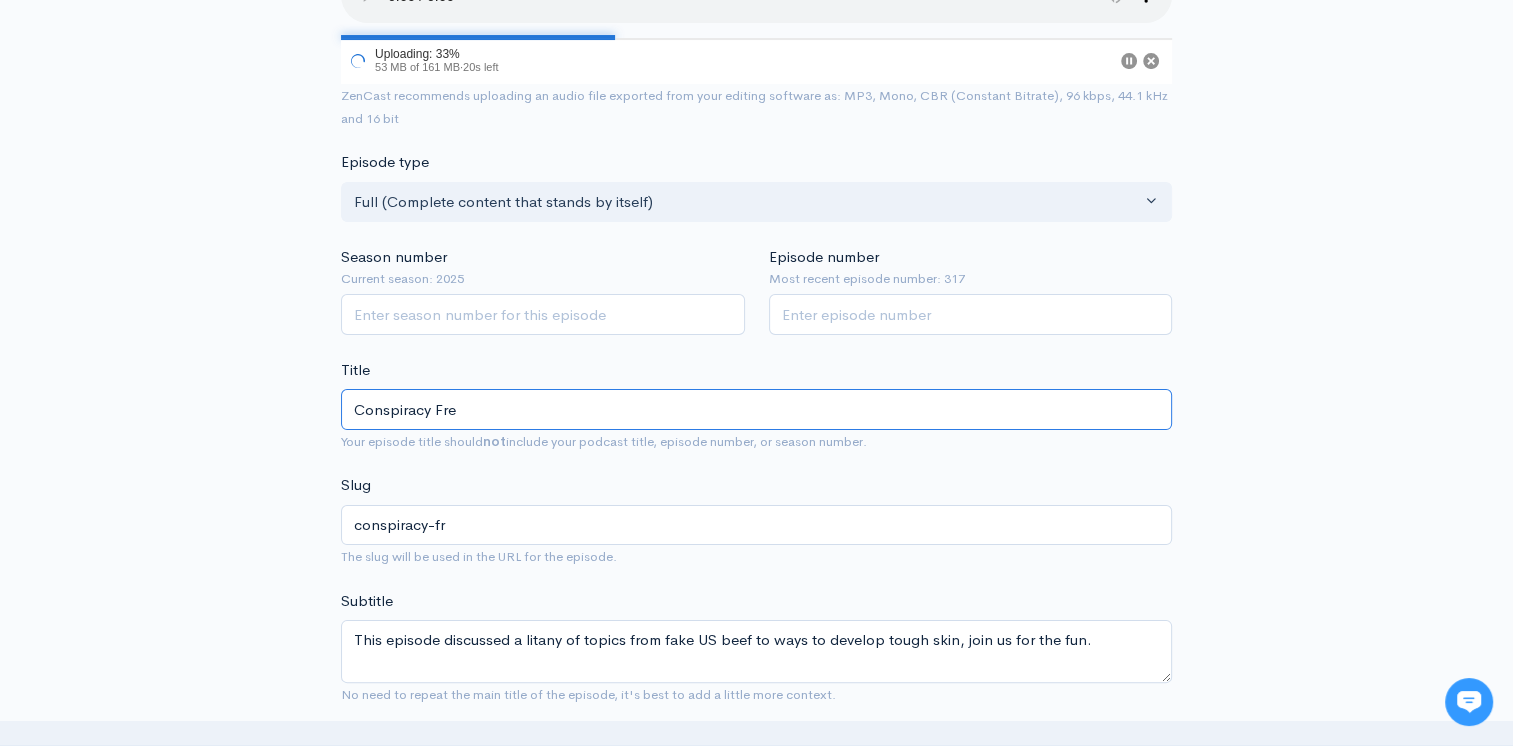 type on "conspiracy-fre" 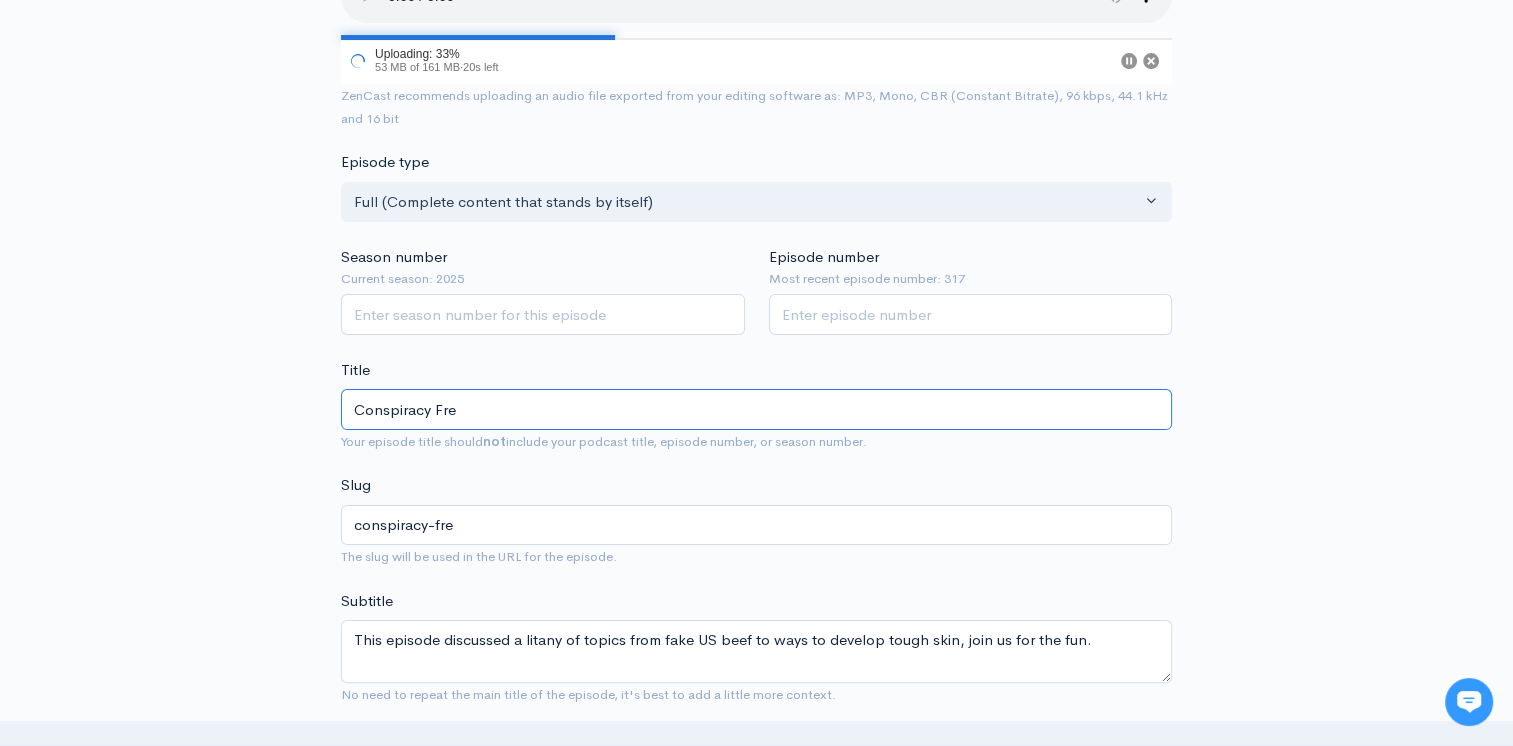 type on "Conspiracy Free" 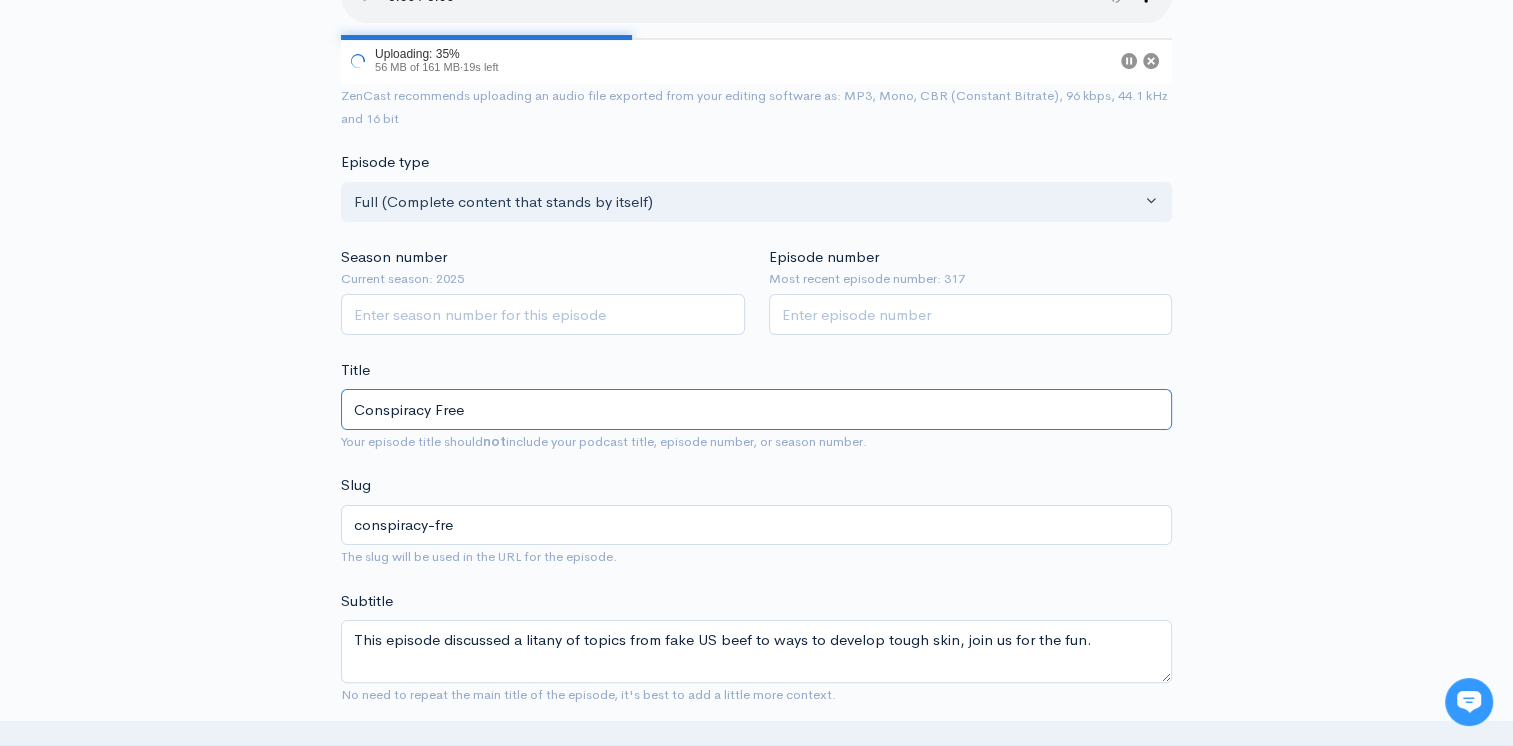 type on "conspiracy-free" 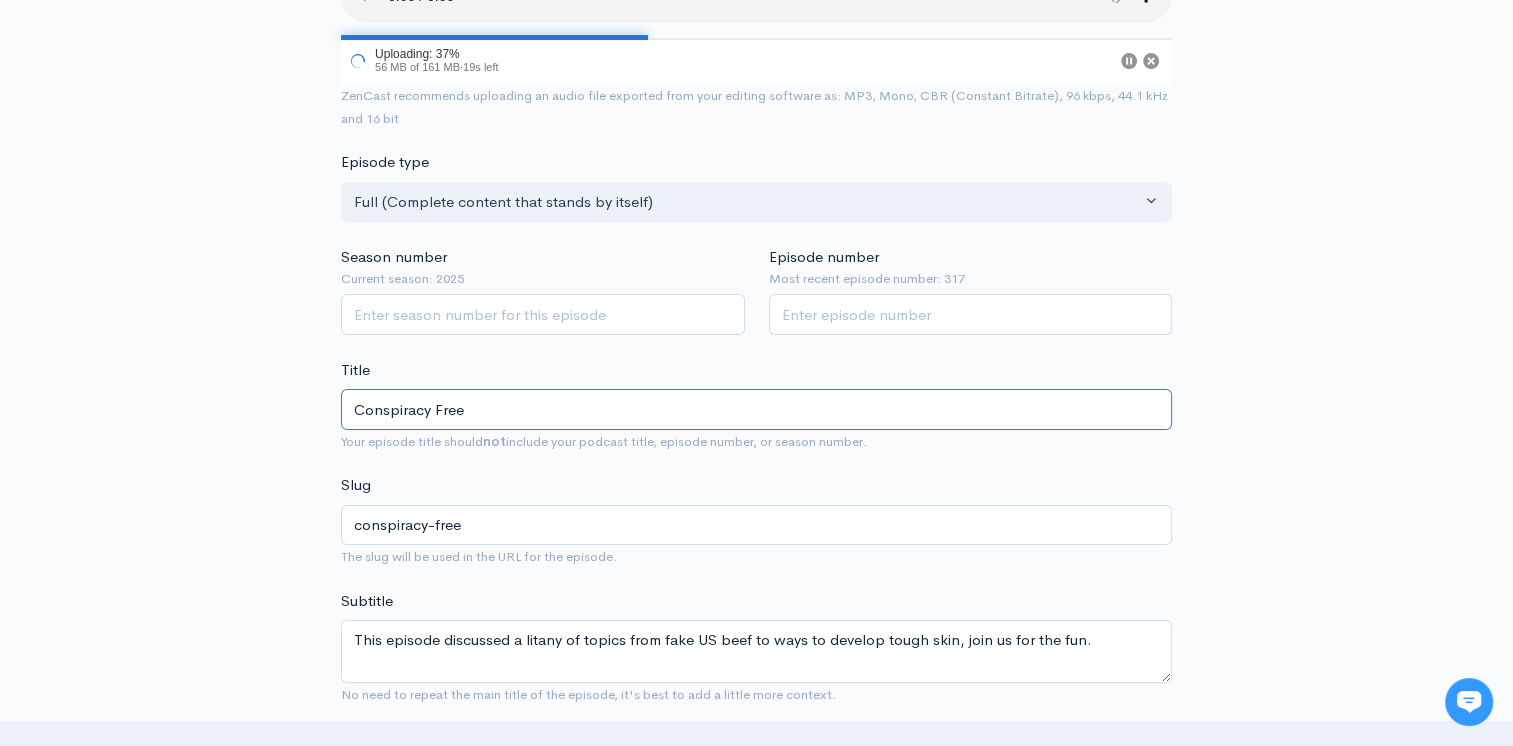 type on "Conspiracy Frees" 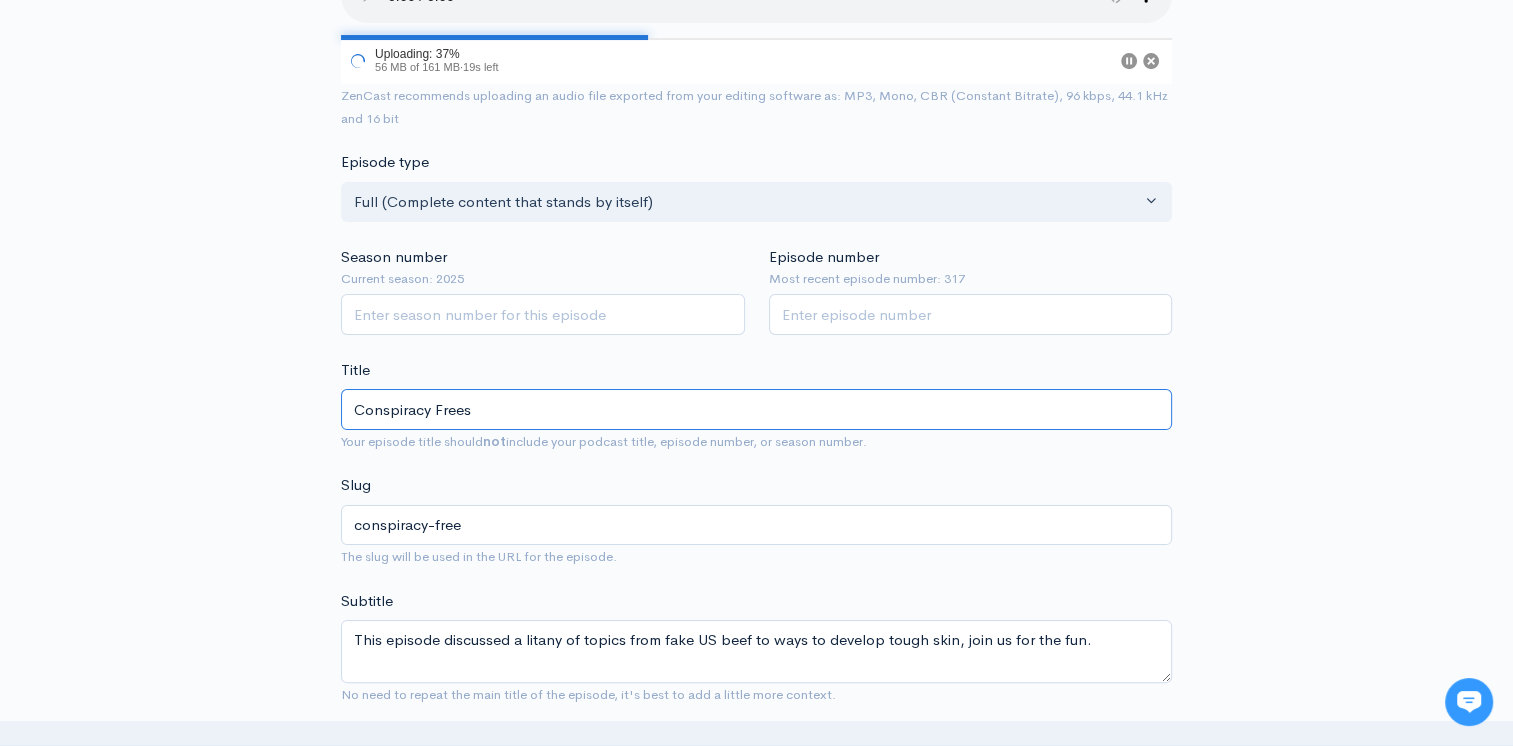 type on "conspiracy-frees" 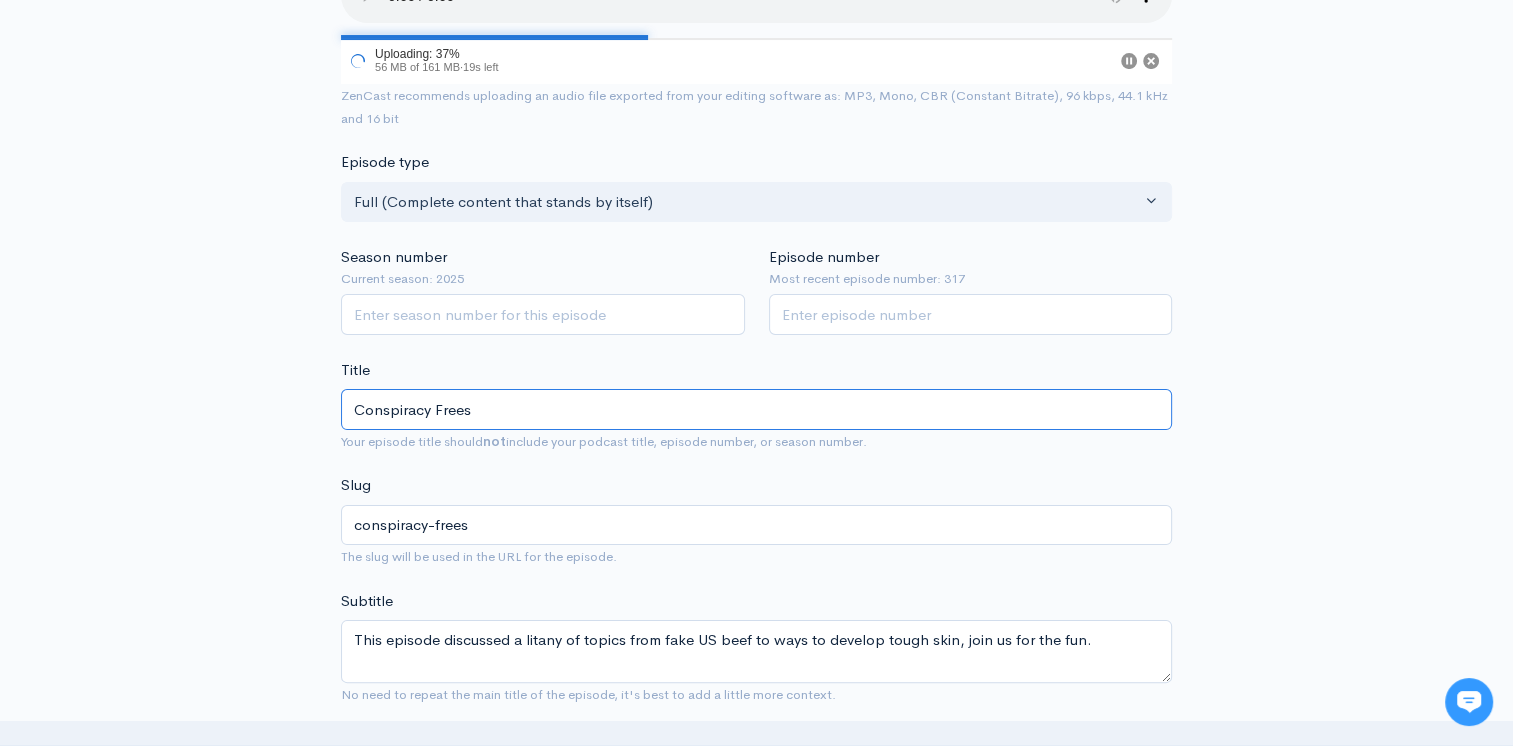 type on "Conspiracy Freest" 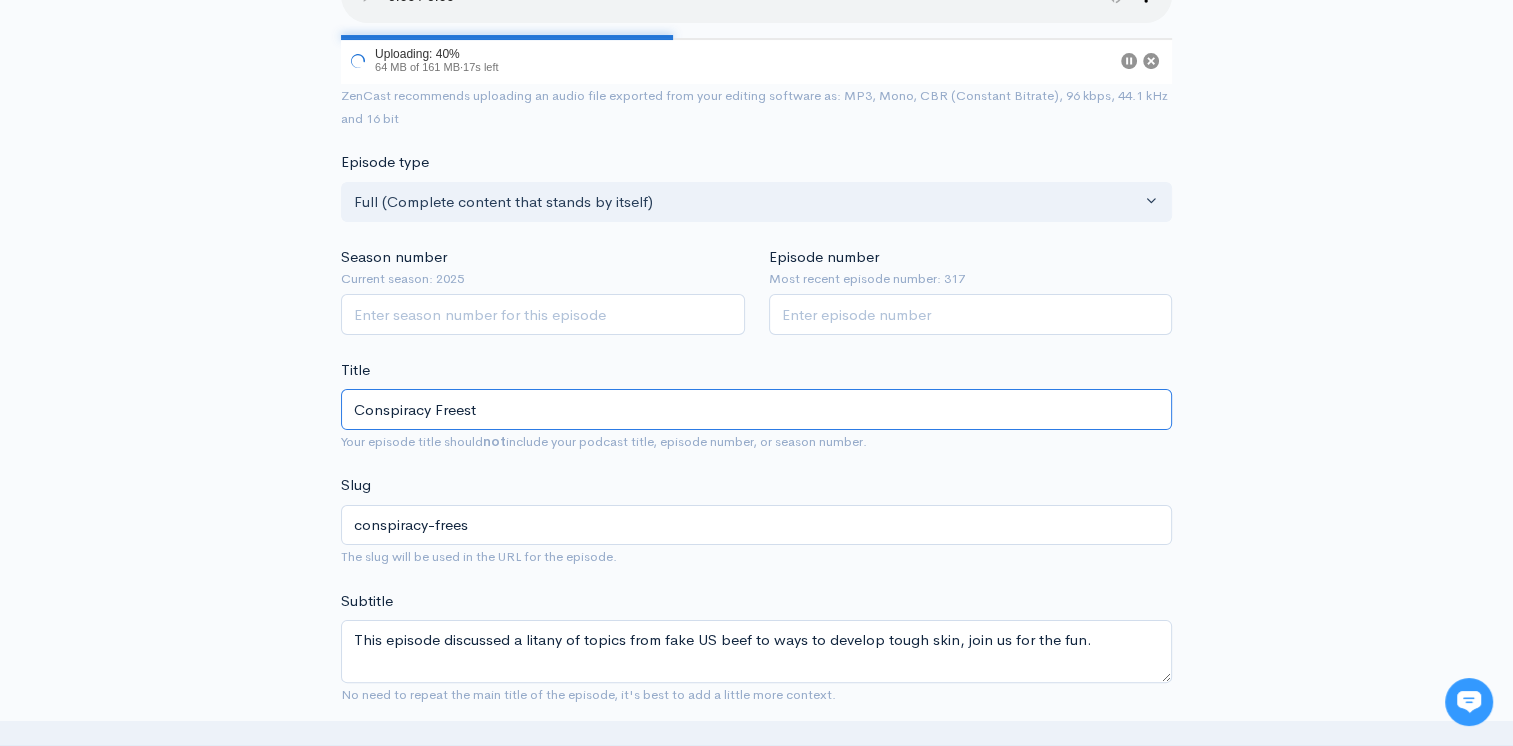 type on "conspiracy-freest" 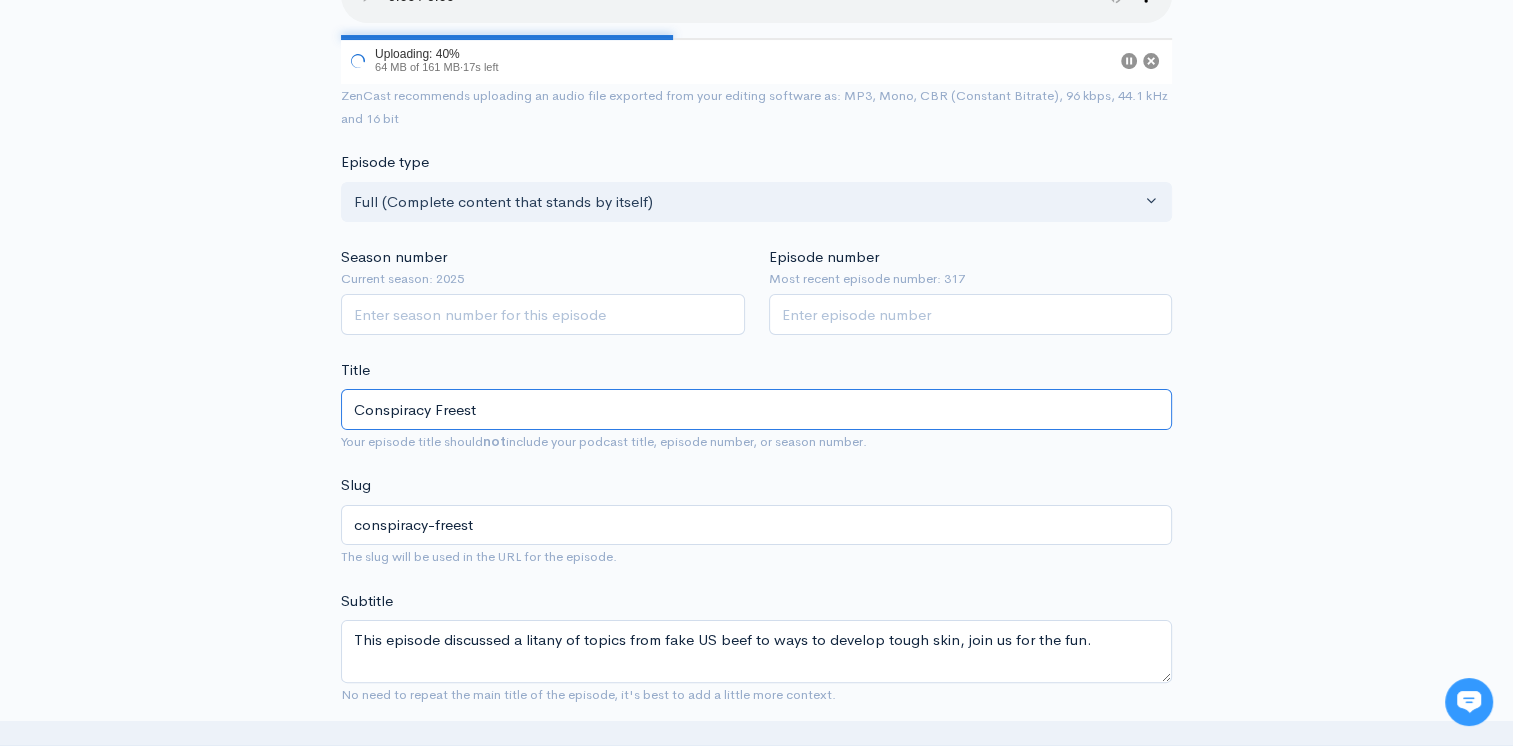 type on "Conspiracy Freesty" 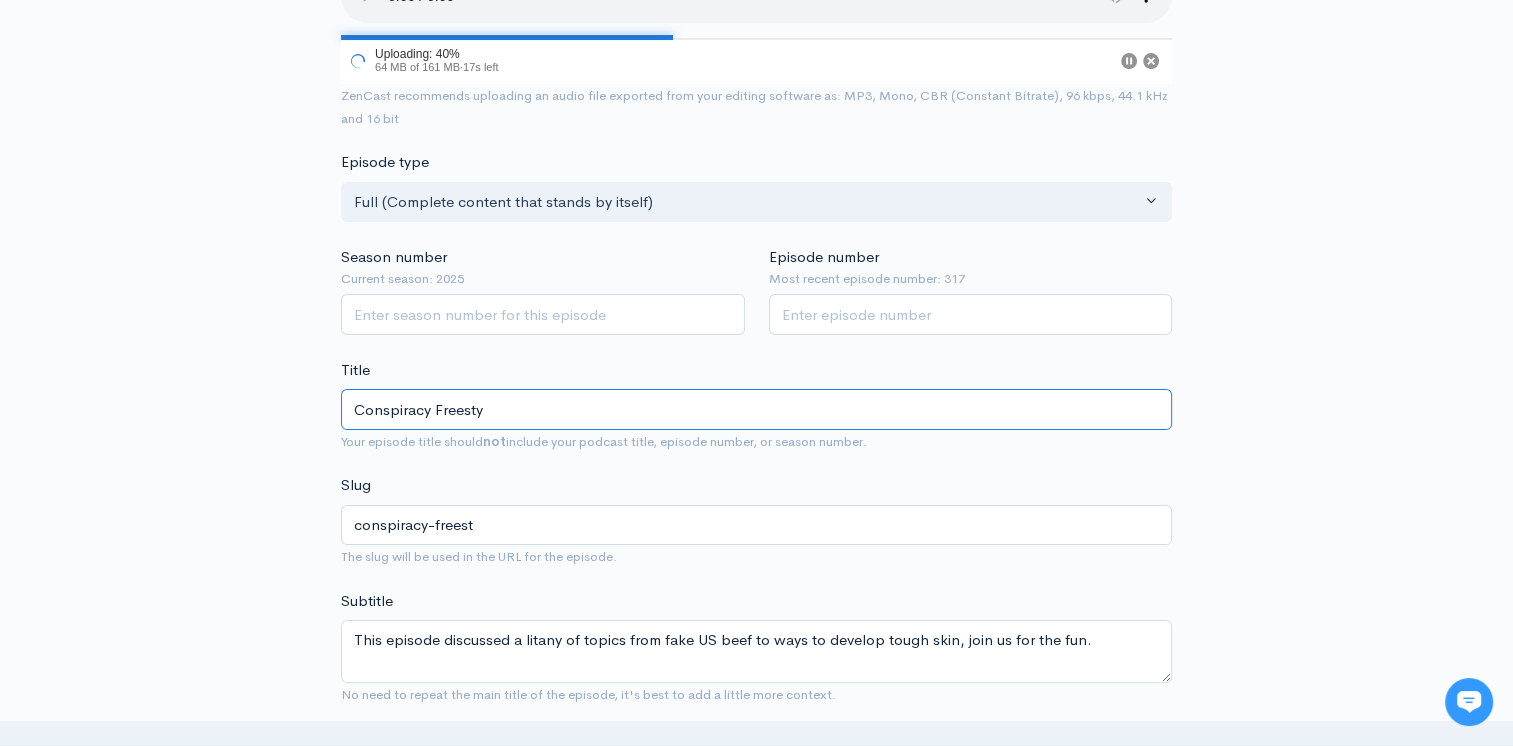 type on "conspiracy-freesty" 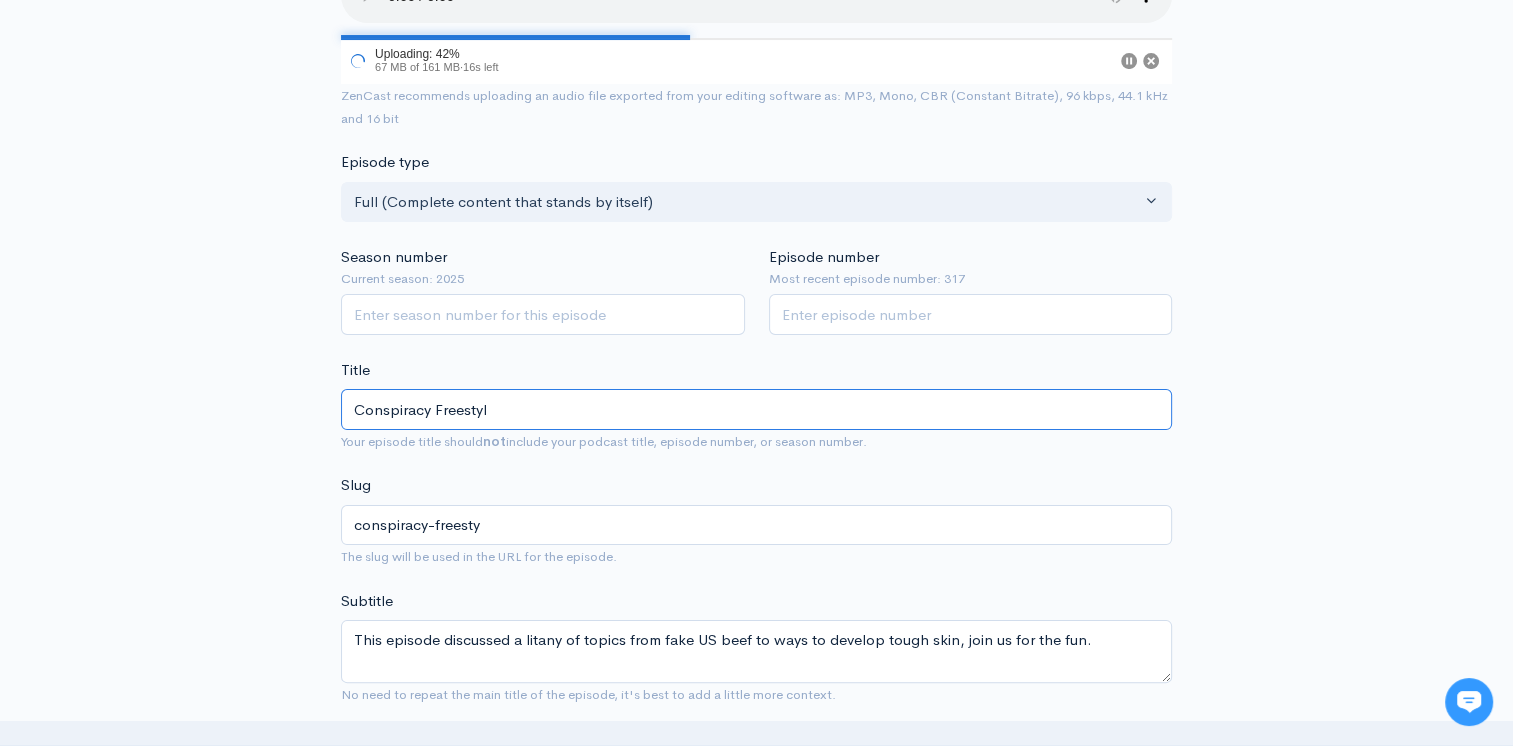 type on "Conspiracy Freestyla" 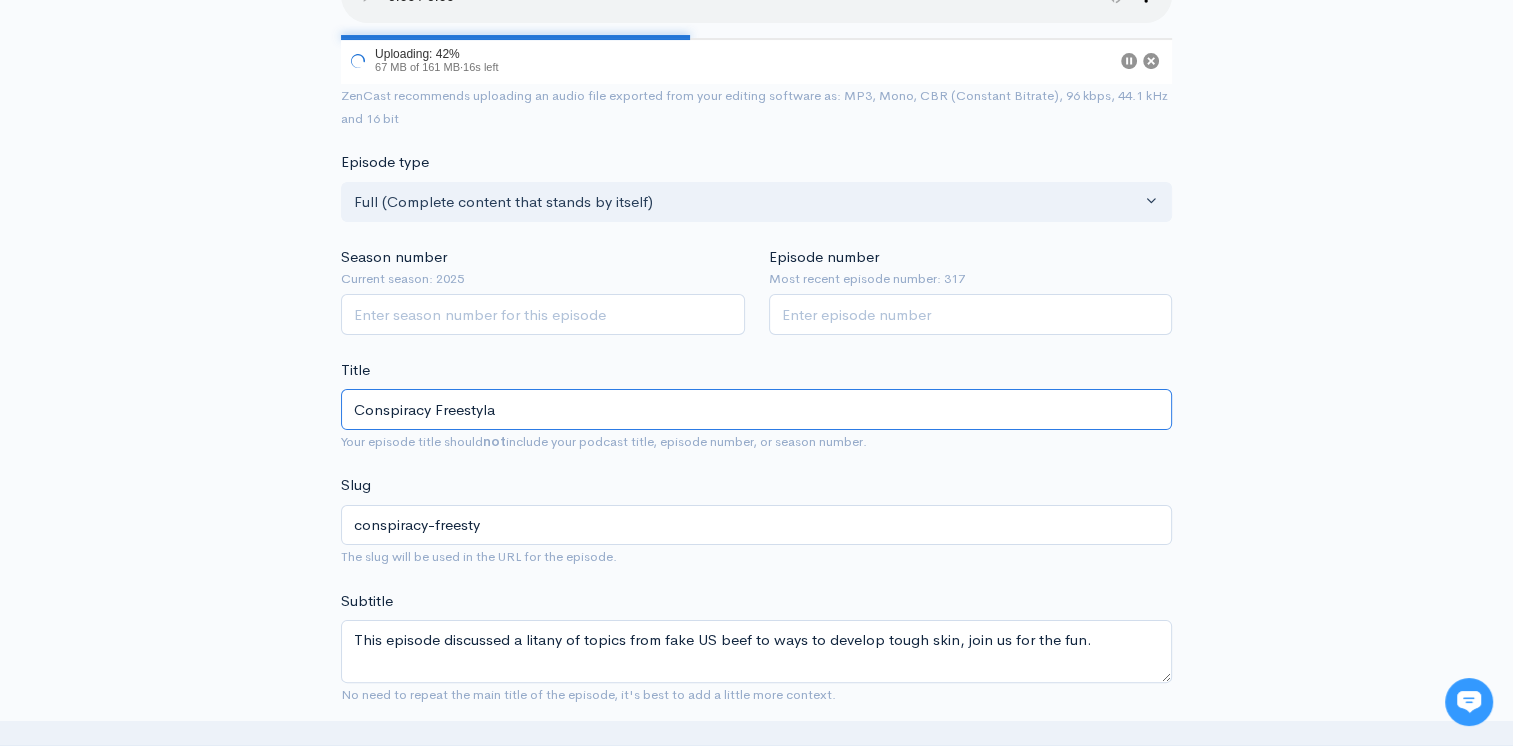 type on "conspiracy-freestyla" 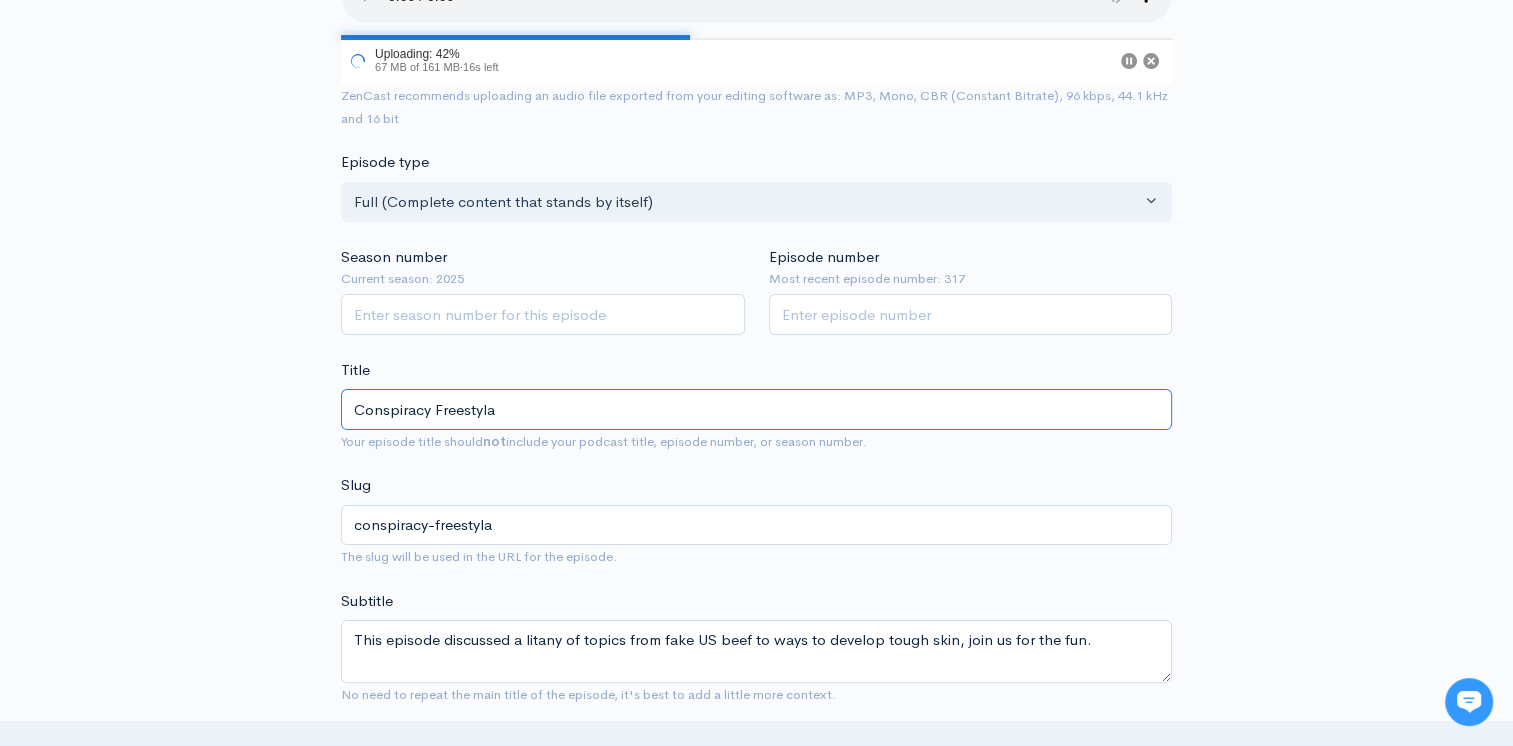 type on "Conspiracy Freestylae" 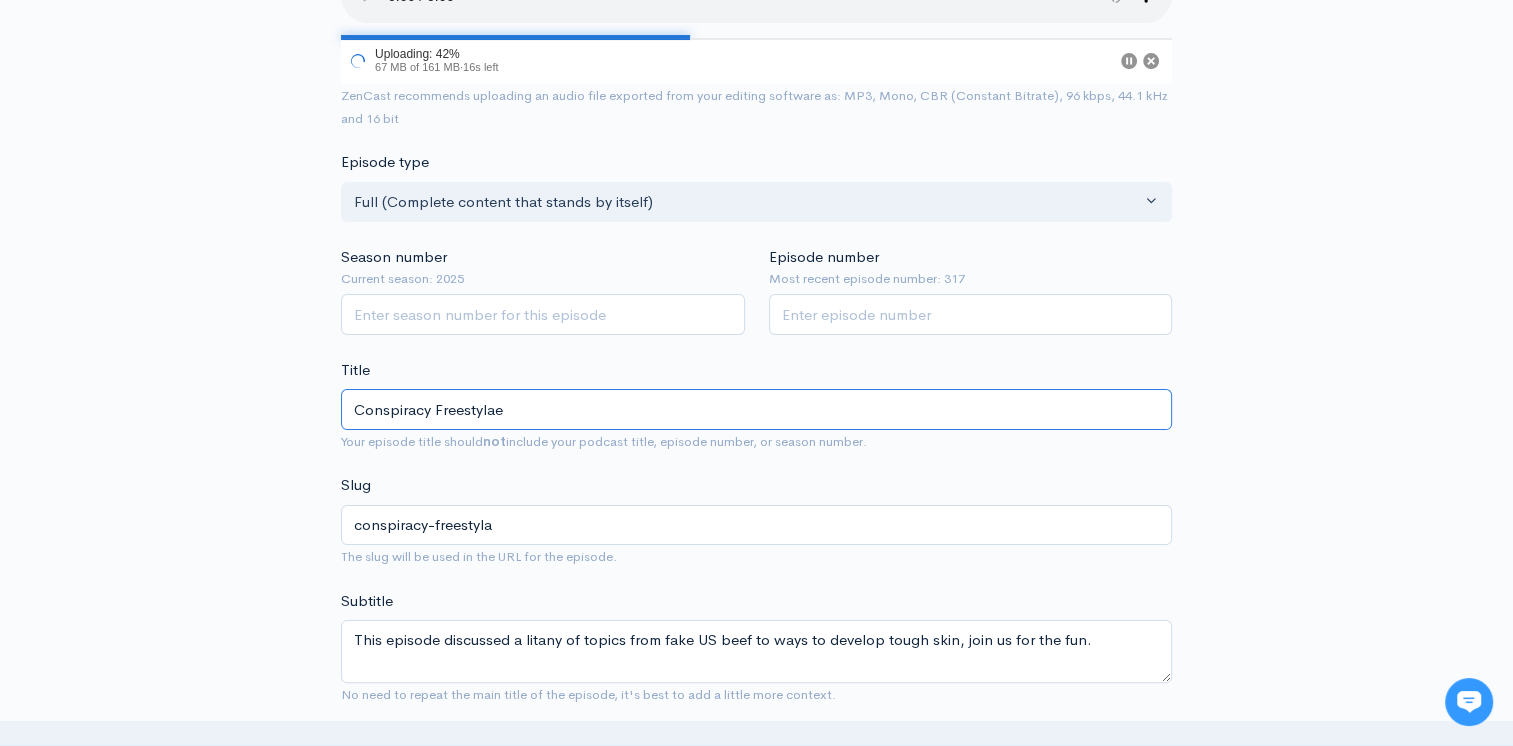 type on "conspiracy-freestylae" 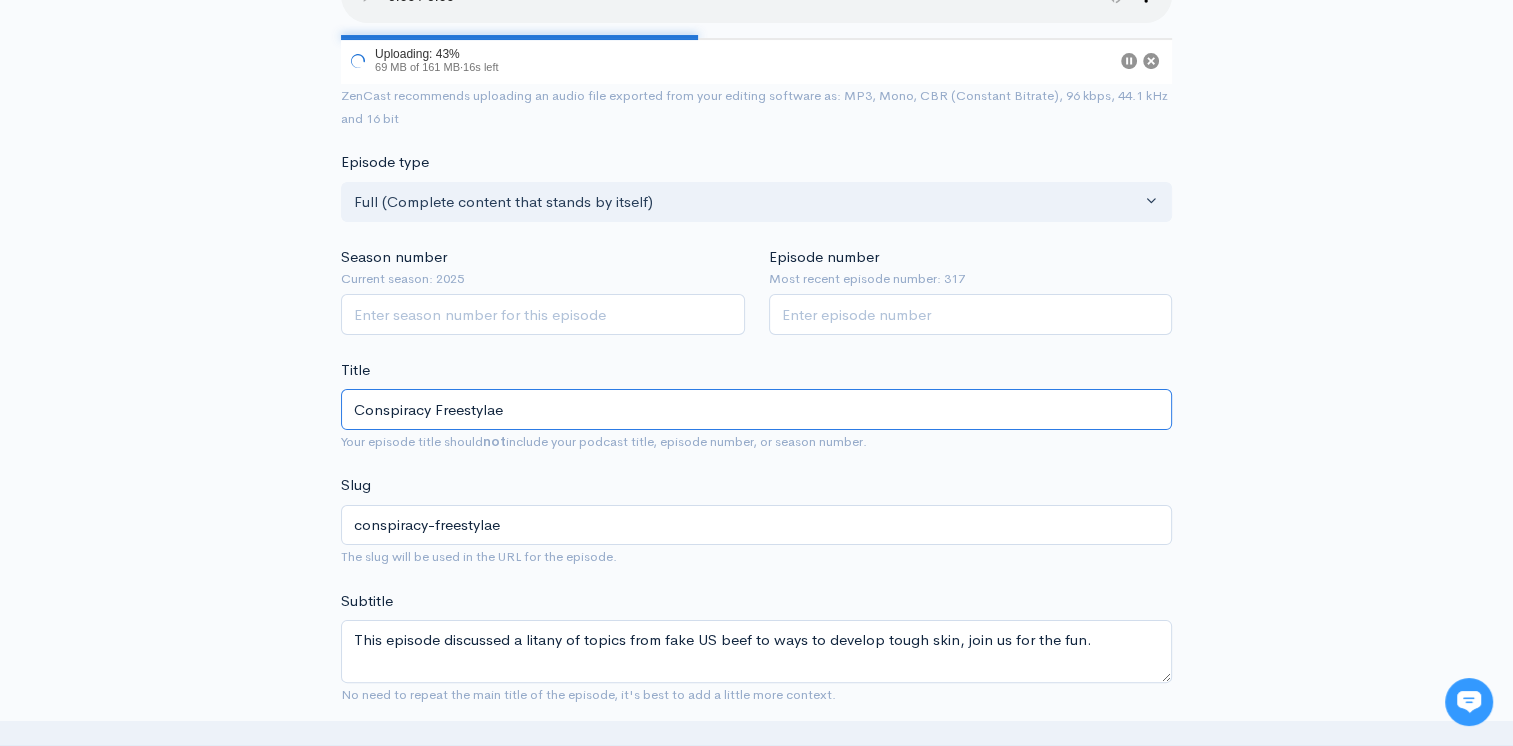 type on "Conspiracy Freestyla" 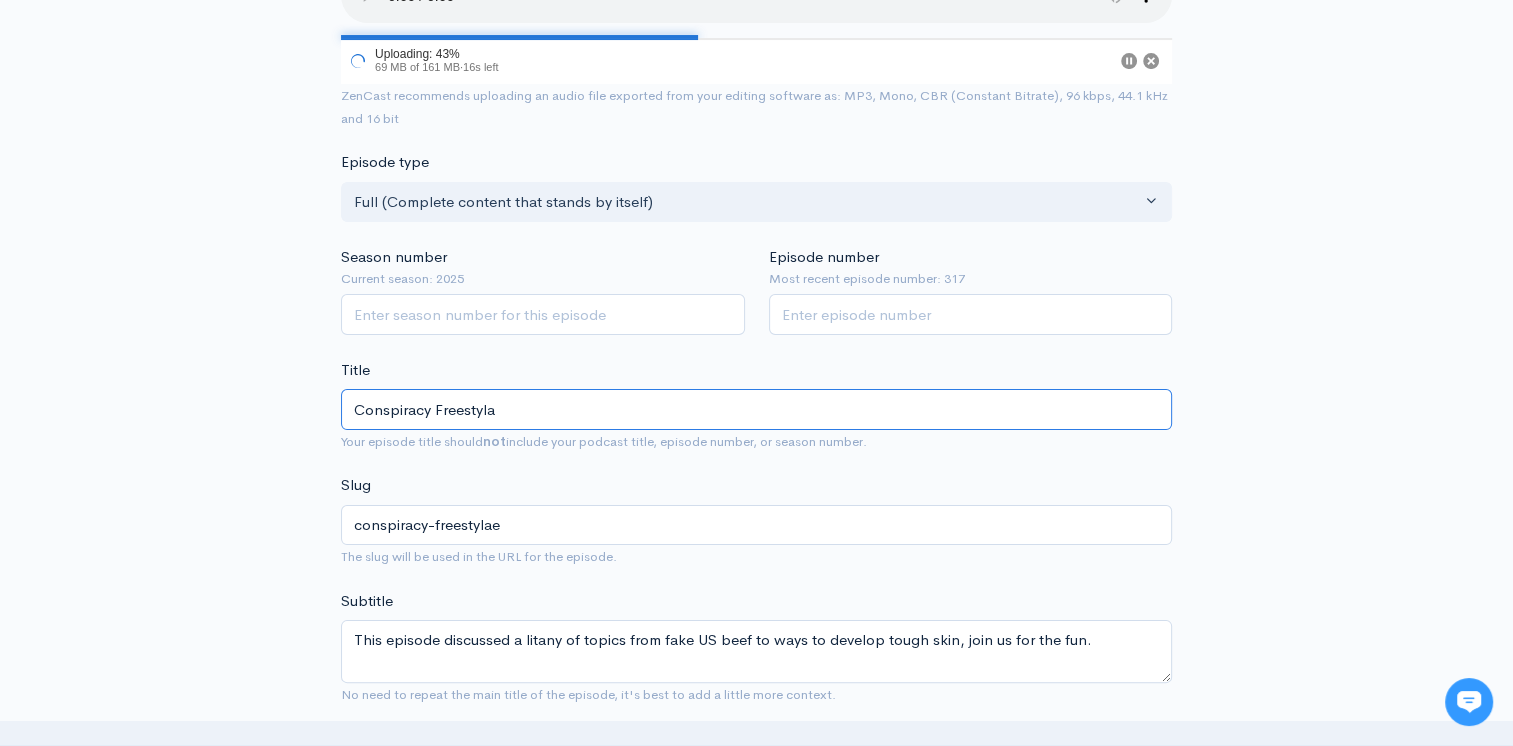 type on "conspiracy-freestyla" 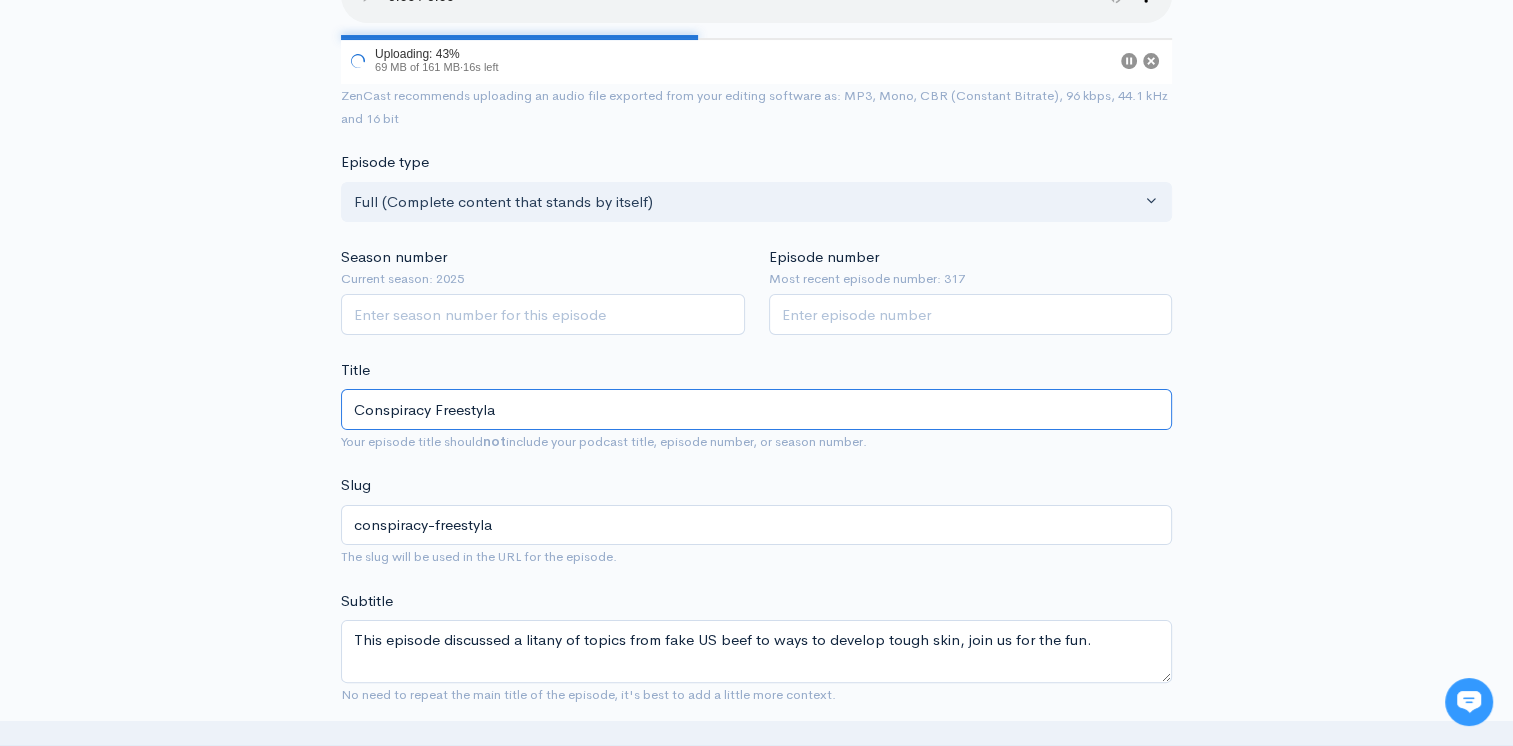 type on "Conspiracy Freestyl" 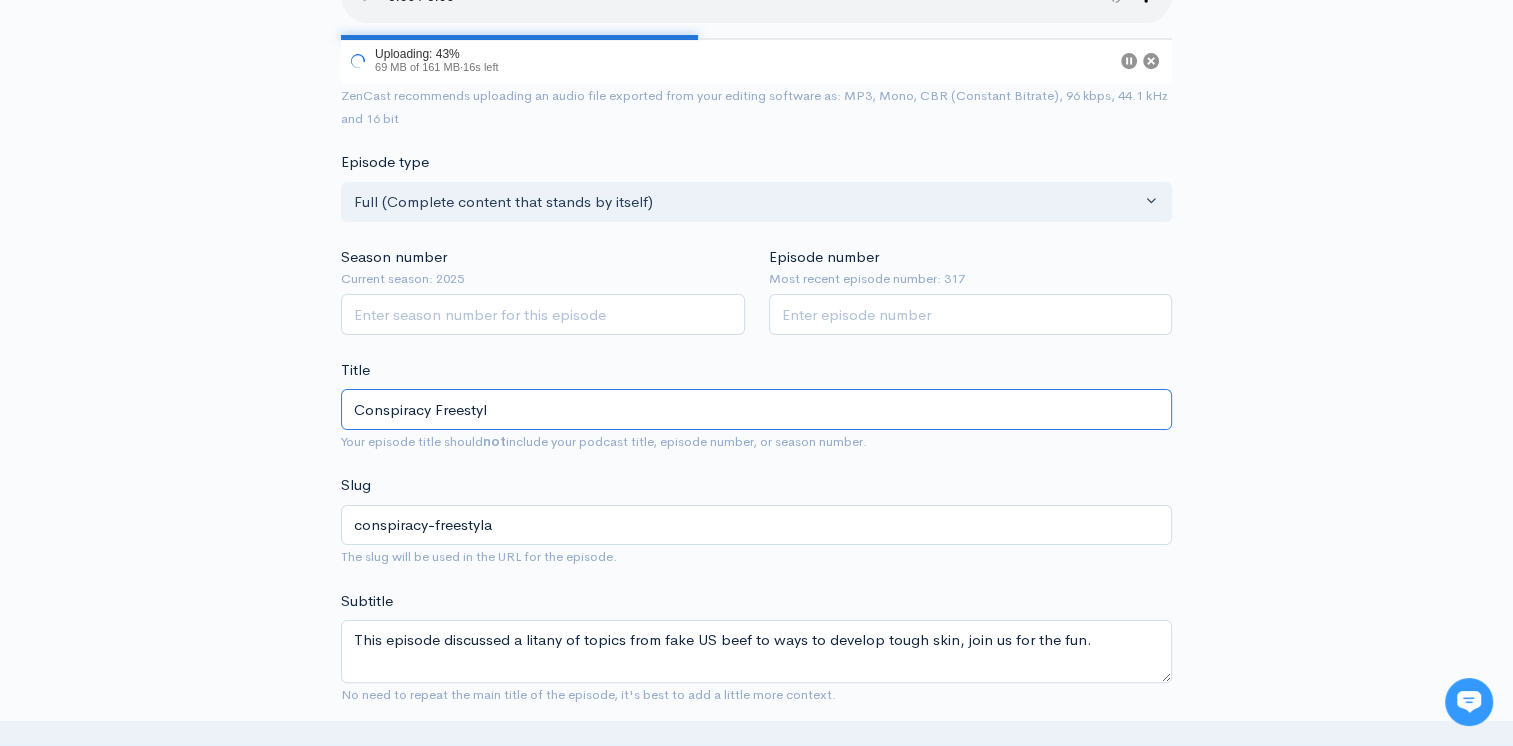 type on "conspiracy-freestyl" 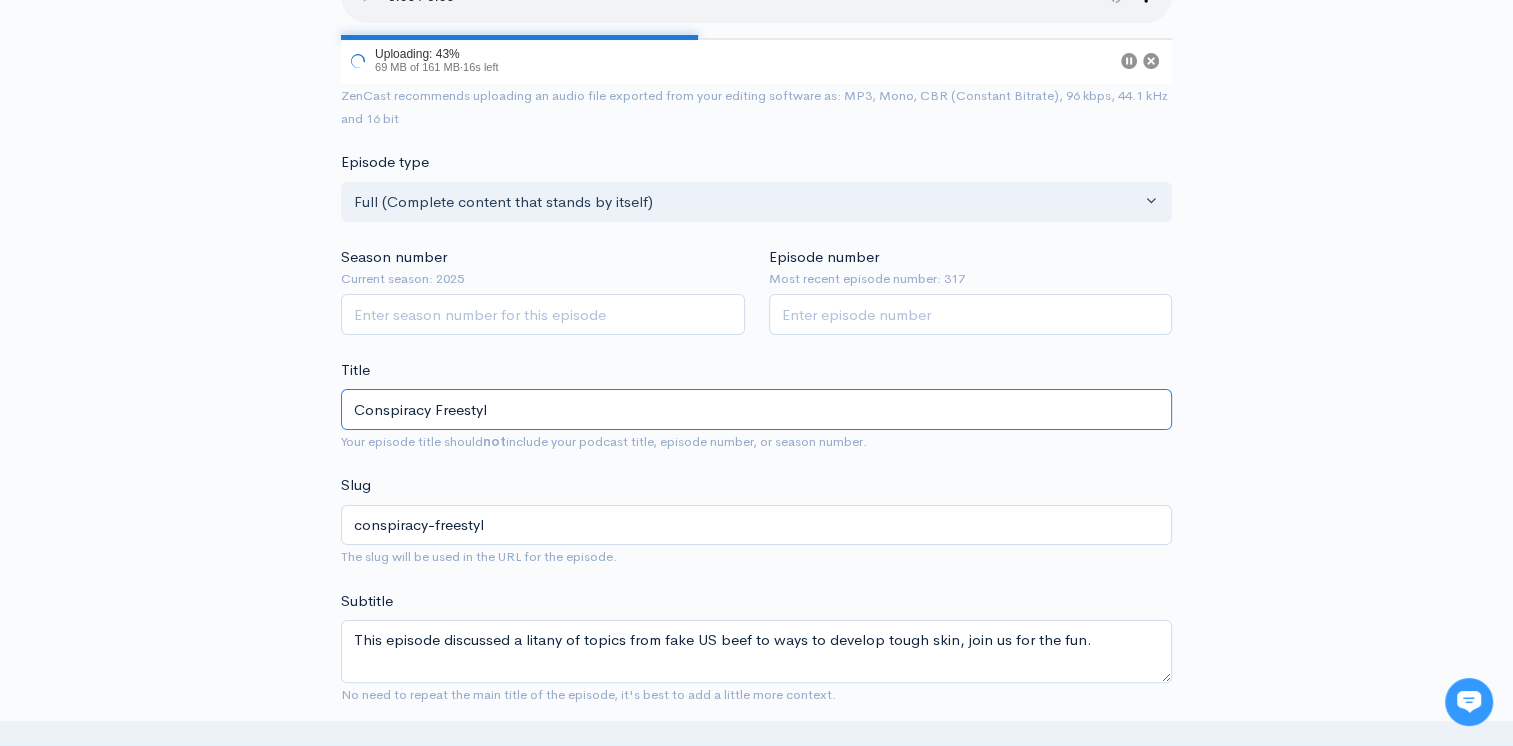 type on "Conspiracy Freestyle" 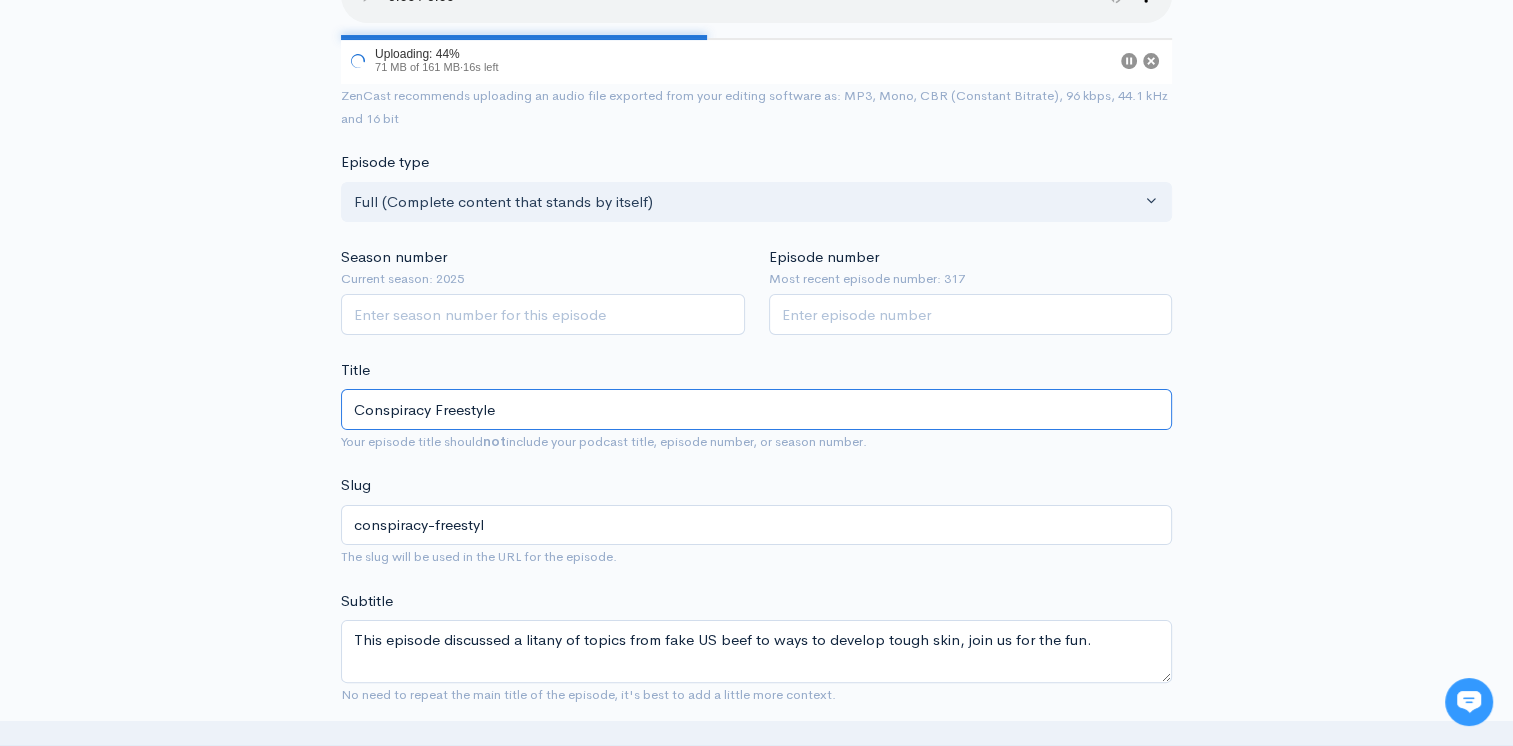type on "conspiracy-freestyle" 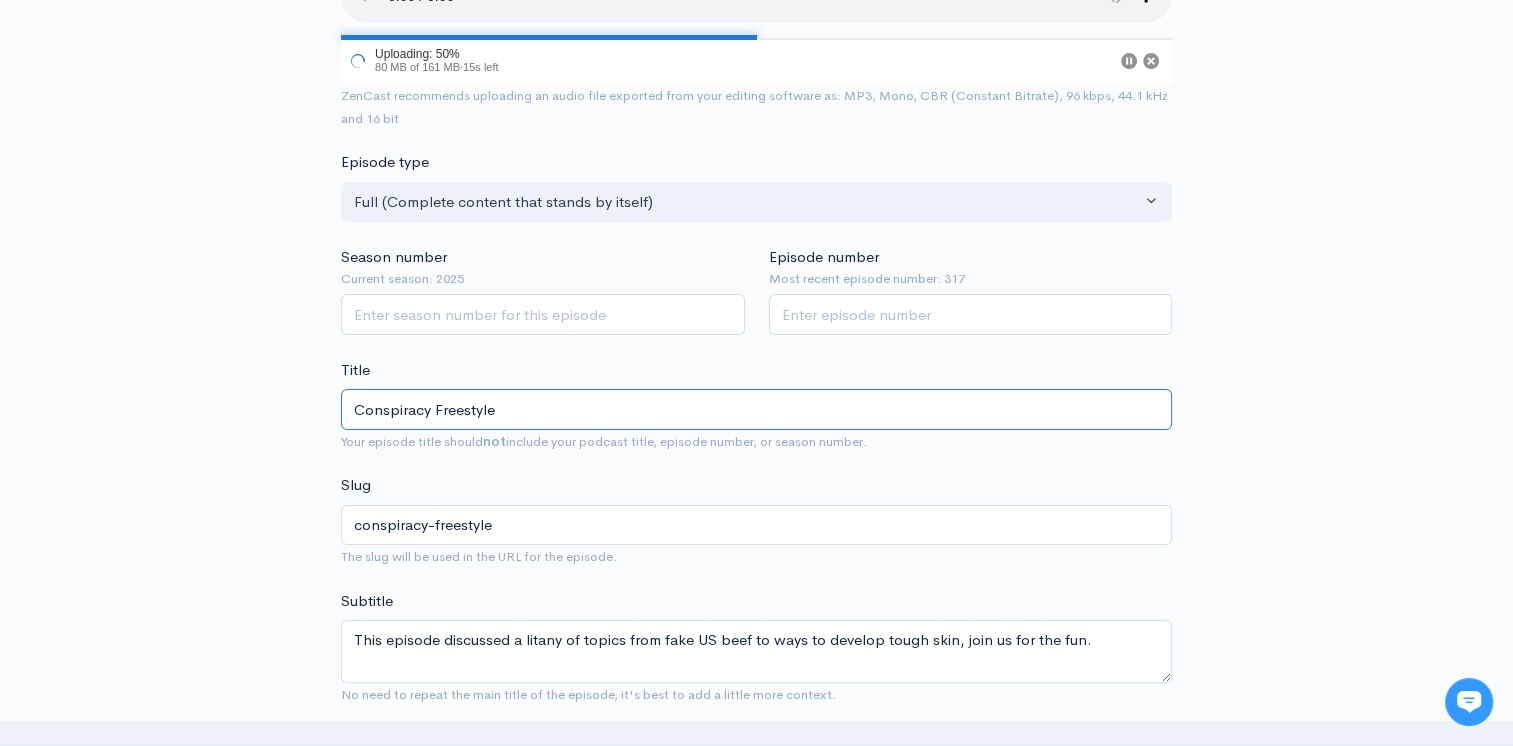 type on "Conspiracy Freestyle" 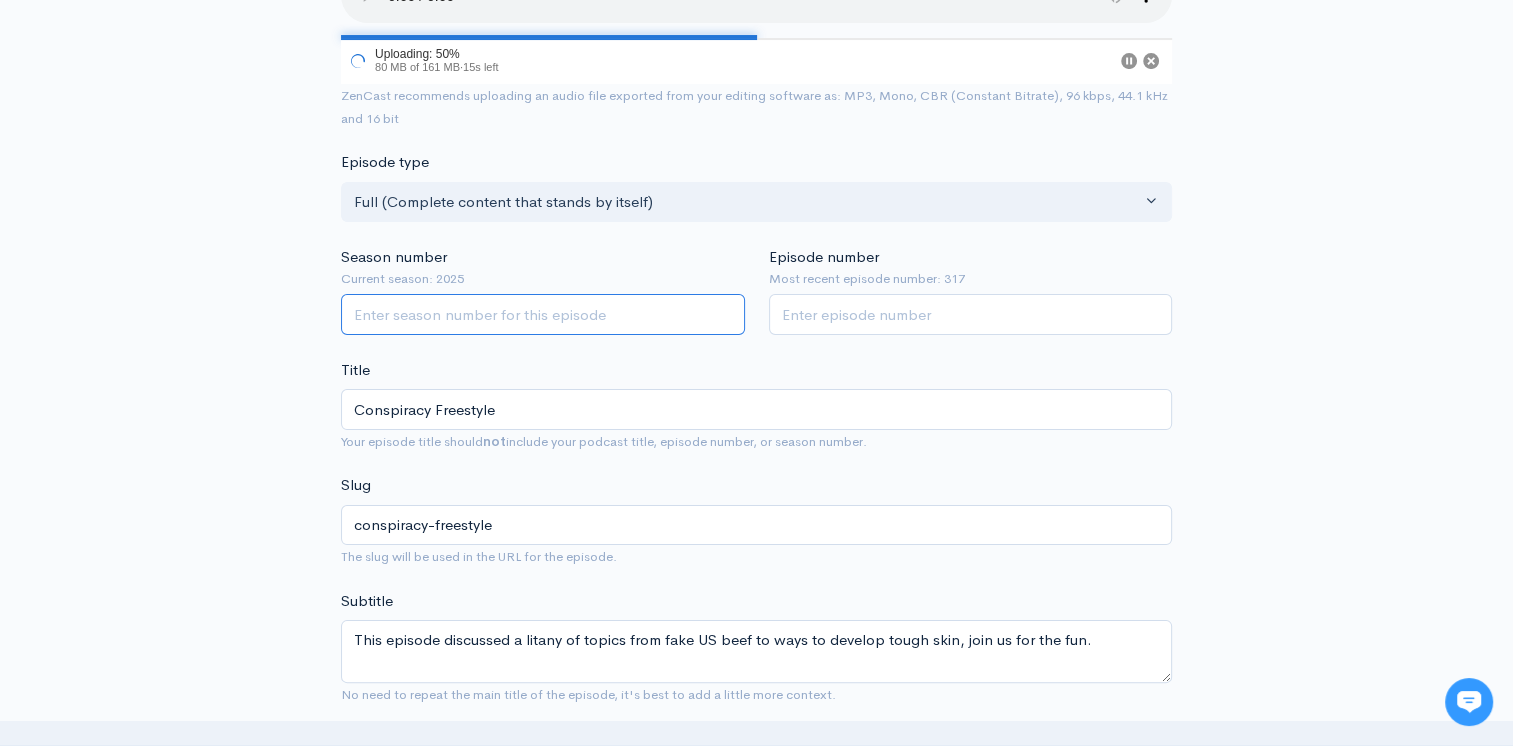 click on "Season number" at bounding box center (543, 314) 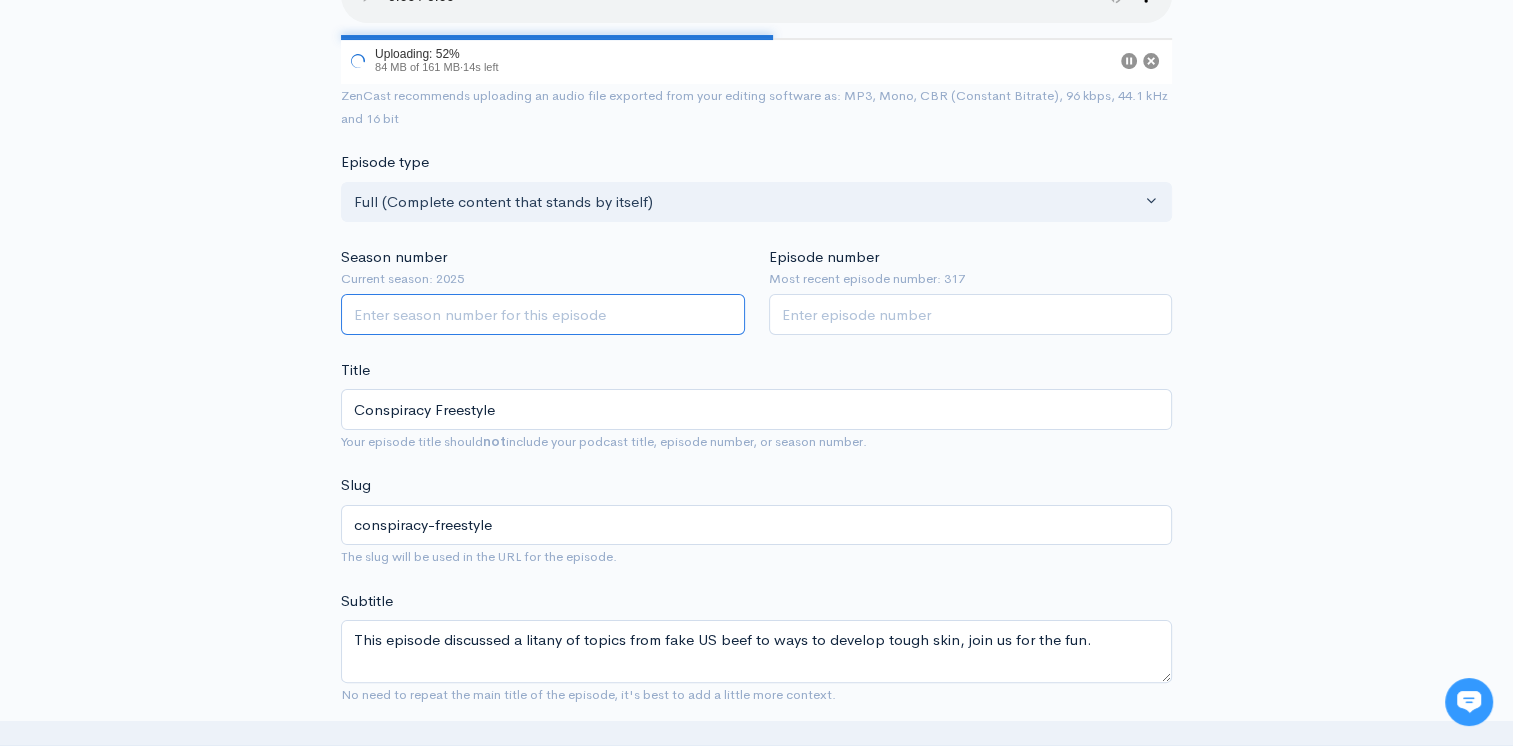 type on "2" 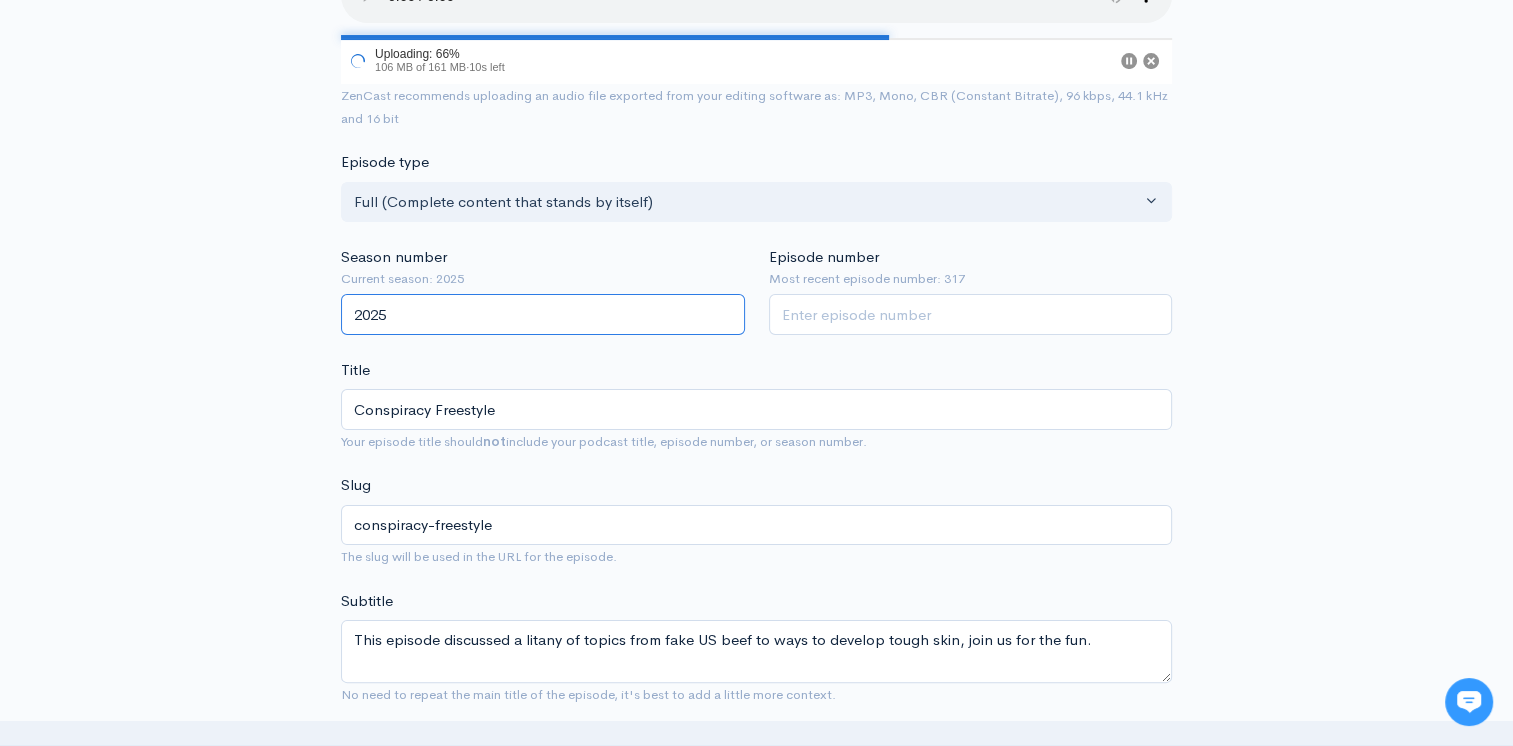 type on "2025" 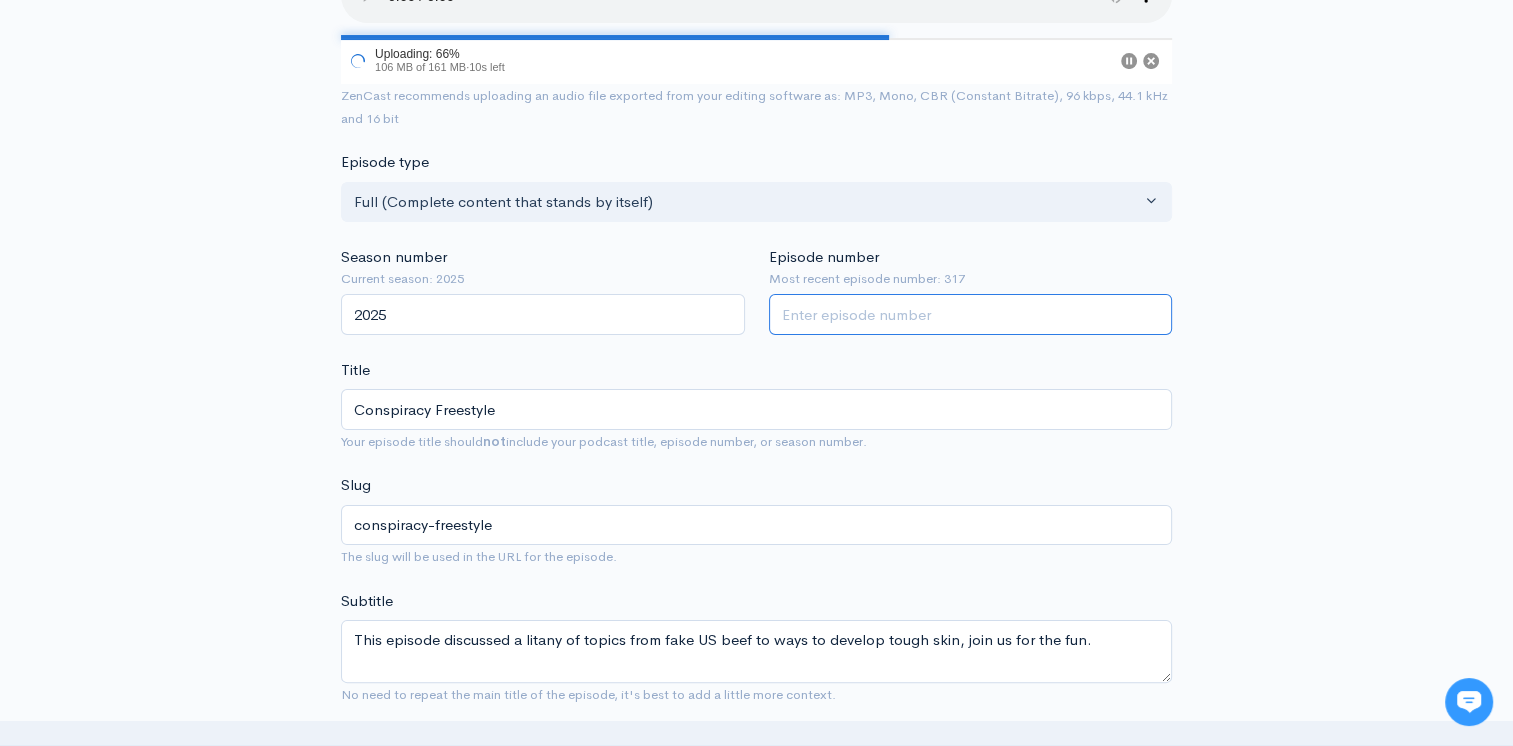 click on "Episode number" at bounding box center [971, 314] 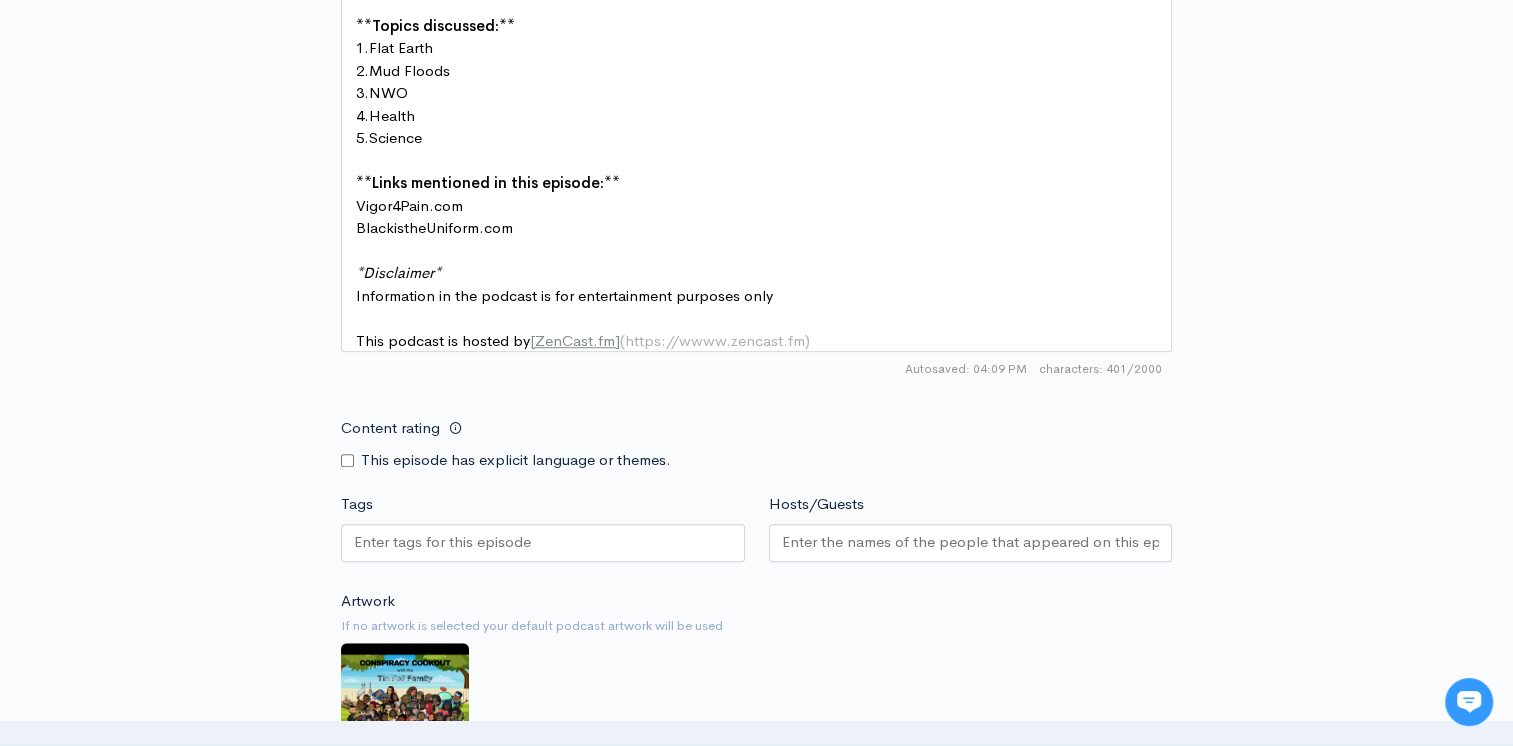 scroll, scrollTop: 1500, scrollLeft: 0, axis: vertical 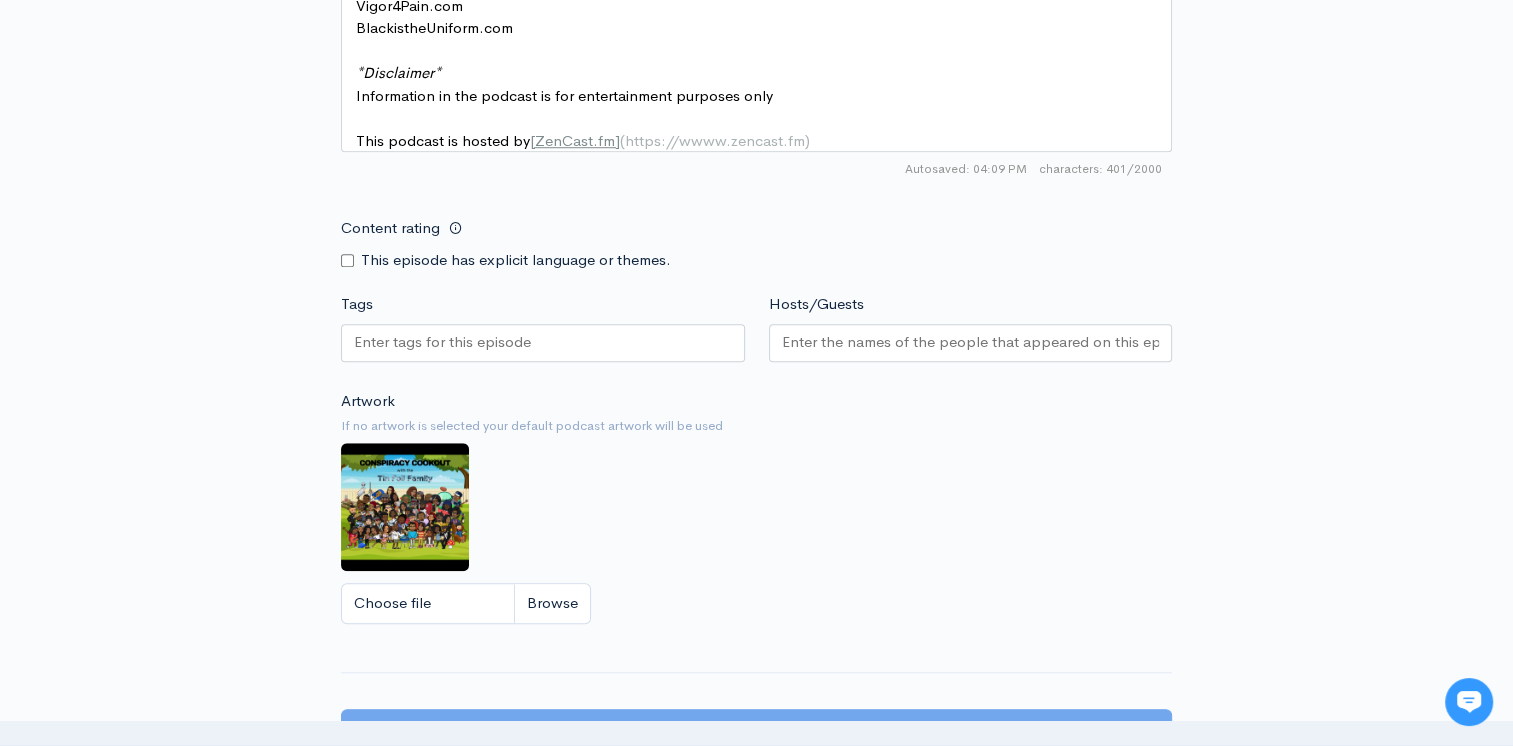 type on "316" 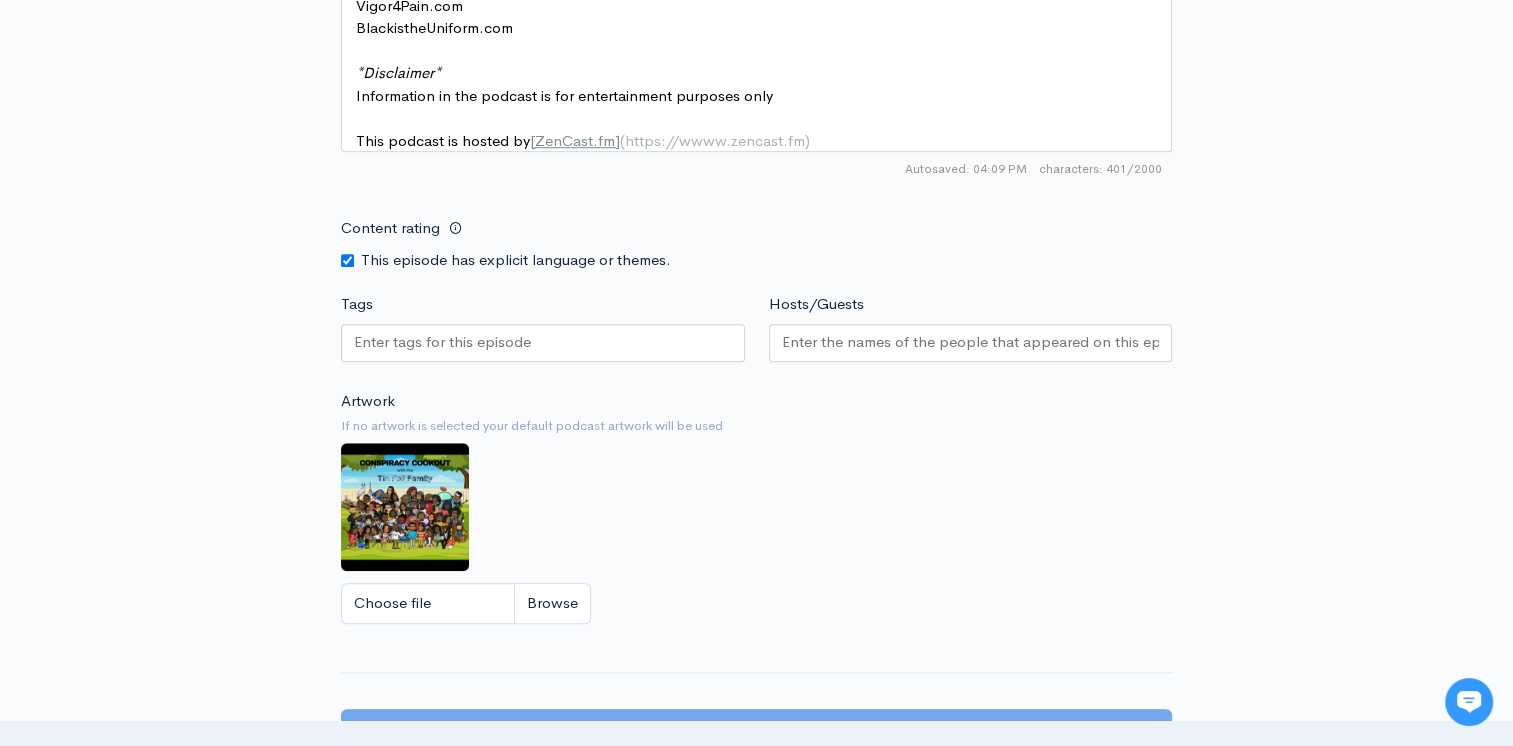 click on "Hosts/Guests" at bounding box center (971, 342) 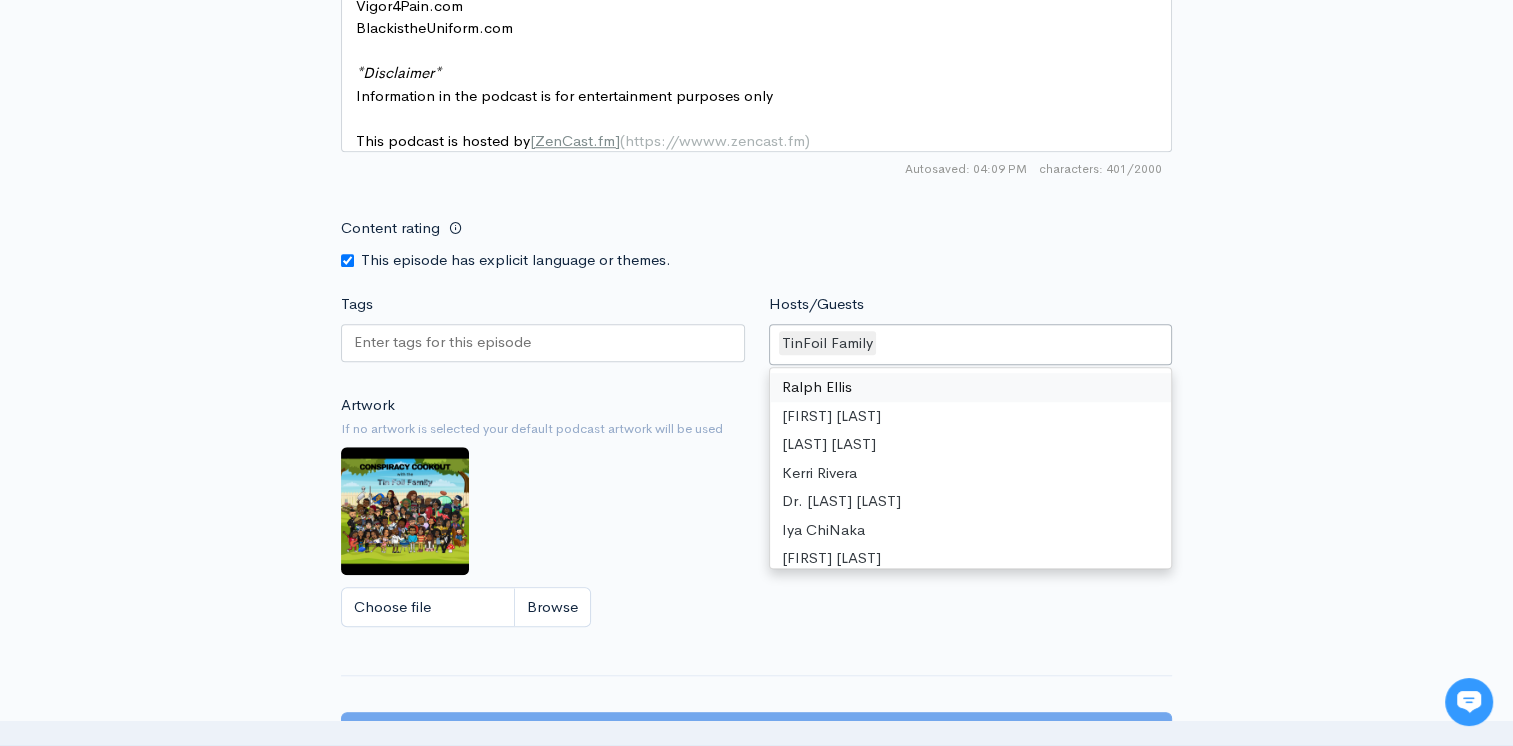 click at bounding box center (543, 343) 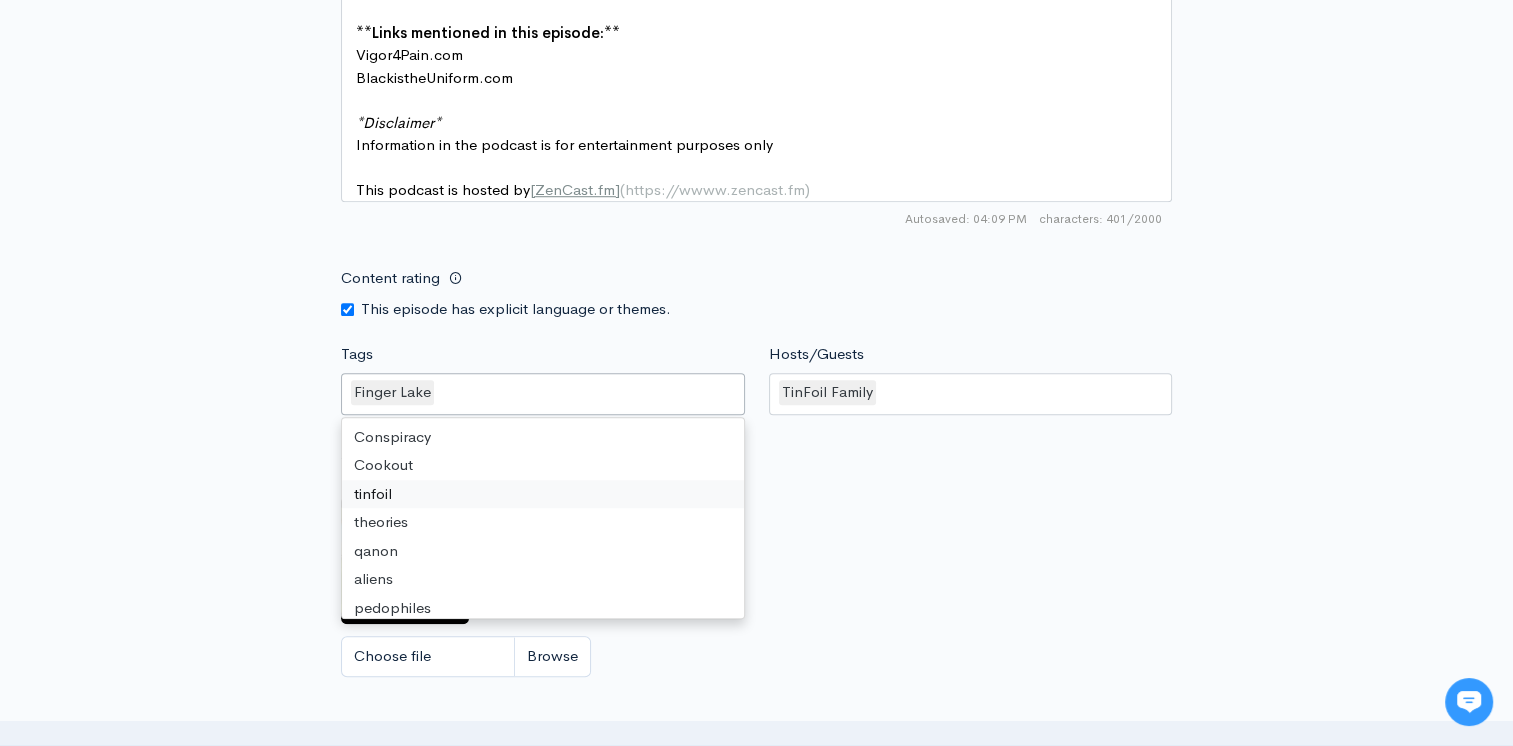 scroll, scrollTop: 1545, scrollLeft: 0, axis: vertical 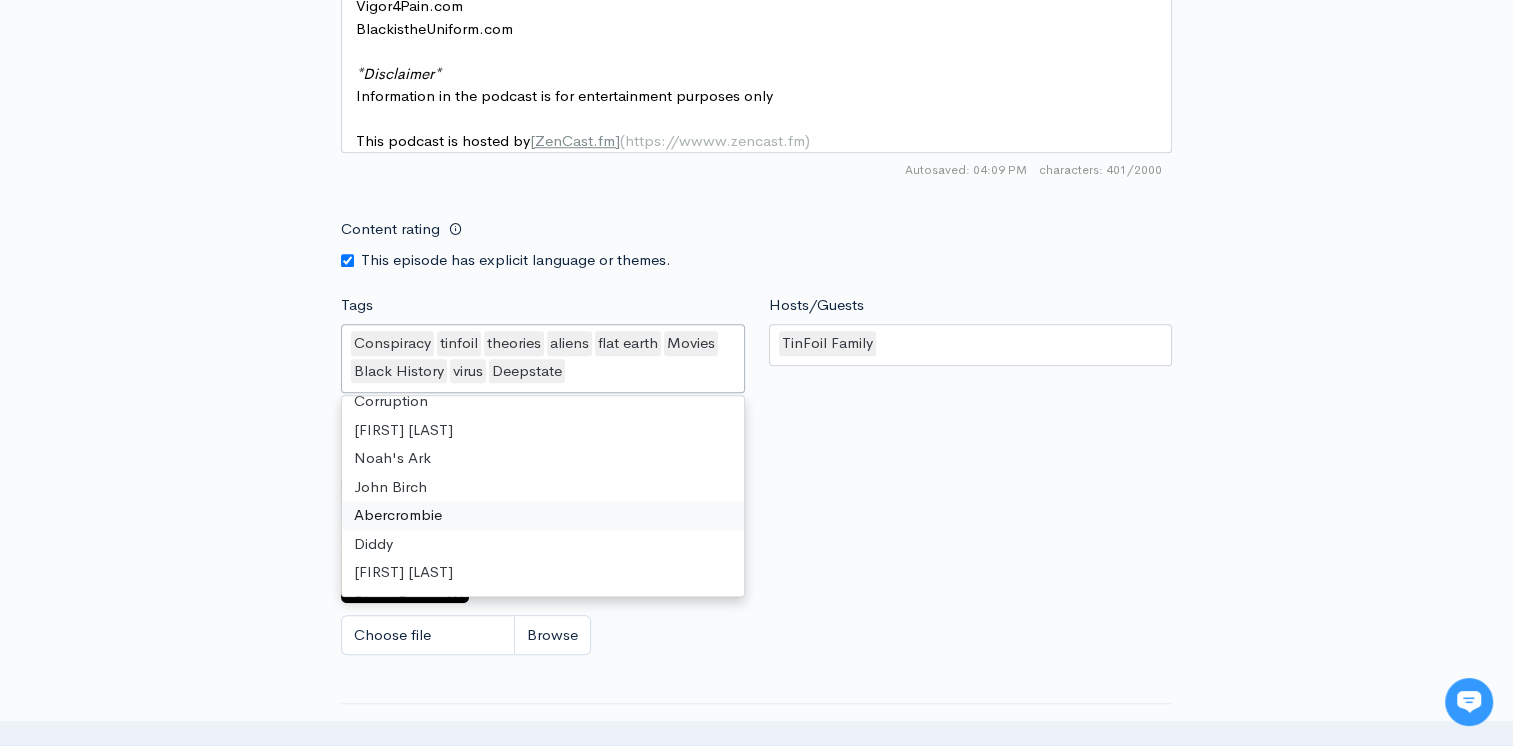 click on "Artwork
If no artwork is selected your default podcast artwork will be used
Choose file   0" at bounding box center [756, 545] 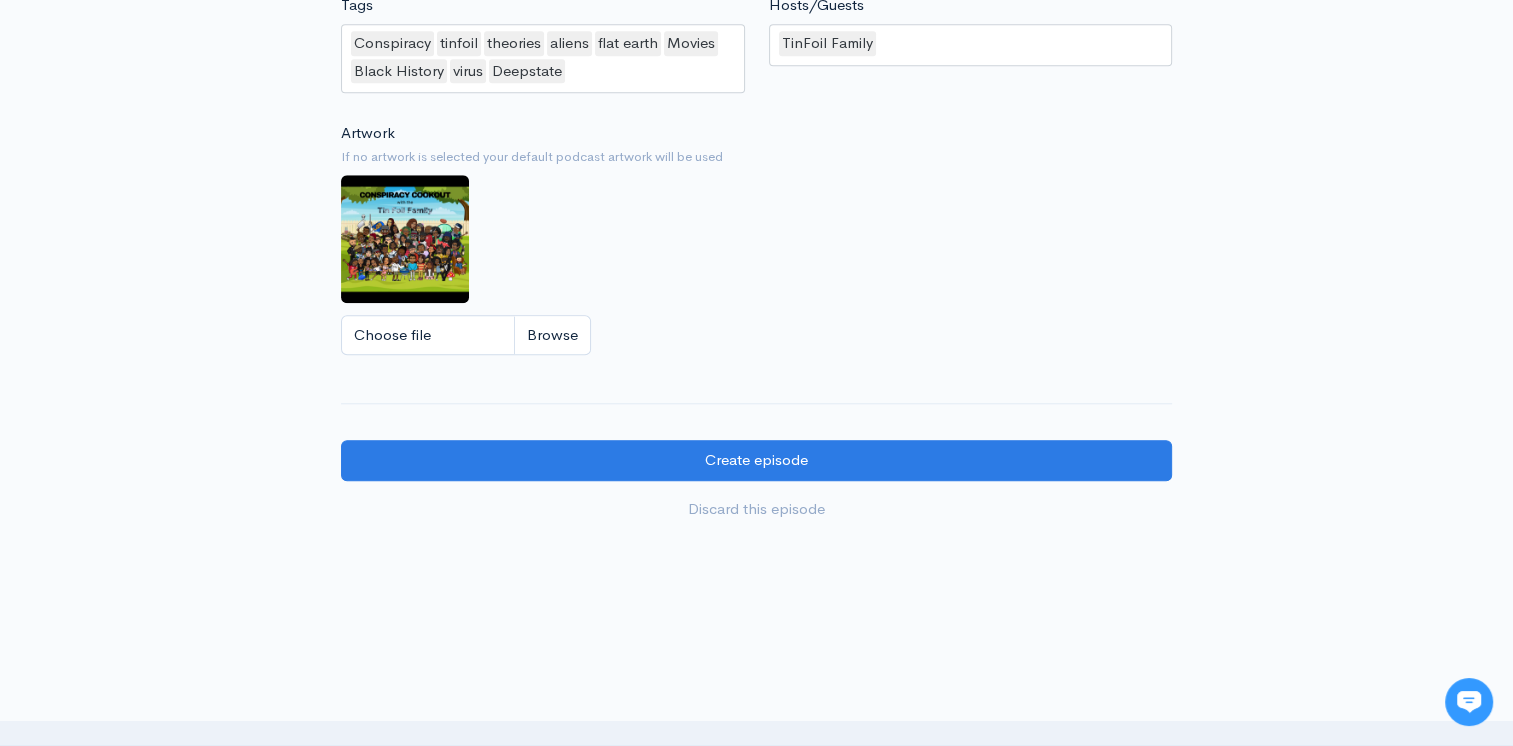 scroll, scrollTop: 1922, scrollLeft: 0, axis: vertical 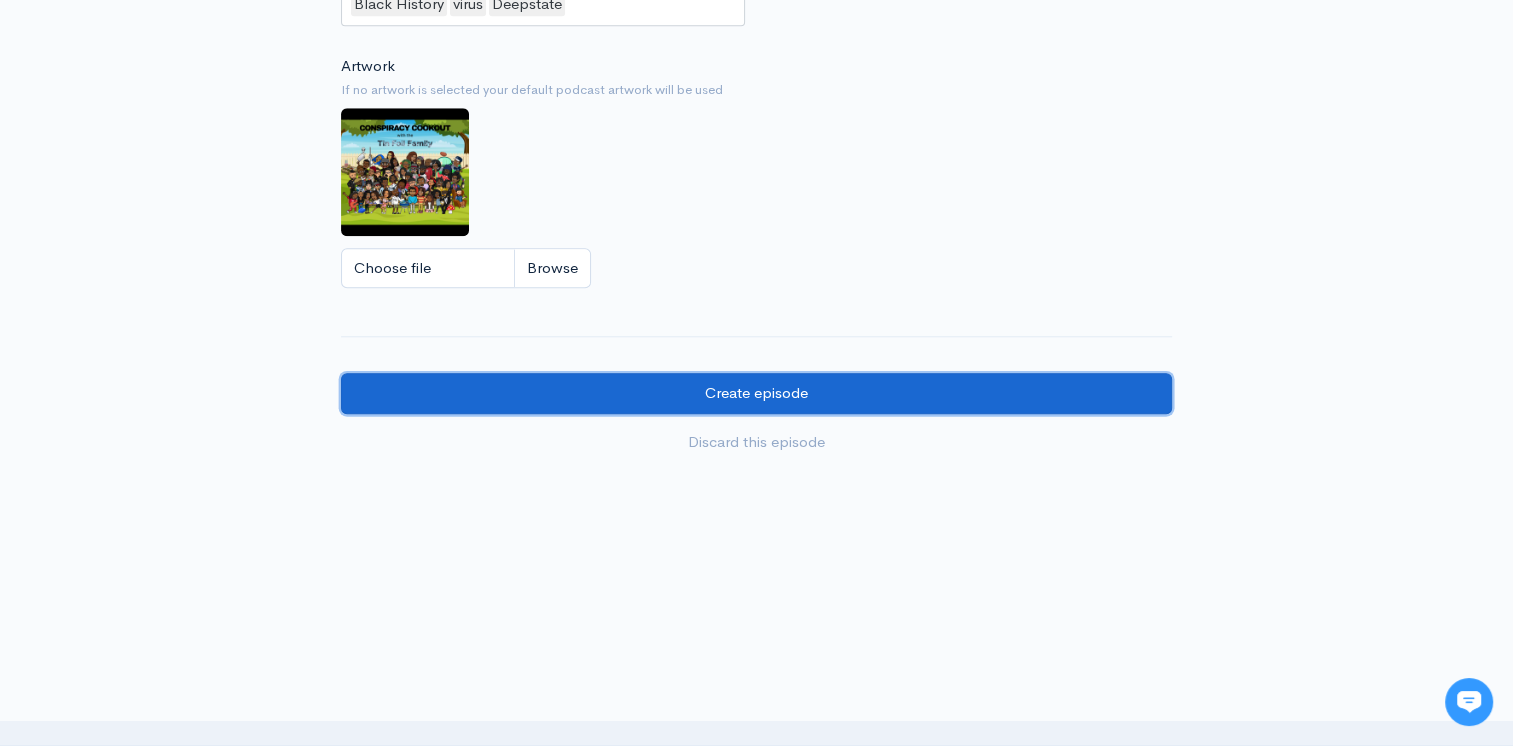click on "Create episode" at bounding box center [756, 393] 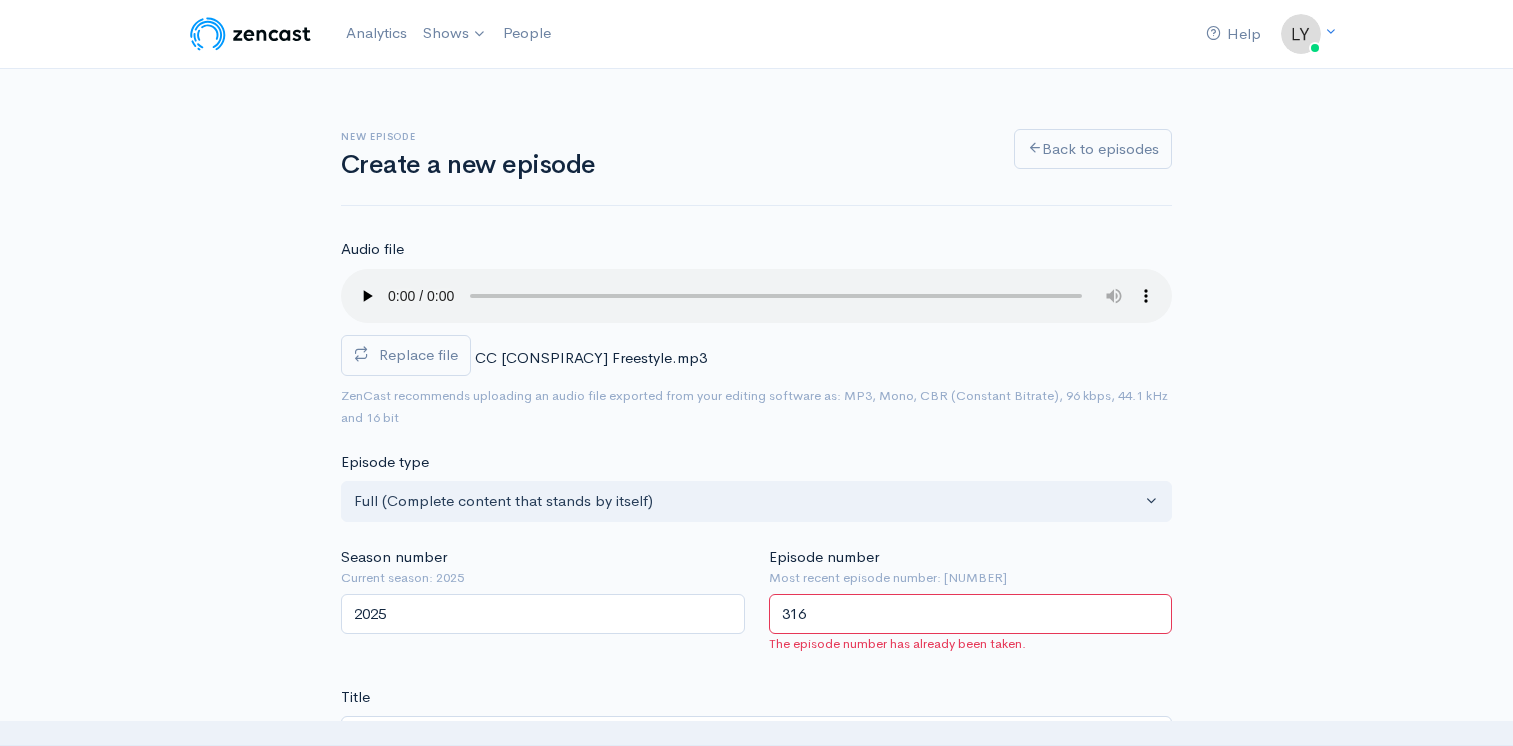 scroll, scrollTop: 8, scrollLeft: 0, axis: vertical 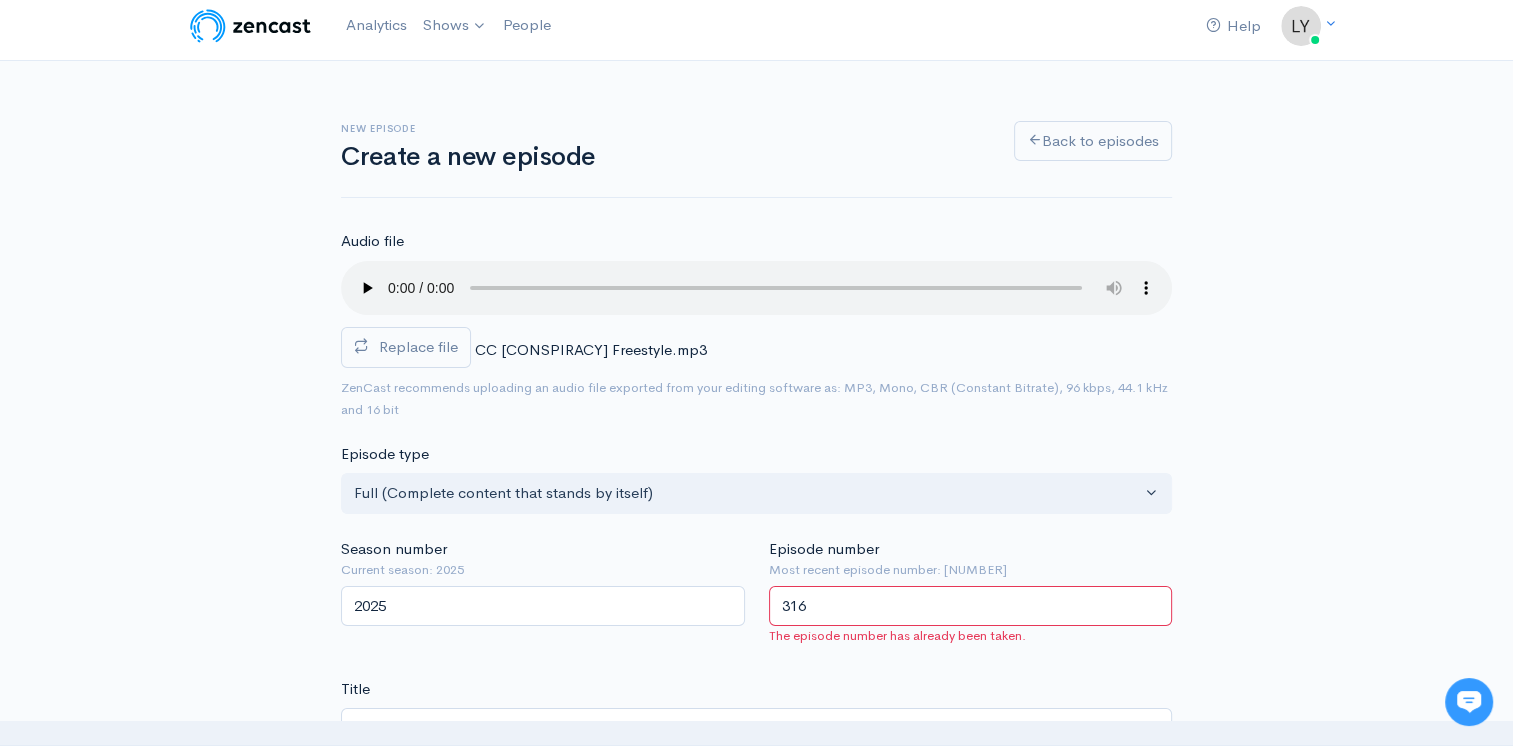 click on "316" at bounding box center (971, 606) 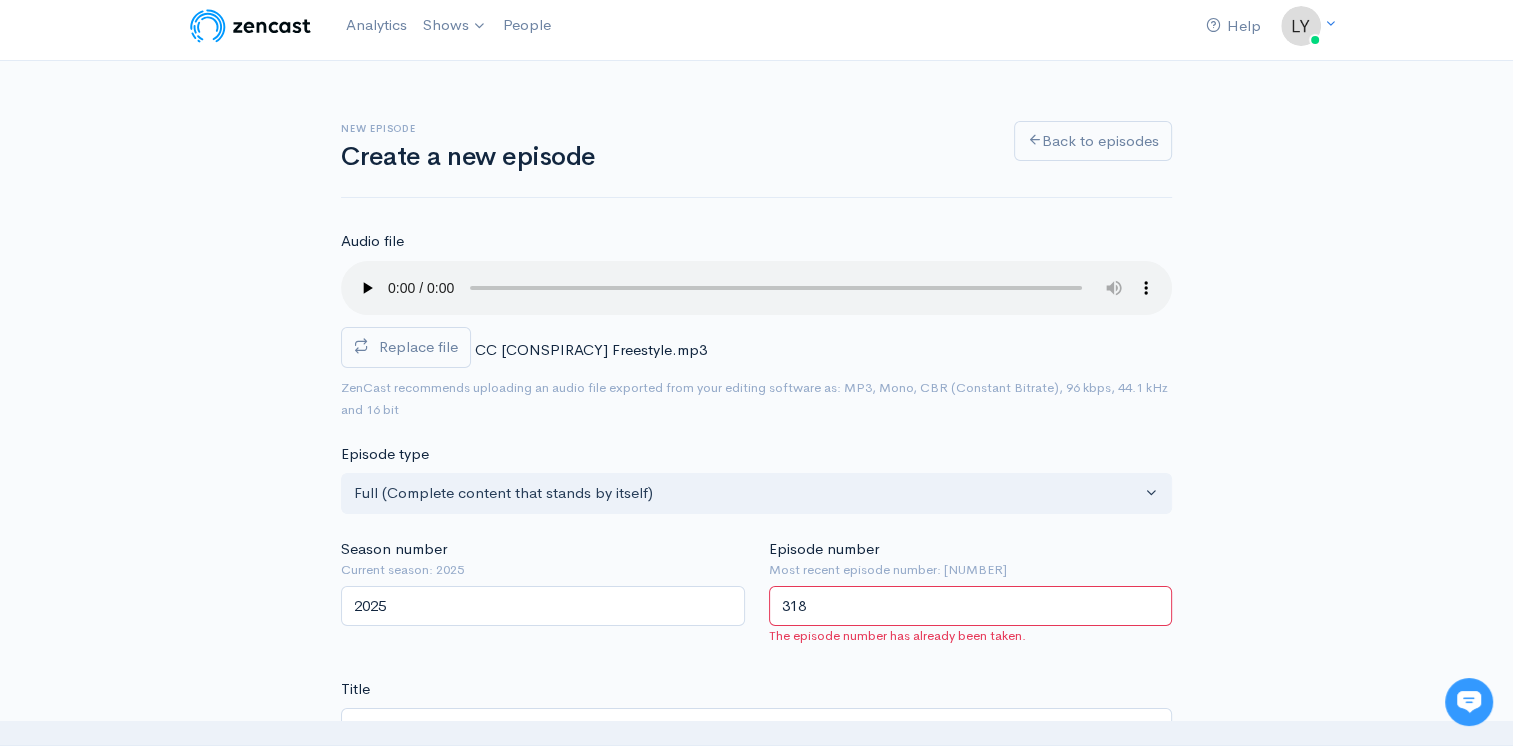 type on "318" 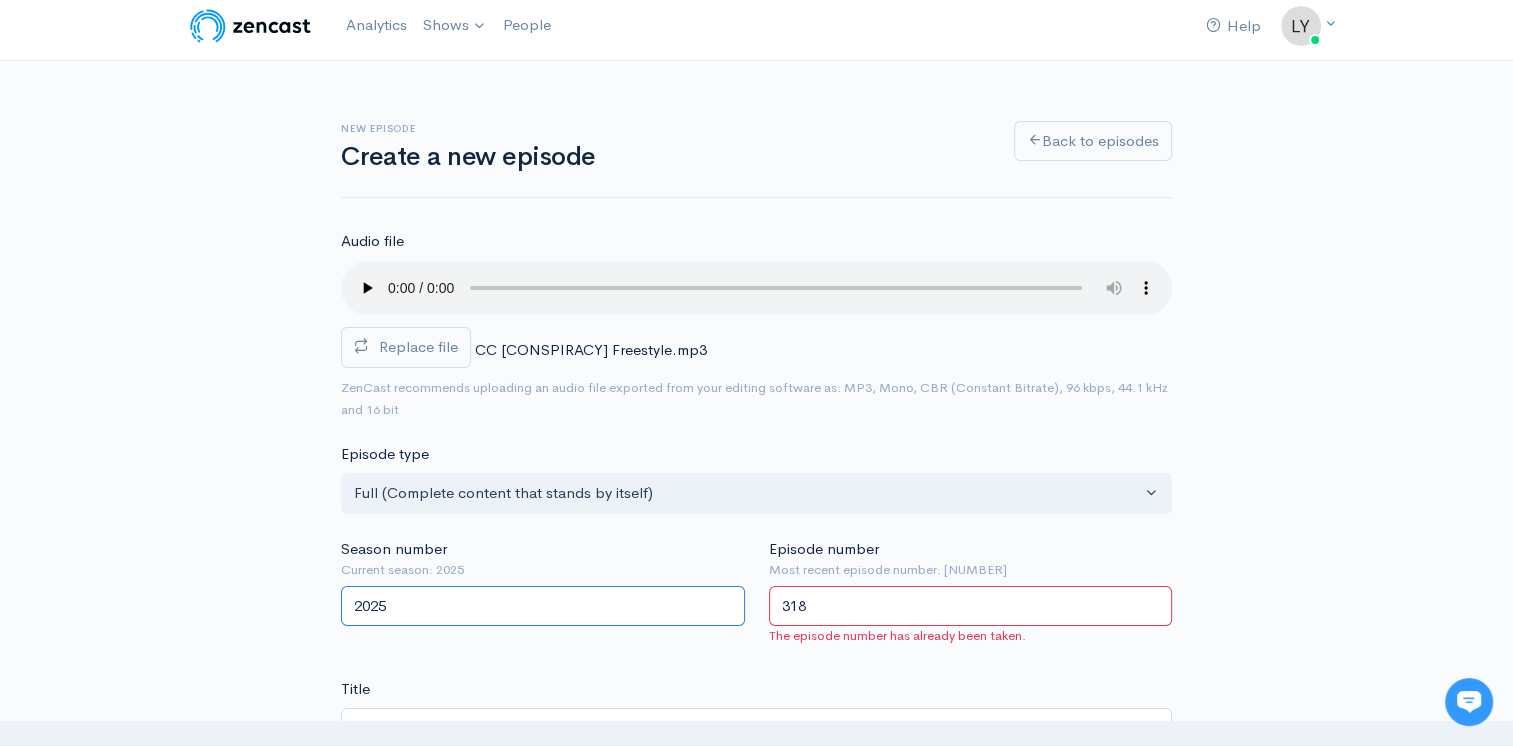 drag, startPoint x: 605, startPoint y: 591, endPoint x: 867, endPoint y: 573, distance: 262.61758 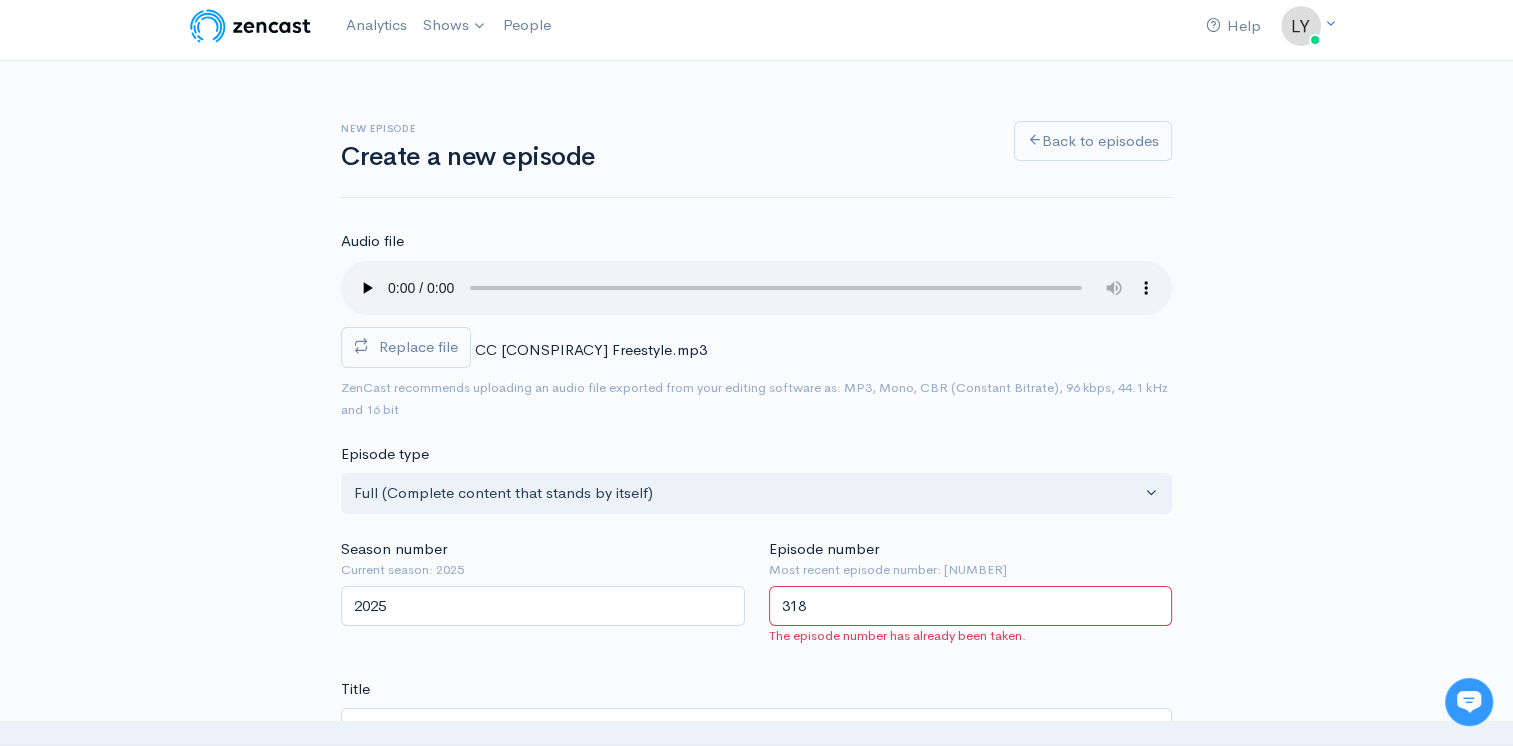 click on "New episode
Create a new episode
Back to episodes
Audio file       Replace file     CC Conspiracy Freestyle.mp3                 0     ZenCast recommends uploading an audio file exported from your editing
software as: MP3, Mono, CBR (Constant Bitrate), 96 kbps, 44.1 kHz and 16 bit   Episode type   Full (Complete content that stands by itself) Trailer (a short, promotional piece of content that represents a preview for a show) Bonus (extra content for a show (for example, behind the scenes information or interviews with the cast) Full (Complete content that stands by itself)     Season number   Current season: 2025   2025   Episode number   Most recent episode number: 317   318   The episode number has already been taken.   Title   Conspiracy Freestyle   Your episode title should  not  include your podcast
title, episode number, or season number.   Slug   conspiracy-freestyle       Subtitle" at bounding box center (756, 1216) 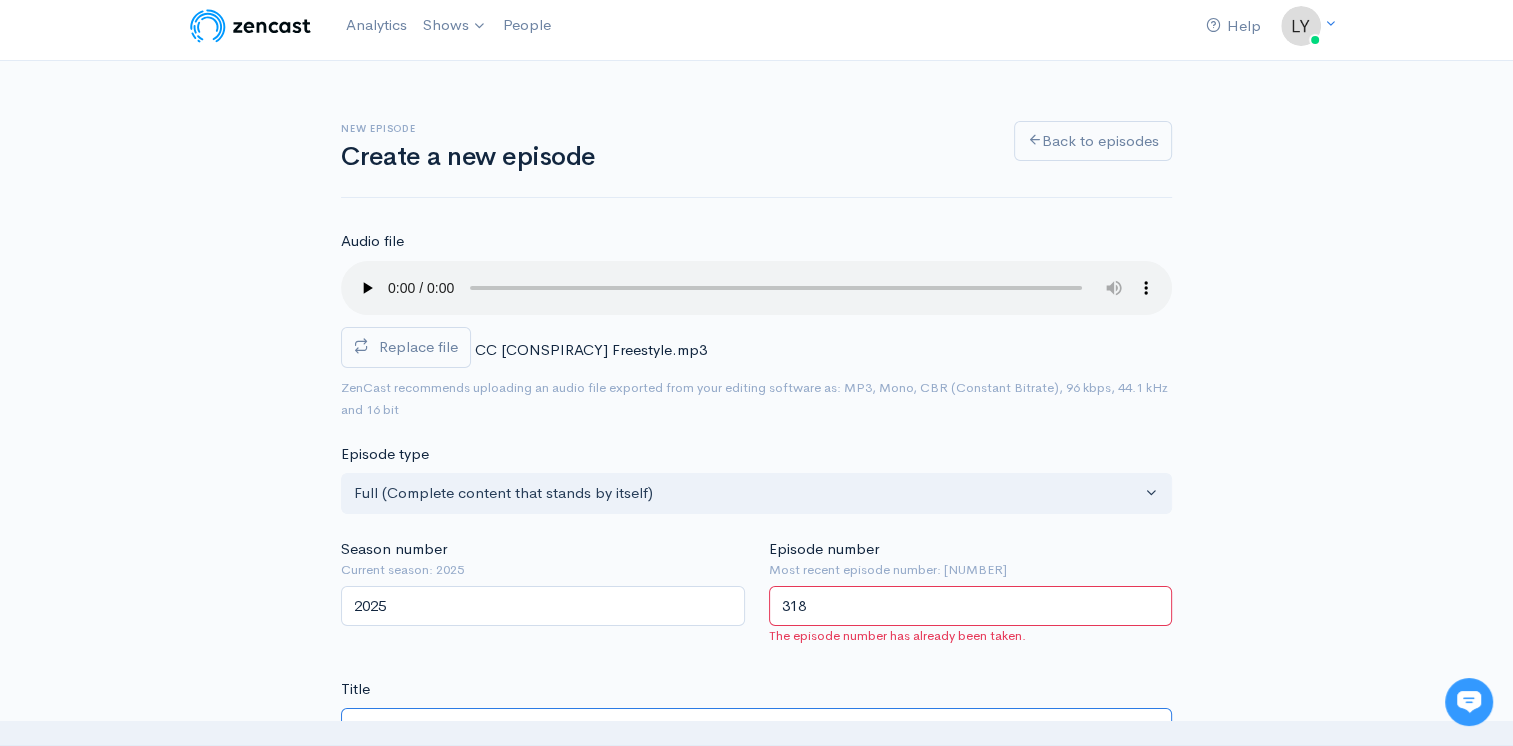 click on "Conspiracy Freestyle" at bounding box center [756, 728] 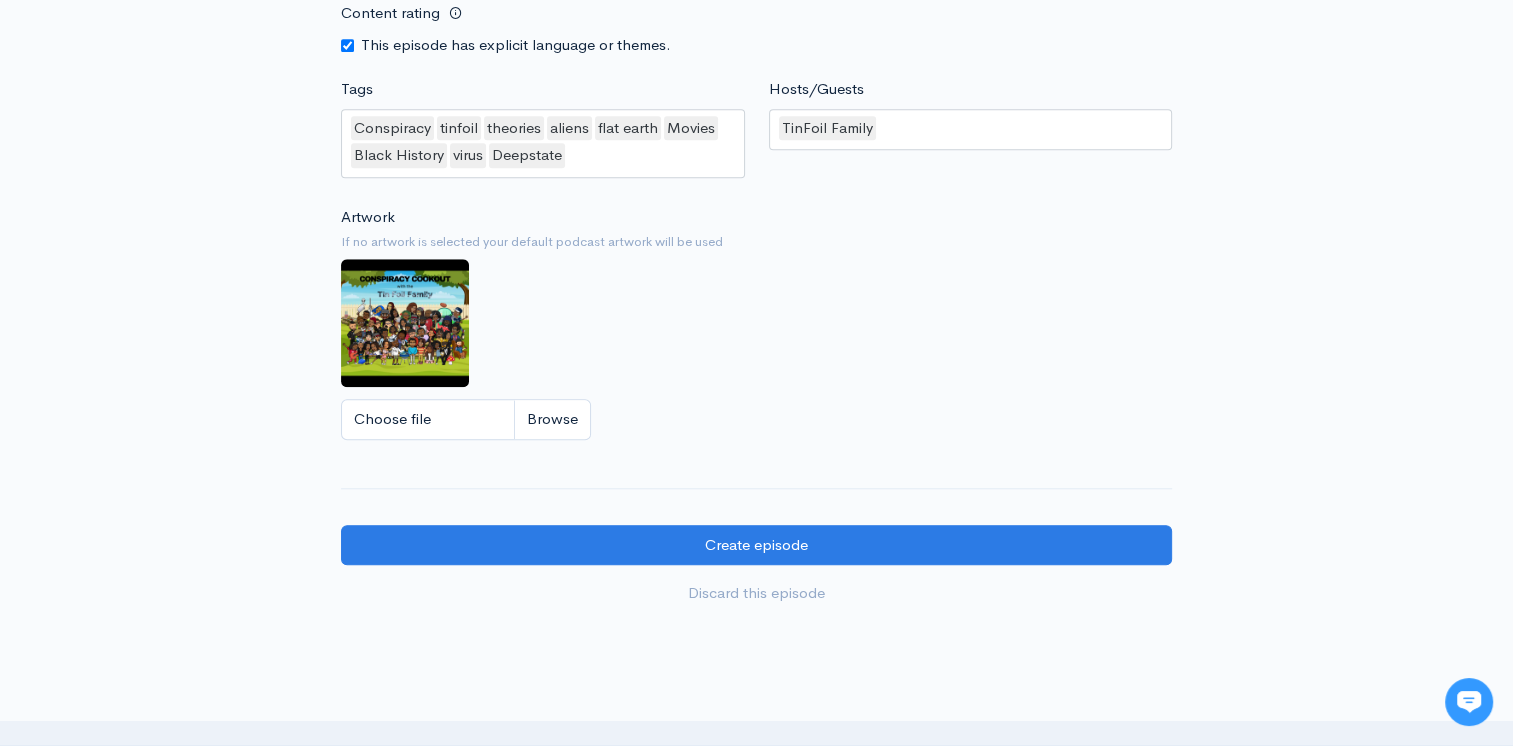 scroll, scrollTop: 1904, scrollLeft: 0, axis: vertical 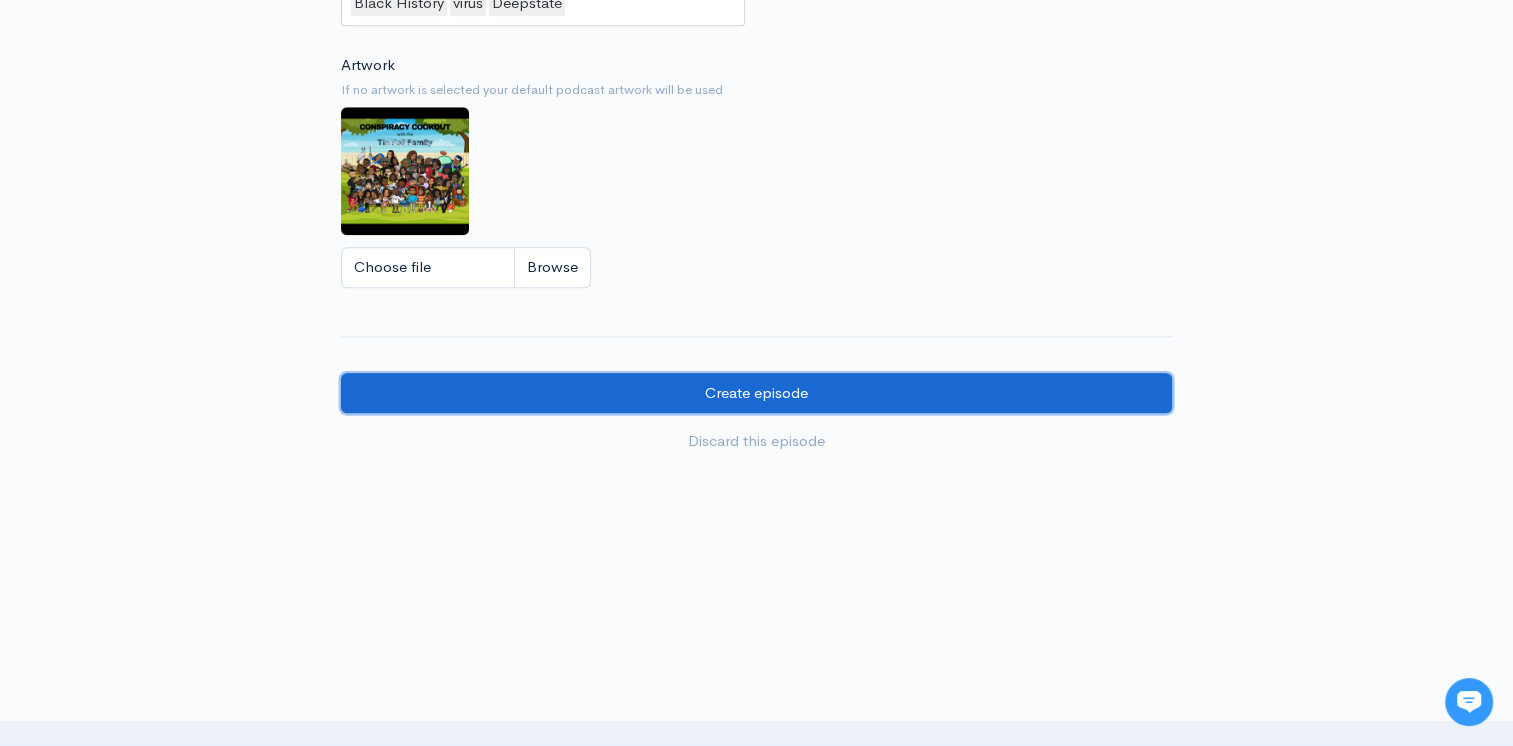 click on "Create episode" at bounding box center [756, 393] 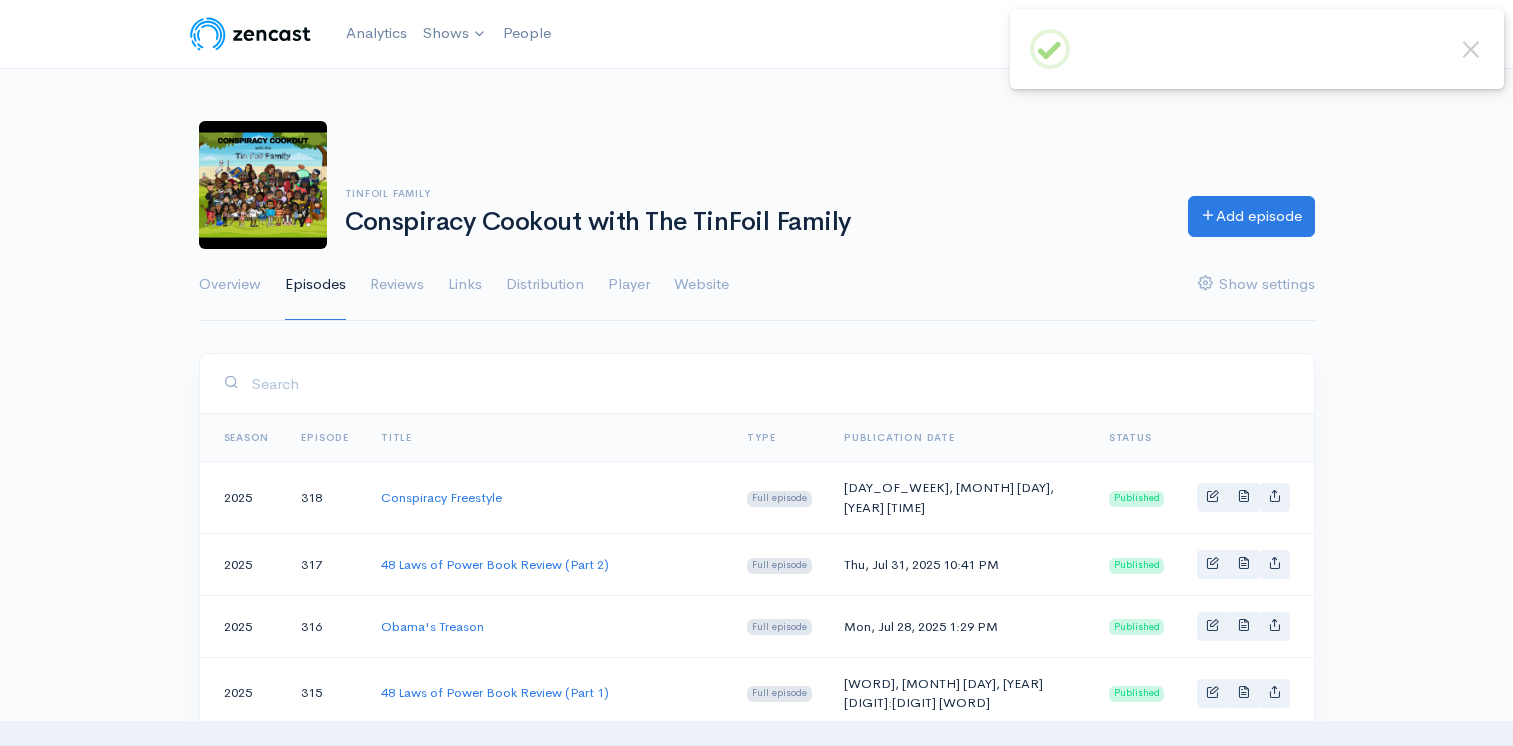 scroll, scrollTop: 0, scrollLeft: 0, axis: both 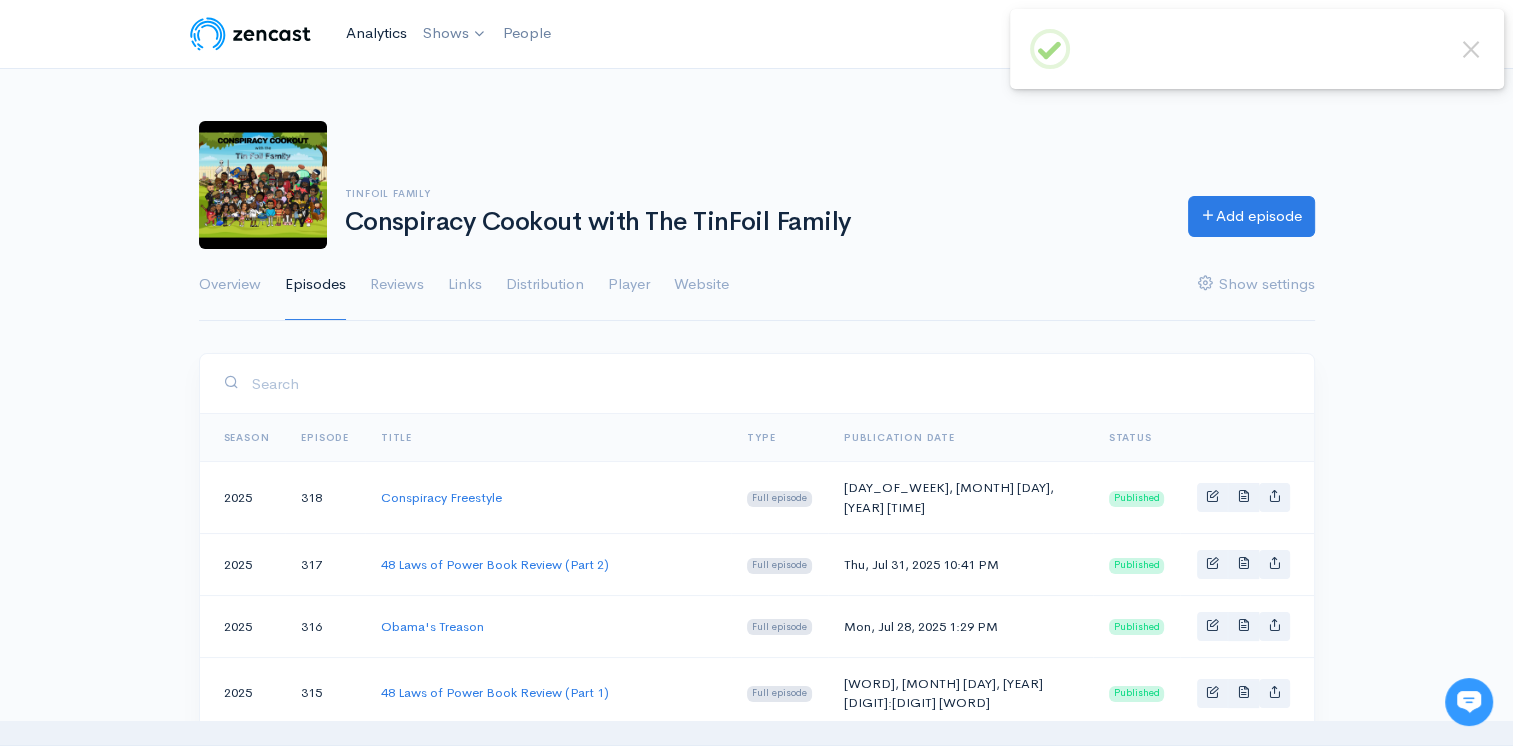 click on "Analytics" at bounding box center (376, 33) 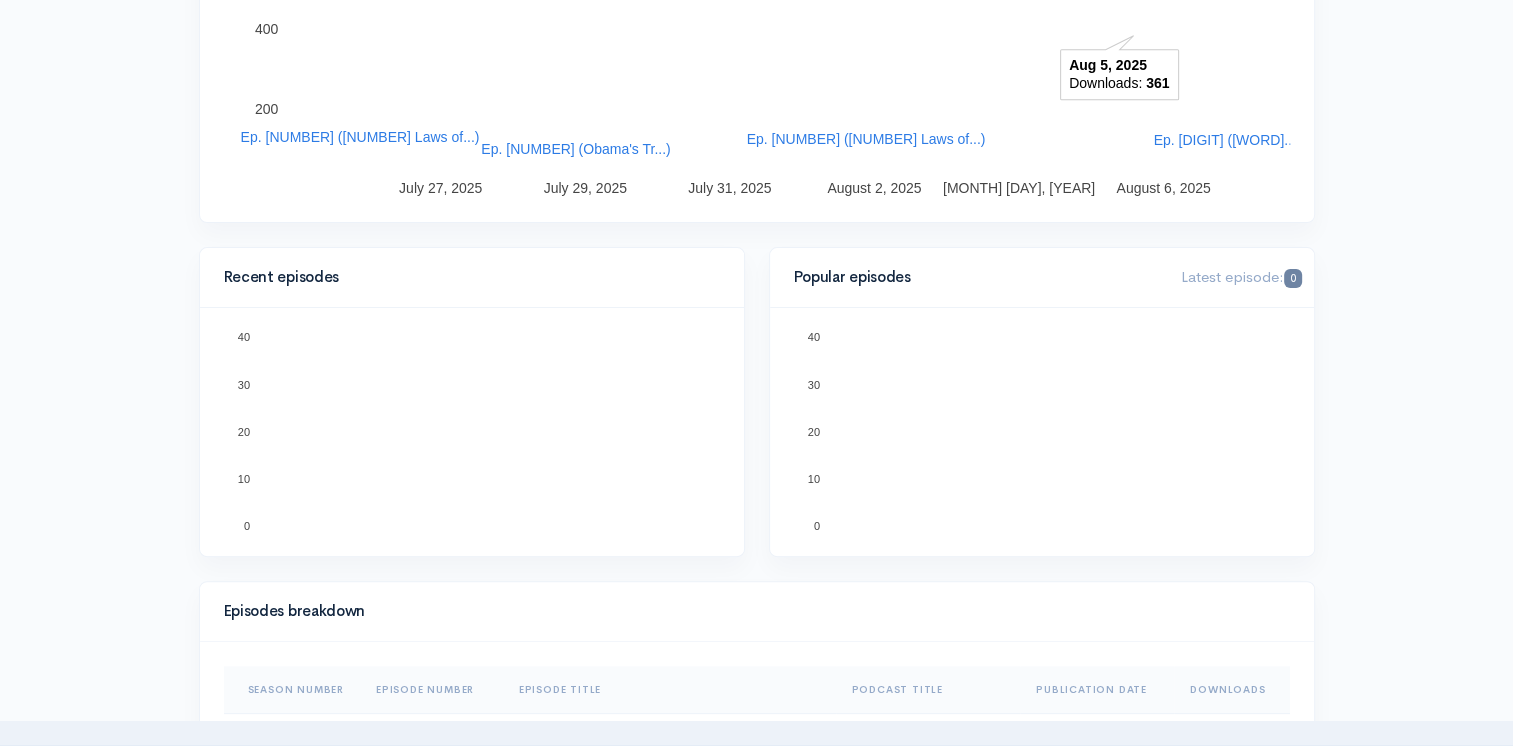 scroll, scrollTop: 700, scrollLeft: 0, axis: vertical 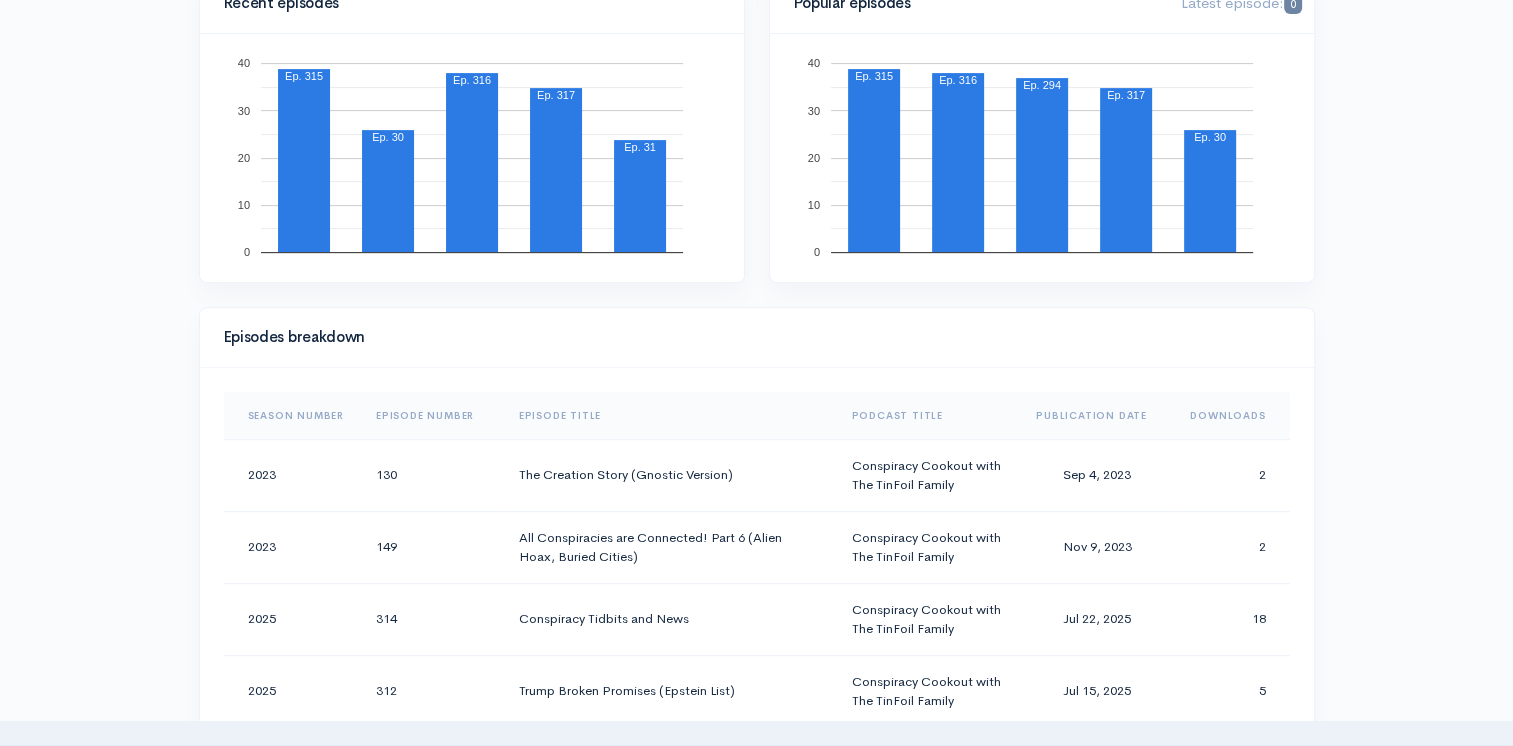 click on "Downloads" at bounding box center (1231, 416) 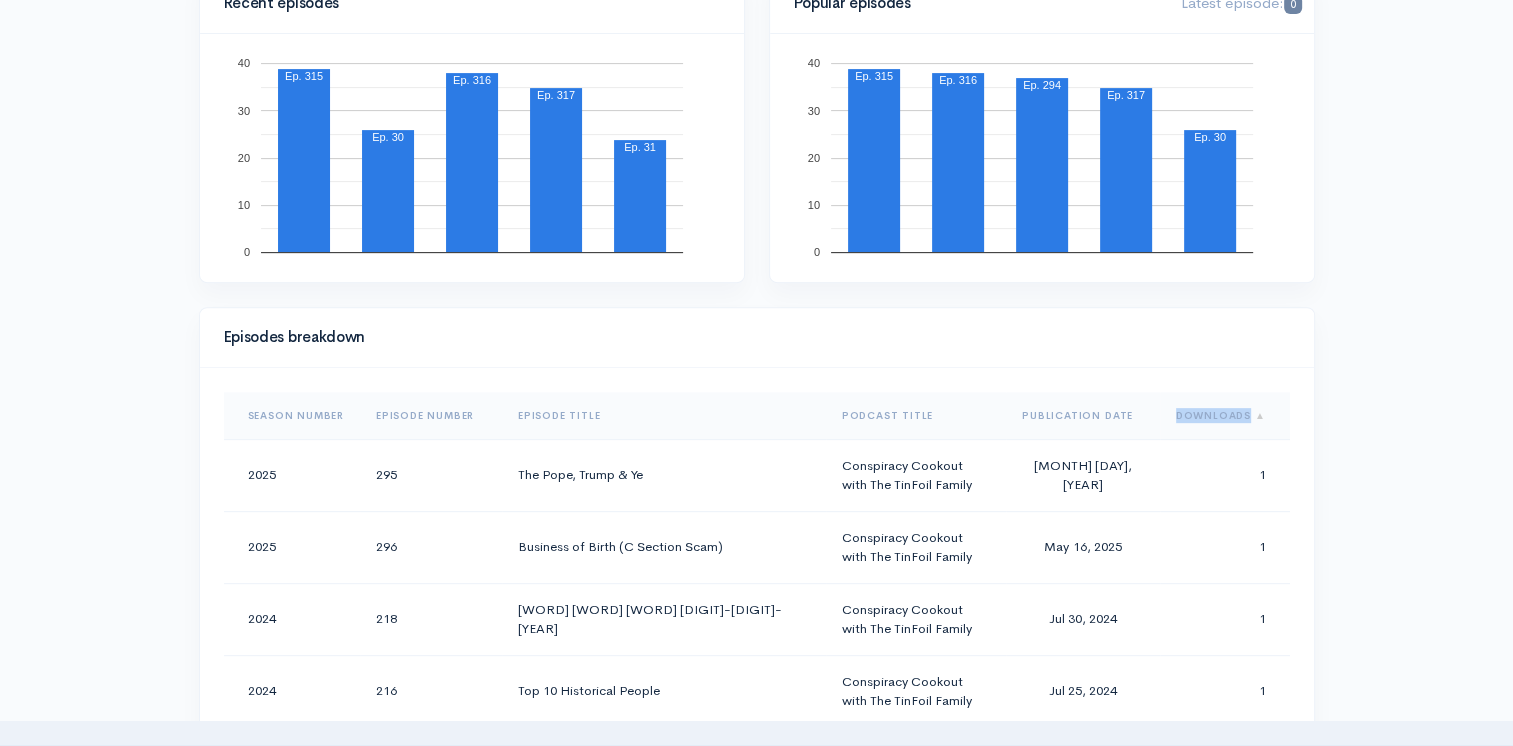 click on "Downloads" at bounding box center (1225, 416) 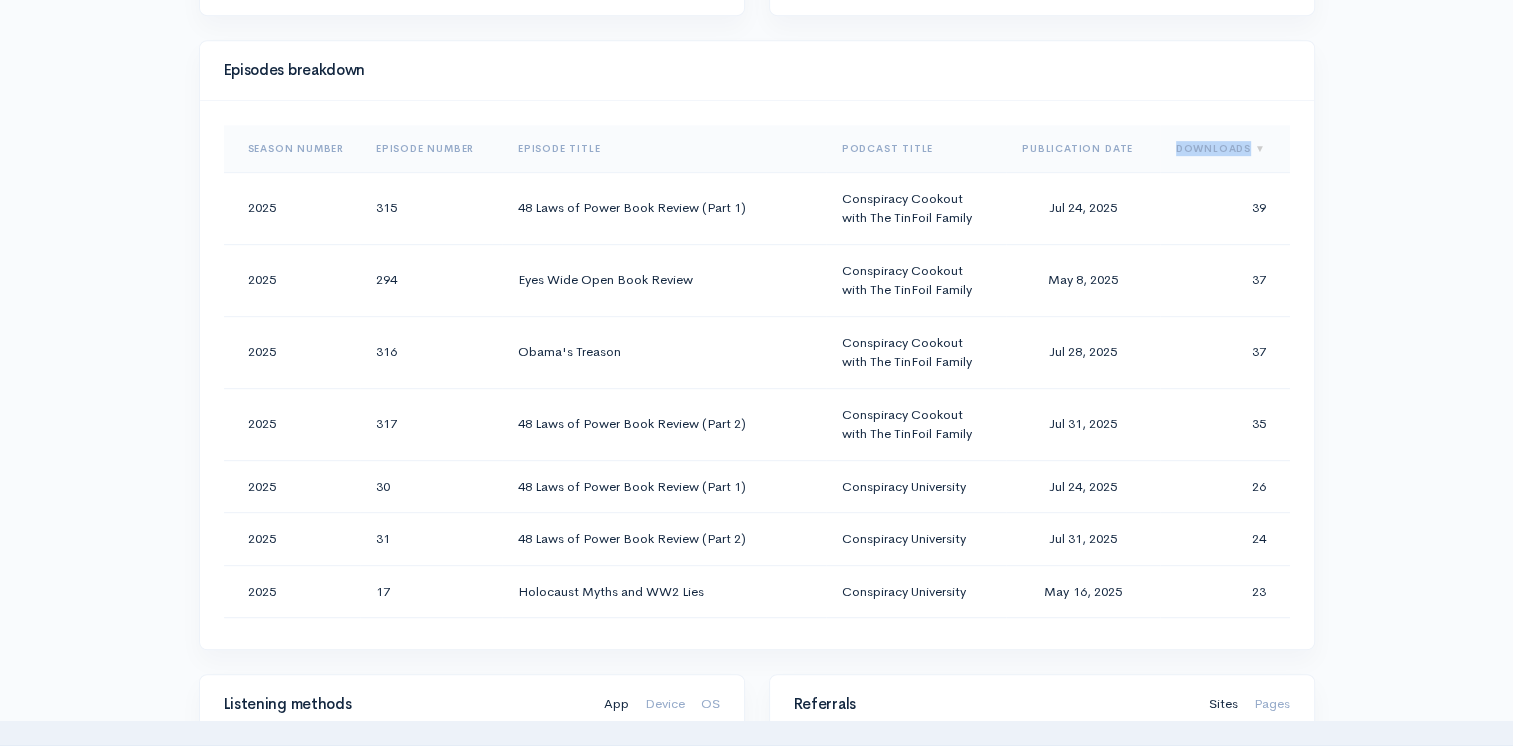 scroll, scrollTop: 1000, scrollLeft: 0, axis: vertical 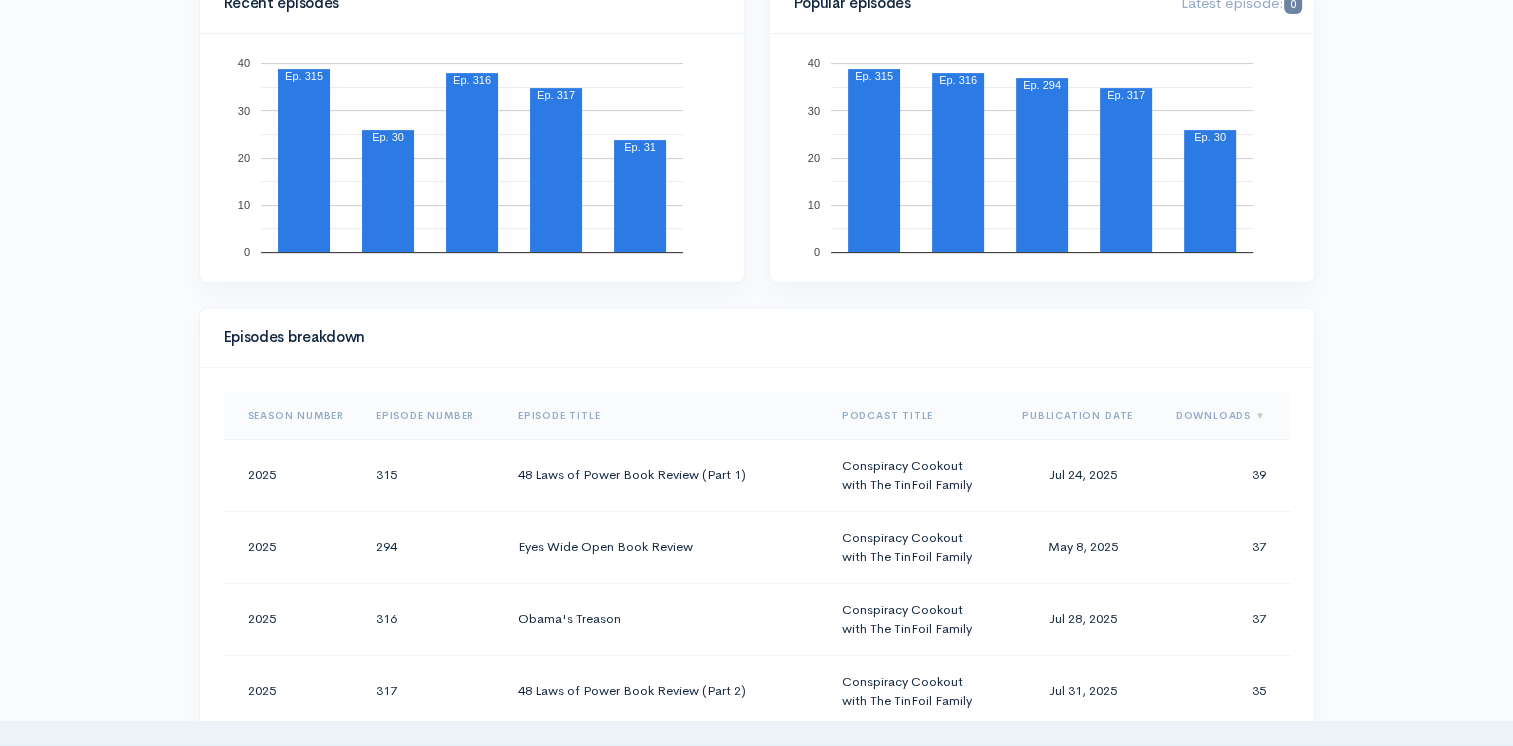 click on "Help
Notifications
View all
Your profile   Team settings     Default team   Current     Logout
Analytics
Shows
Conspiracy Cookout with The TinFoil Fami...
Conspiracy University
Add a new show
People
Analytics
Conspiracy Cookout with T... Conspiracy University Conspiracy Cookout with T... ,  Conspiracy University     Jul 24, 2025 - Aug 6, 2025
Today
40
Last 7 days
549
Last 30 days
1350
All time
36055       755   200 200" at bounding box center (756, 717) 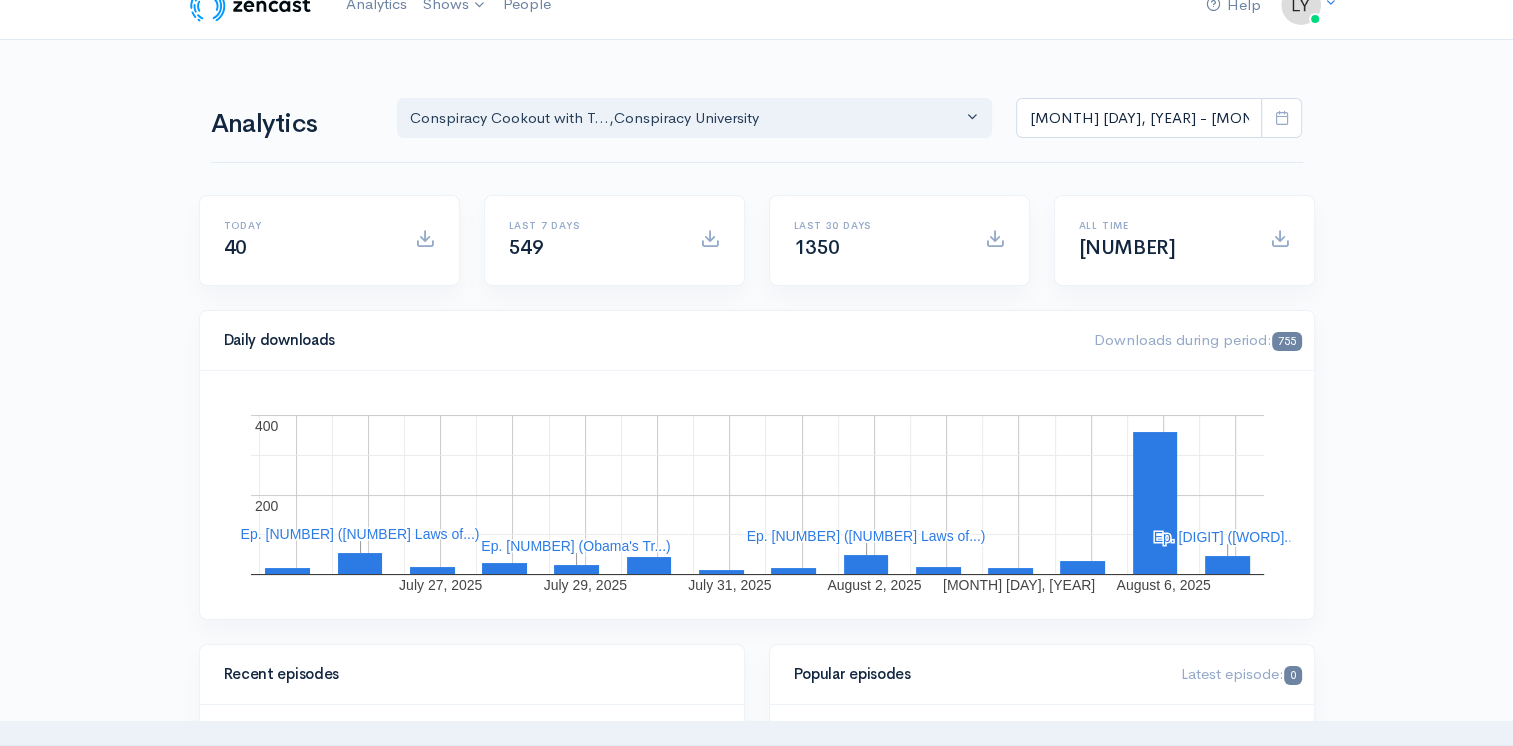 scroll, scrollTop: 0, scrollLeft: 0, axis: both 